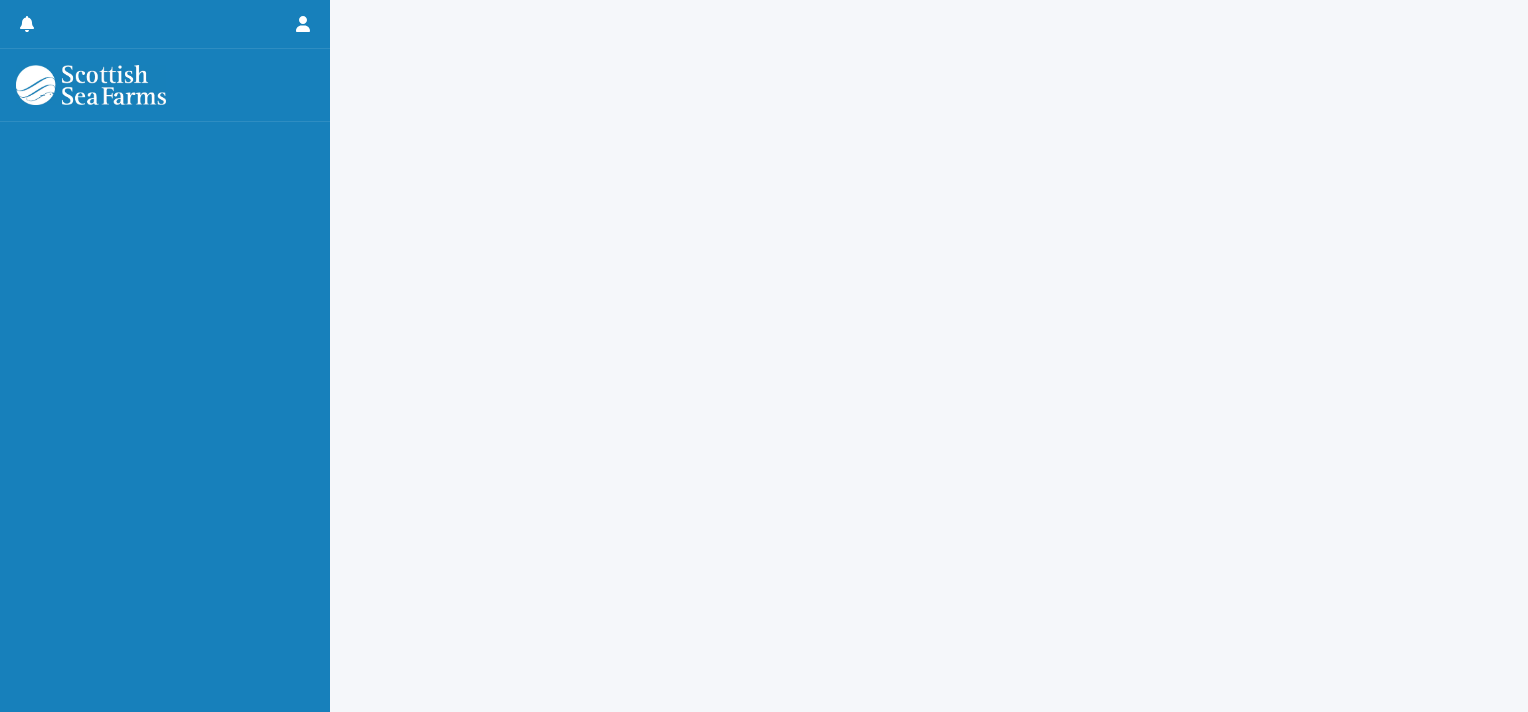 scroll, scrollTop: 0, scrollLeft: 0, axis: both 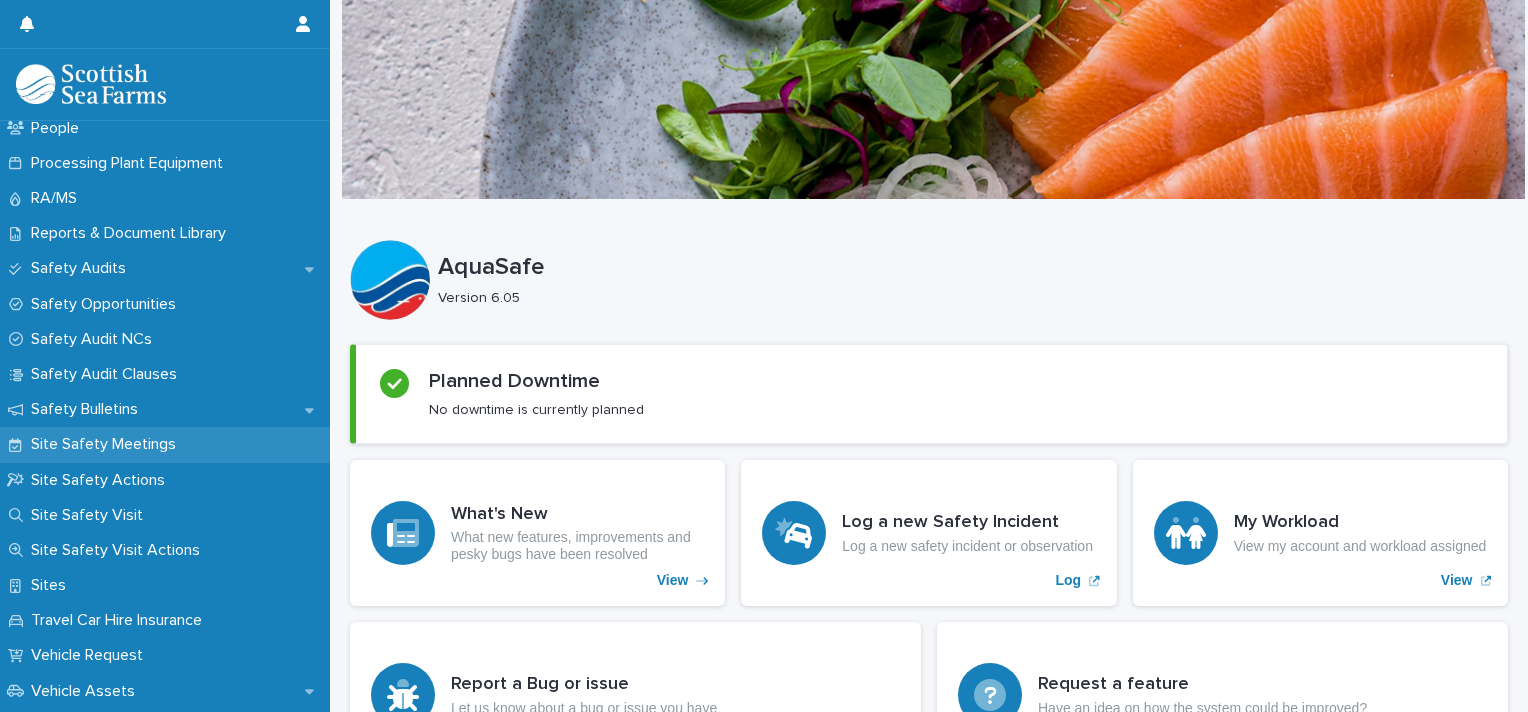 click on "Site Safety Meetings" at bounding box center (107, 444) 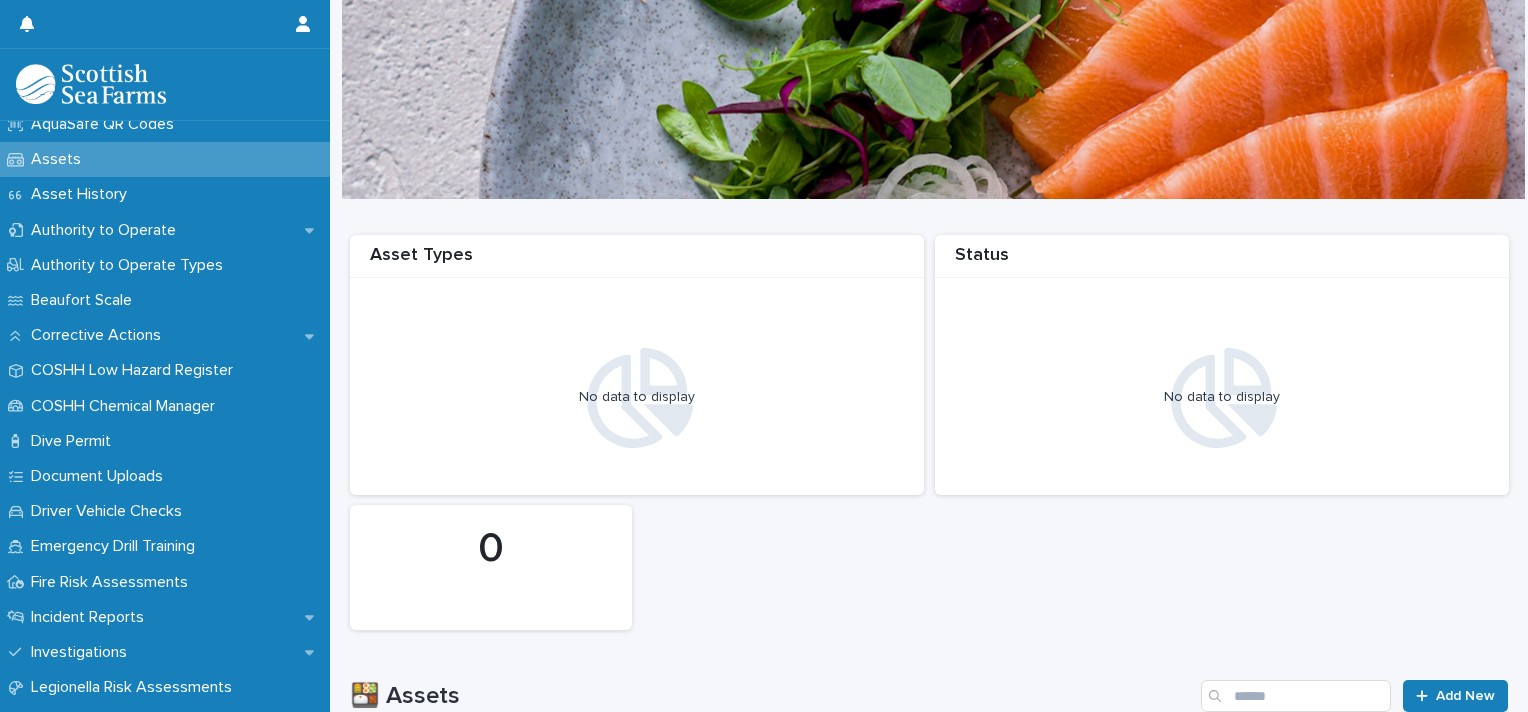 scroll, scrollTop: 296, scrollLeft: 0, axis: vertical 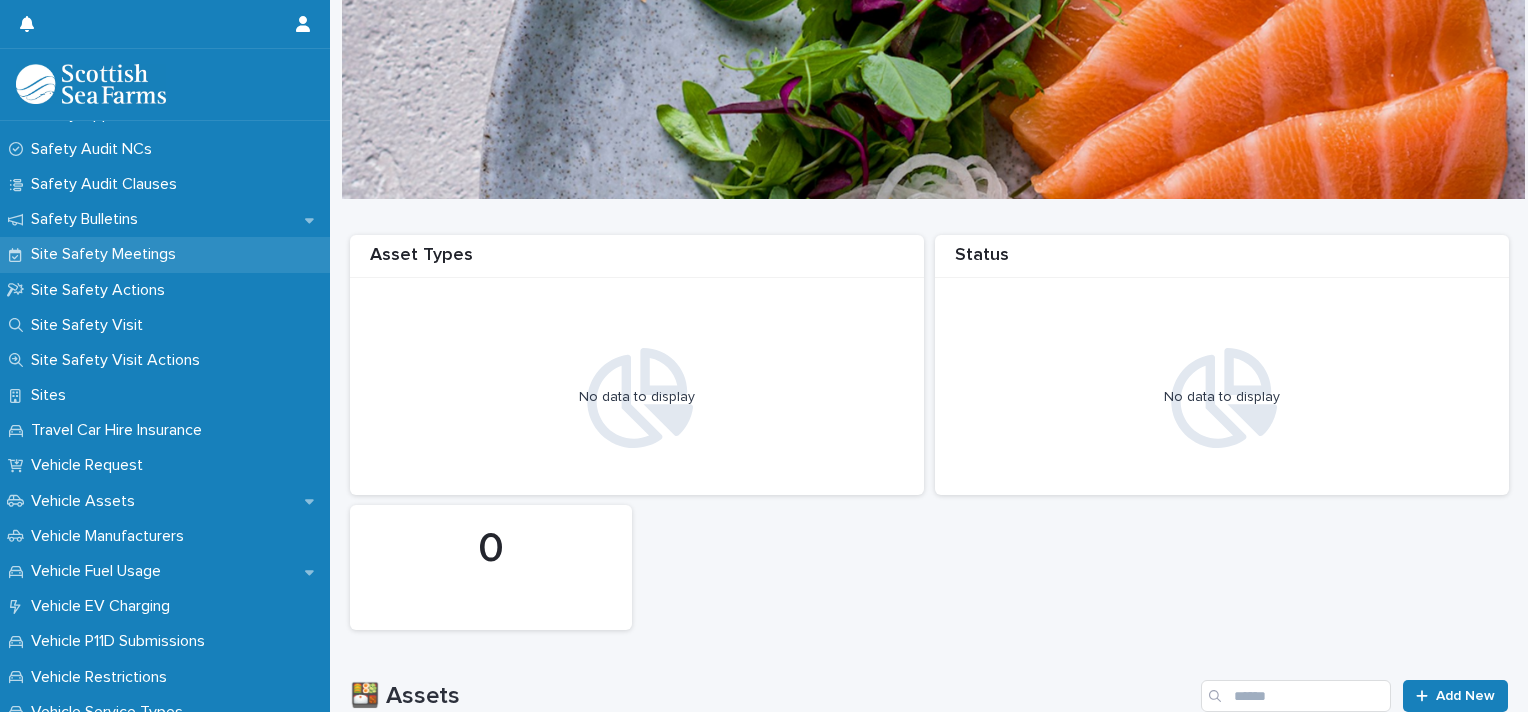 click on "Site Safety Meetings" at bounding box center (107, 254) 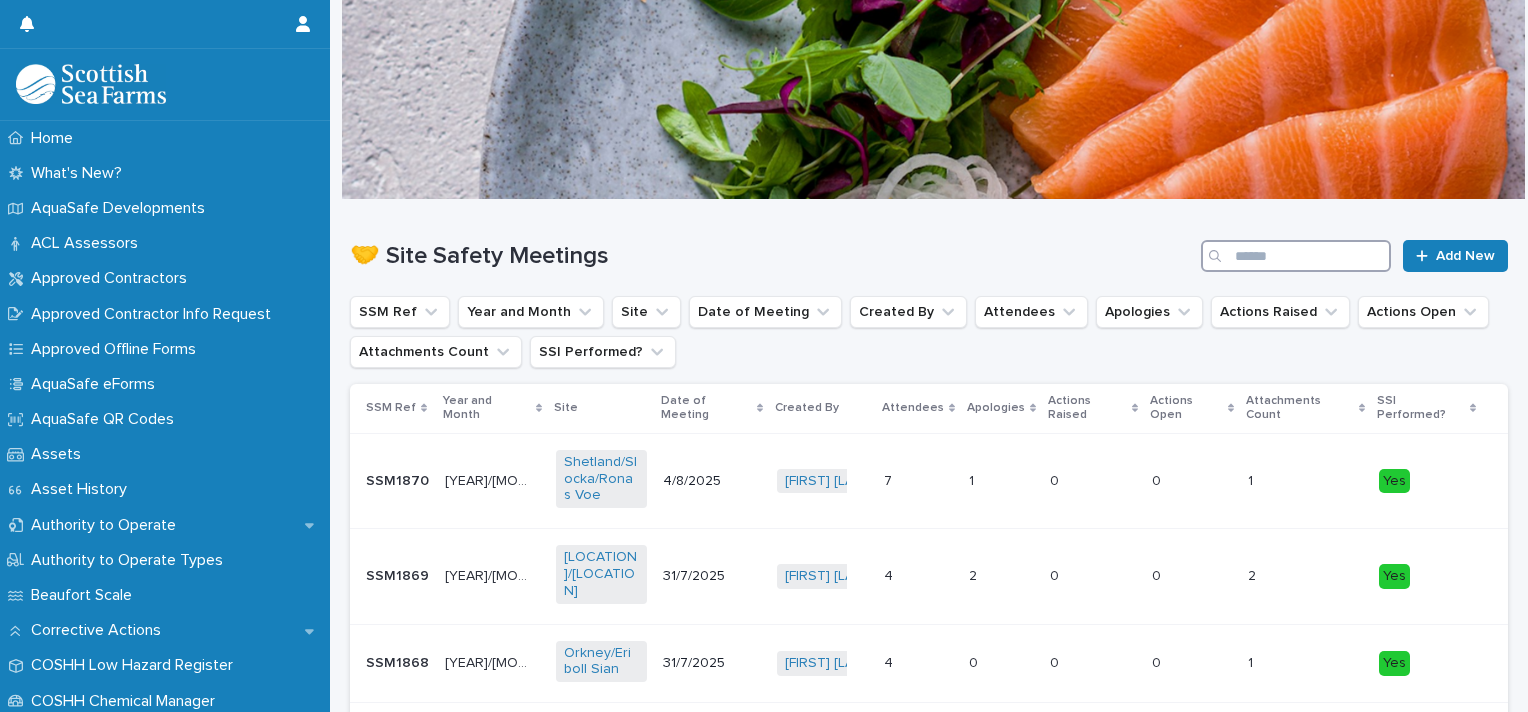 click at bounding box center (1296, 256) 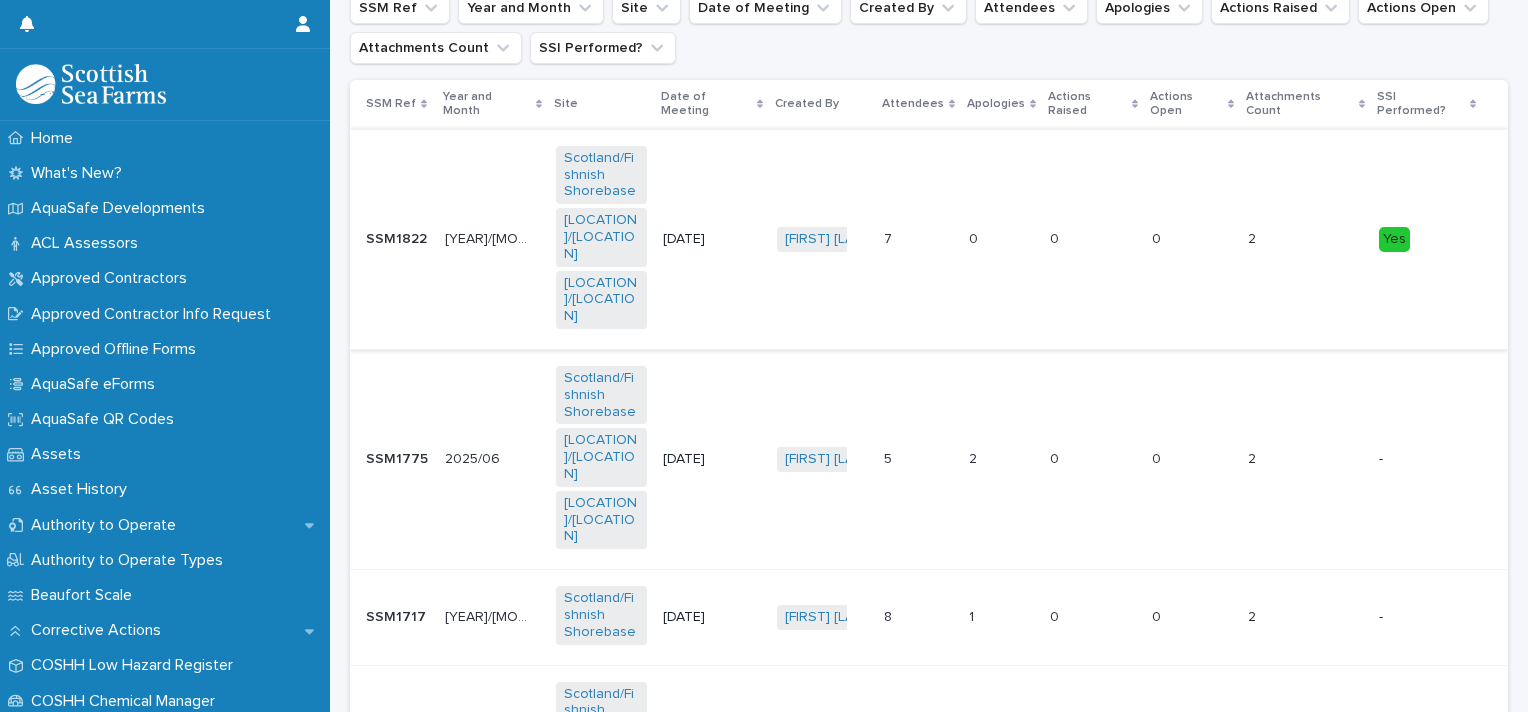 scroll, scrollTop: 324, scrollLeft: 0, axis: vertical 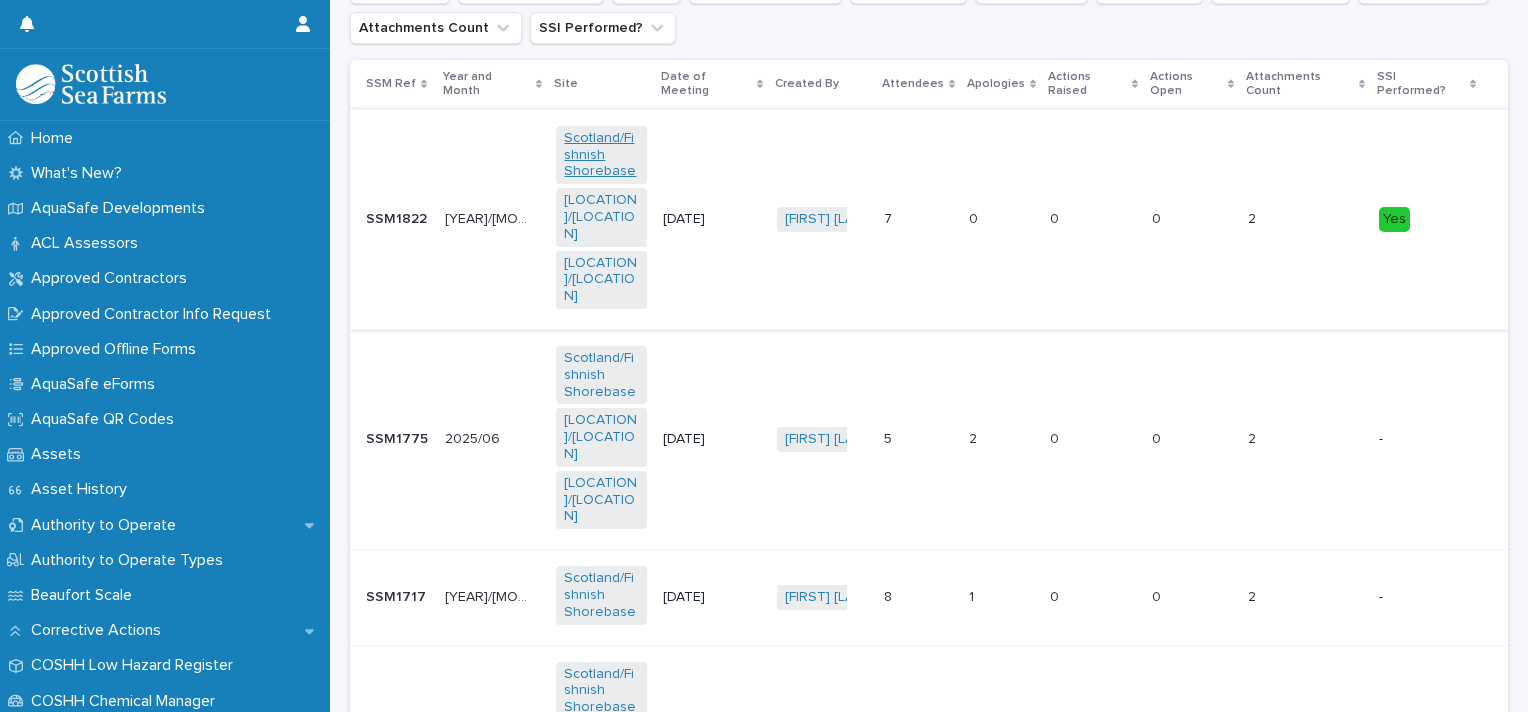 type on "********" 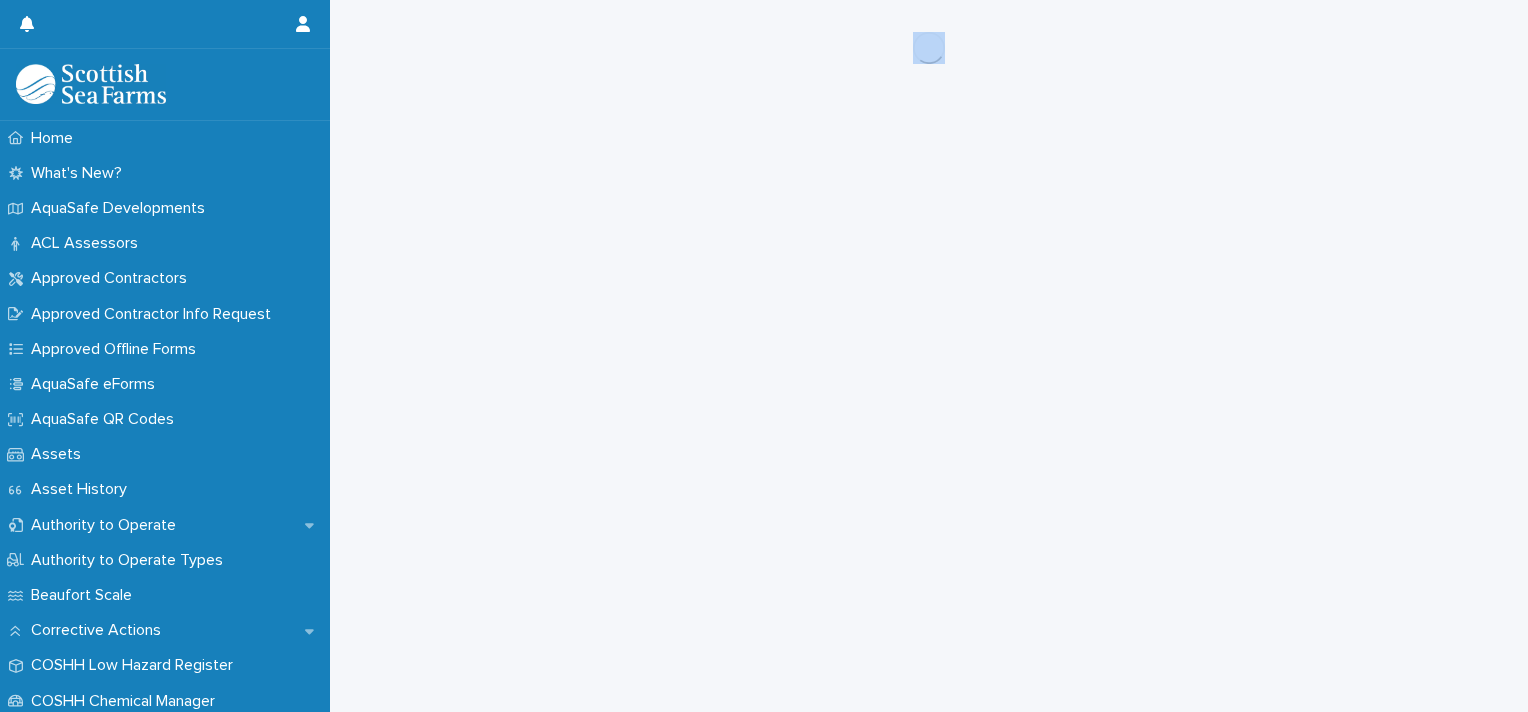 scroll, scrollTop: 0, scrollLeft: 0, axis: both 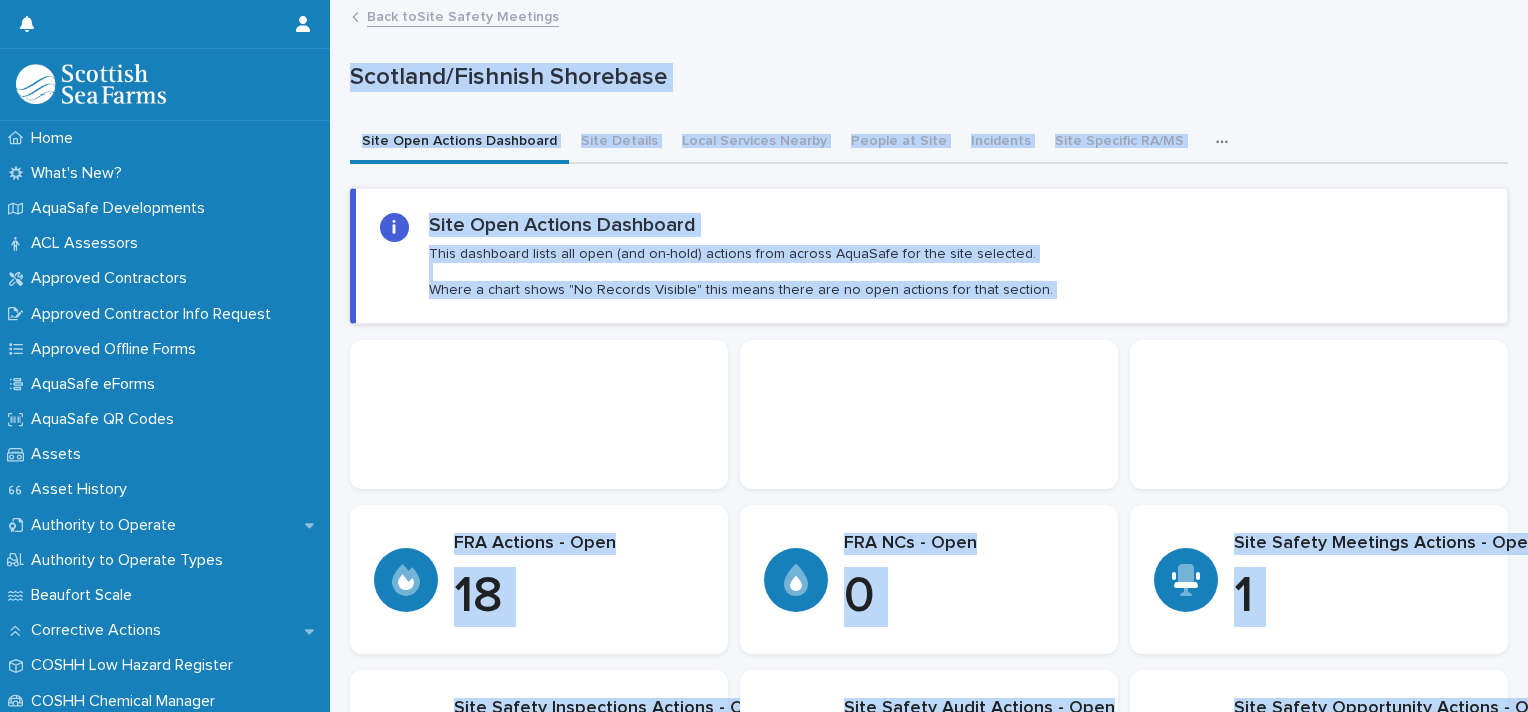 click on "Scotland/Fishnish Shorebase" at bounding box center [925, 81] 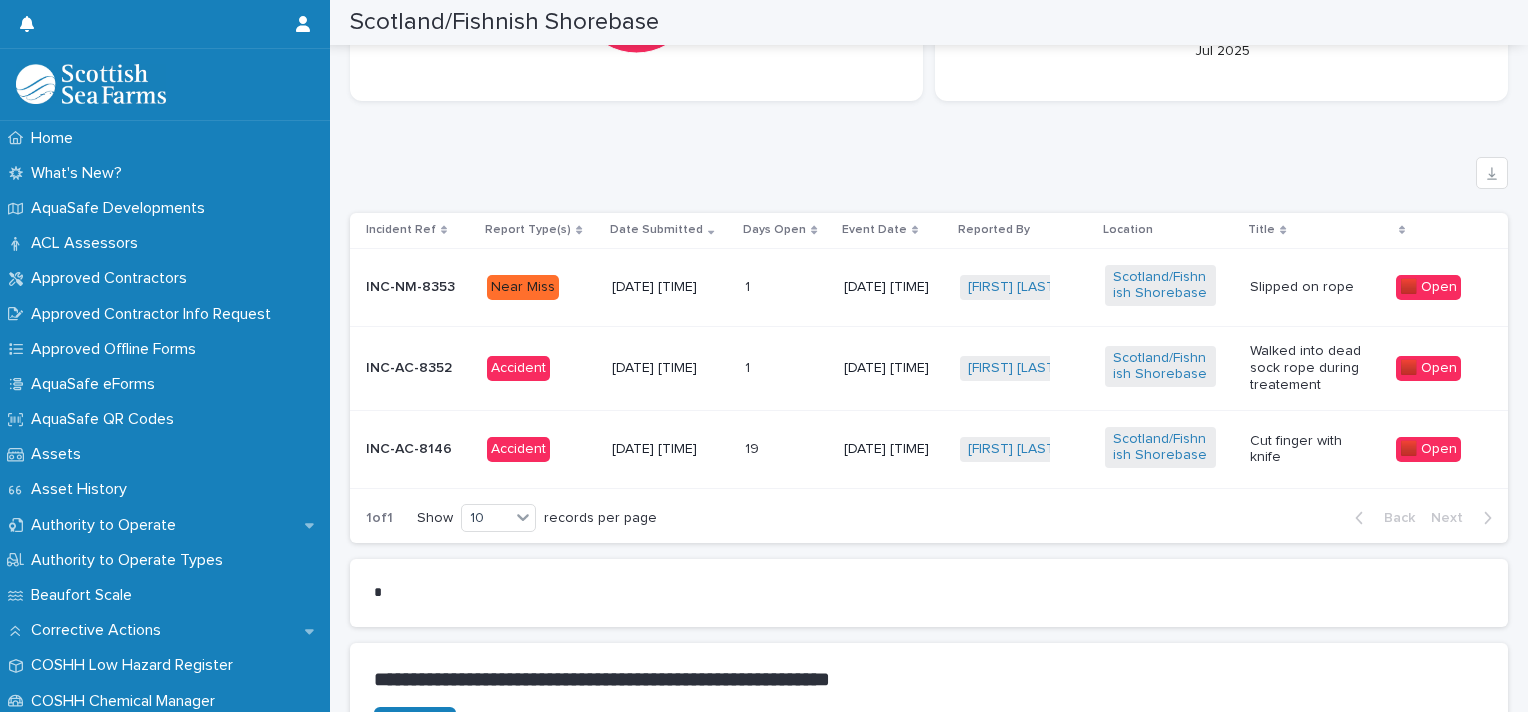 scroll, scrollTop: 1208, scrollLeft: 0, axis: vertical 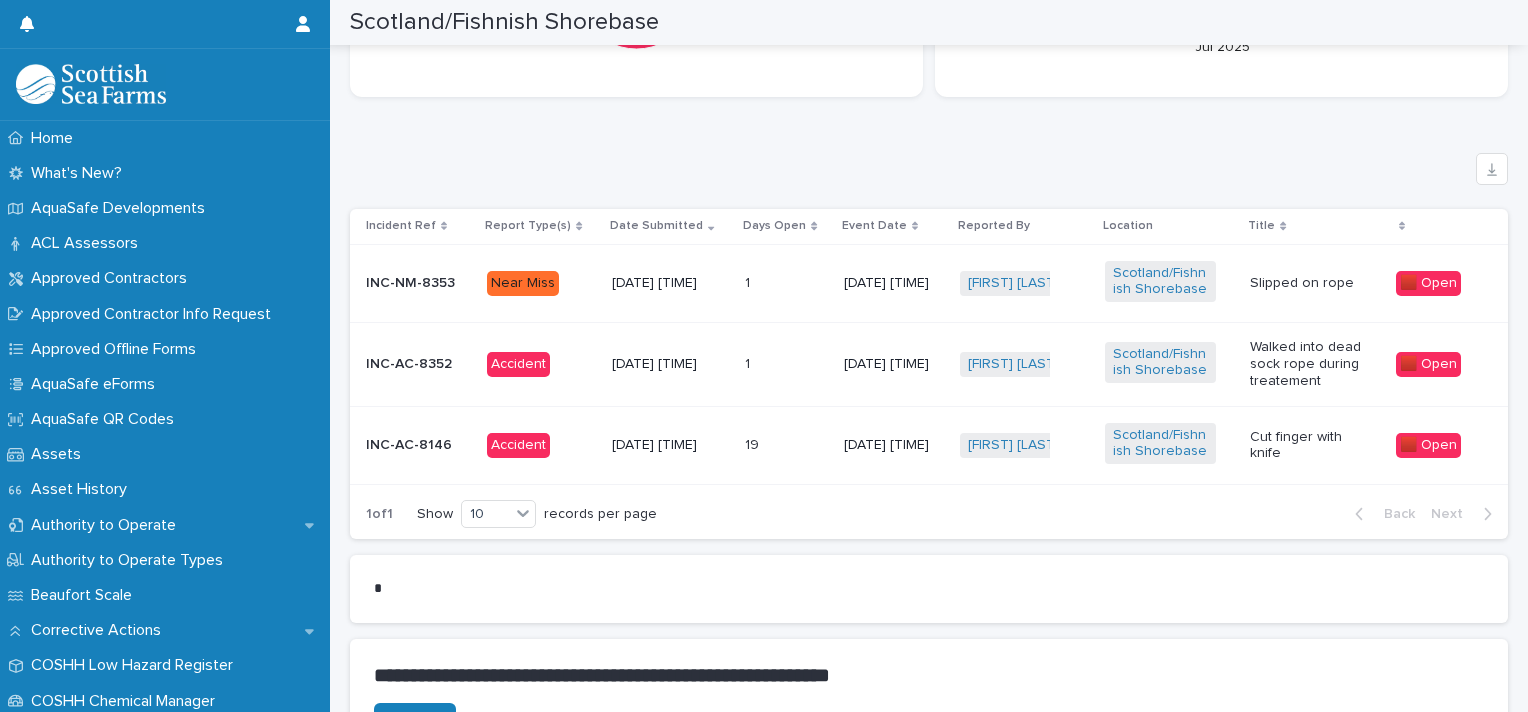 drag, startPoint x: 1280, startPoint y: 98, endPoint x: 1292, endPoint y: 137, distance: 40.804413 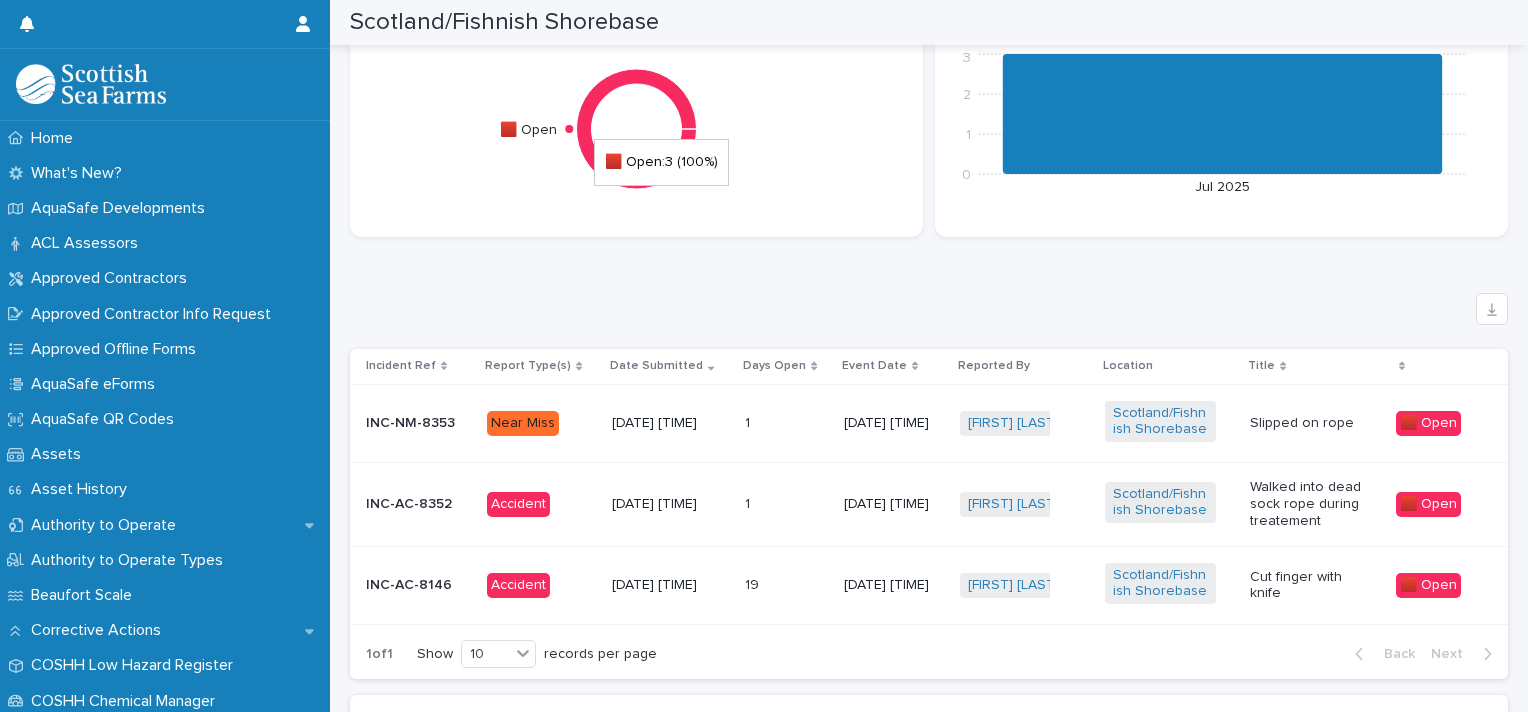 scroll, scrollTop: 1079, scrollLeft: 0, axis: vertical 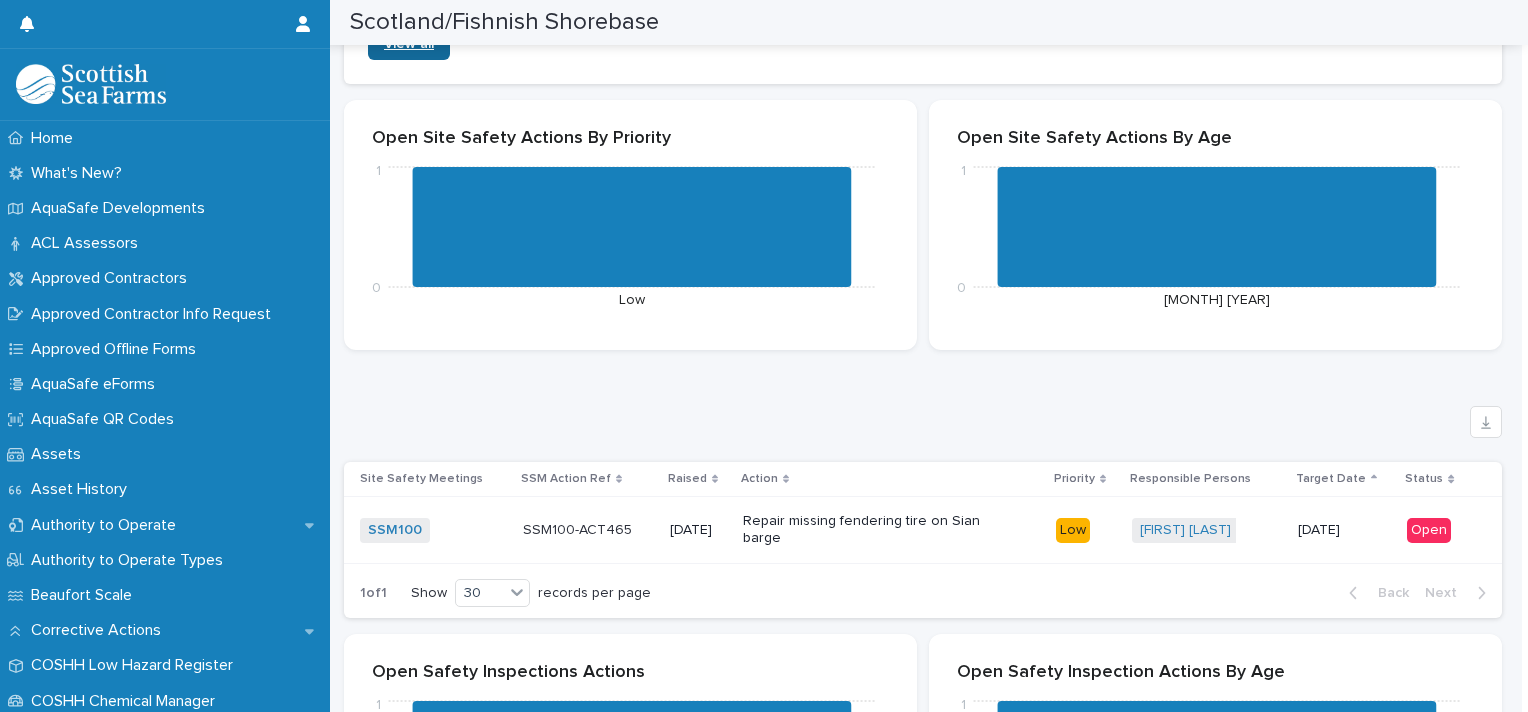 click on "View all" at bounding box center (409, 44) 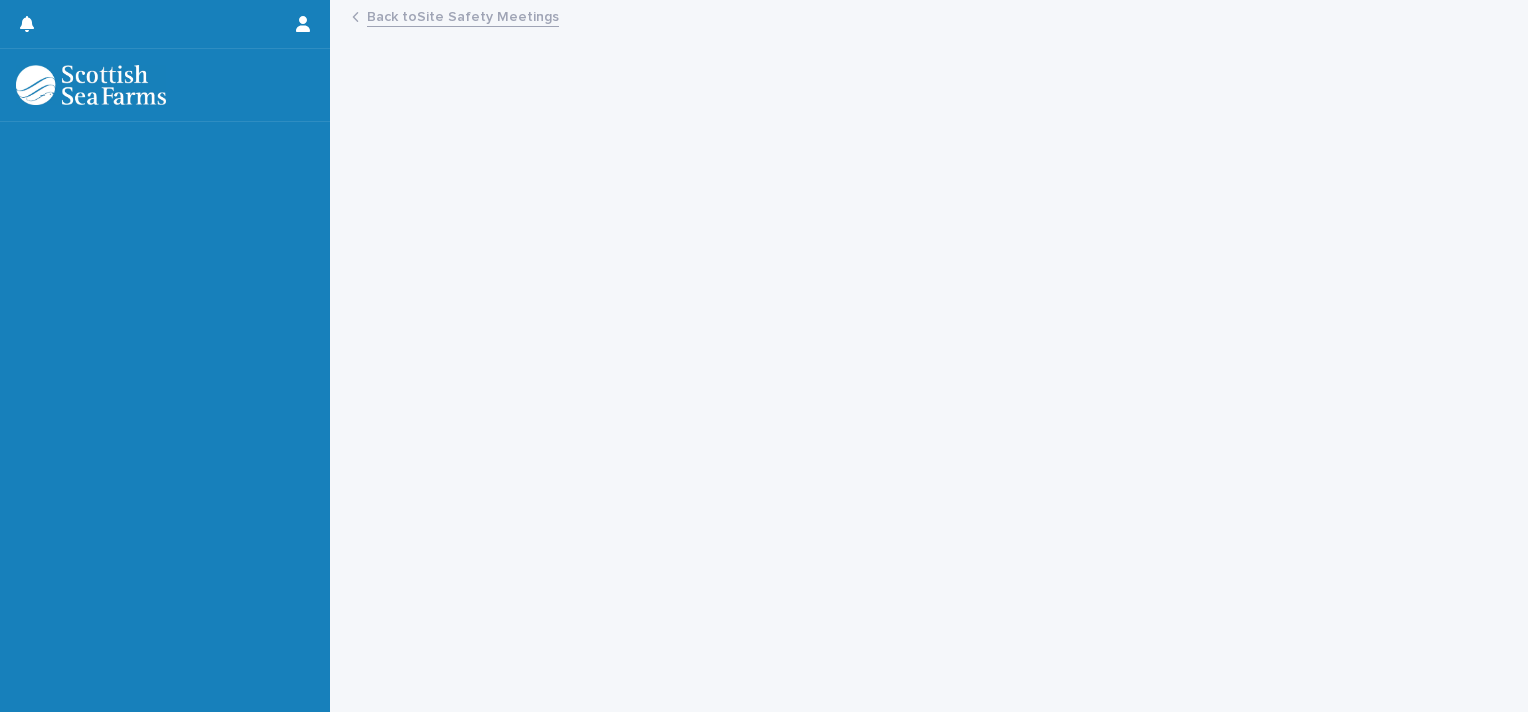 scroll, scrollTop: 0, scrollLeft: 0, axis: both 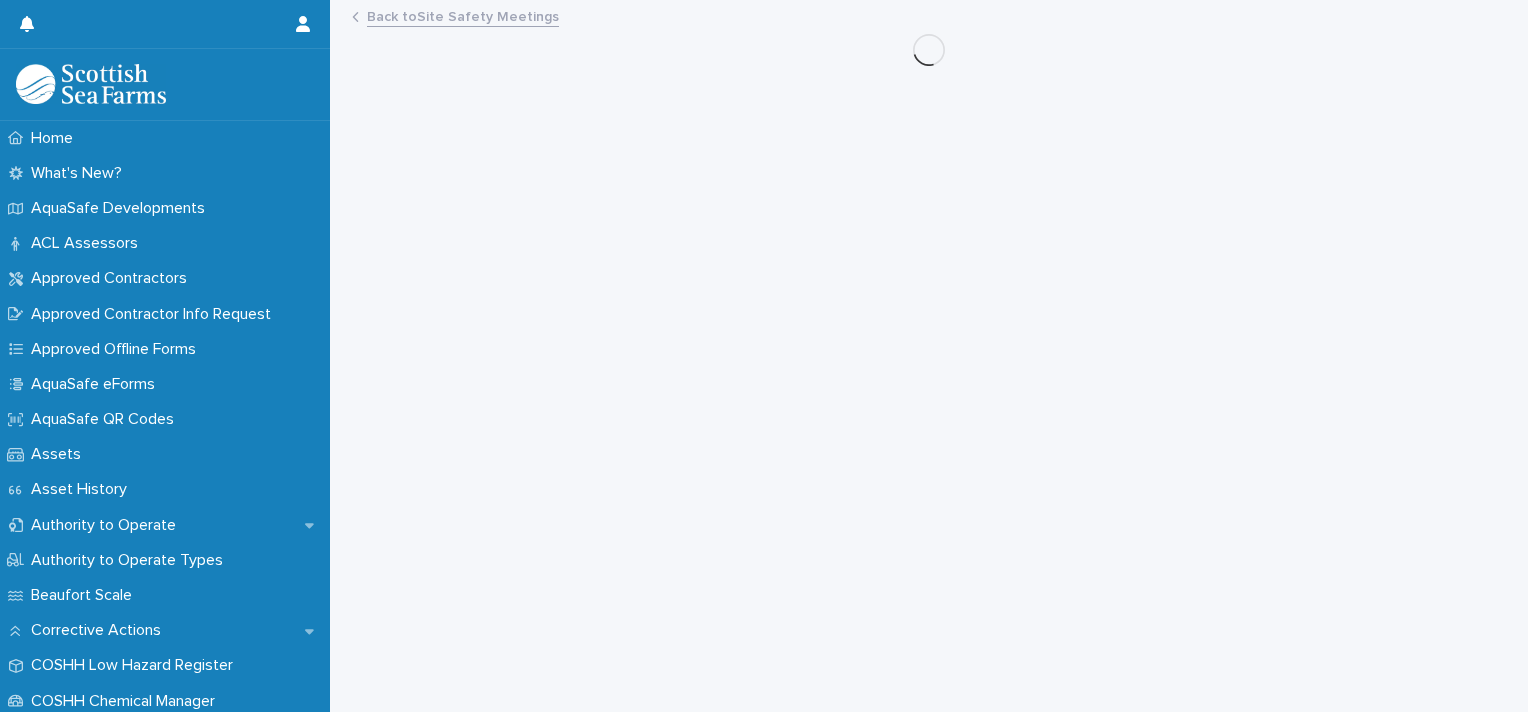 click on "Back to  Site Safety Meetings" at bounding box center (463, 15) 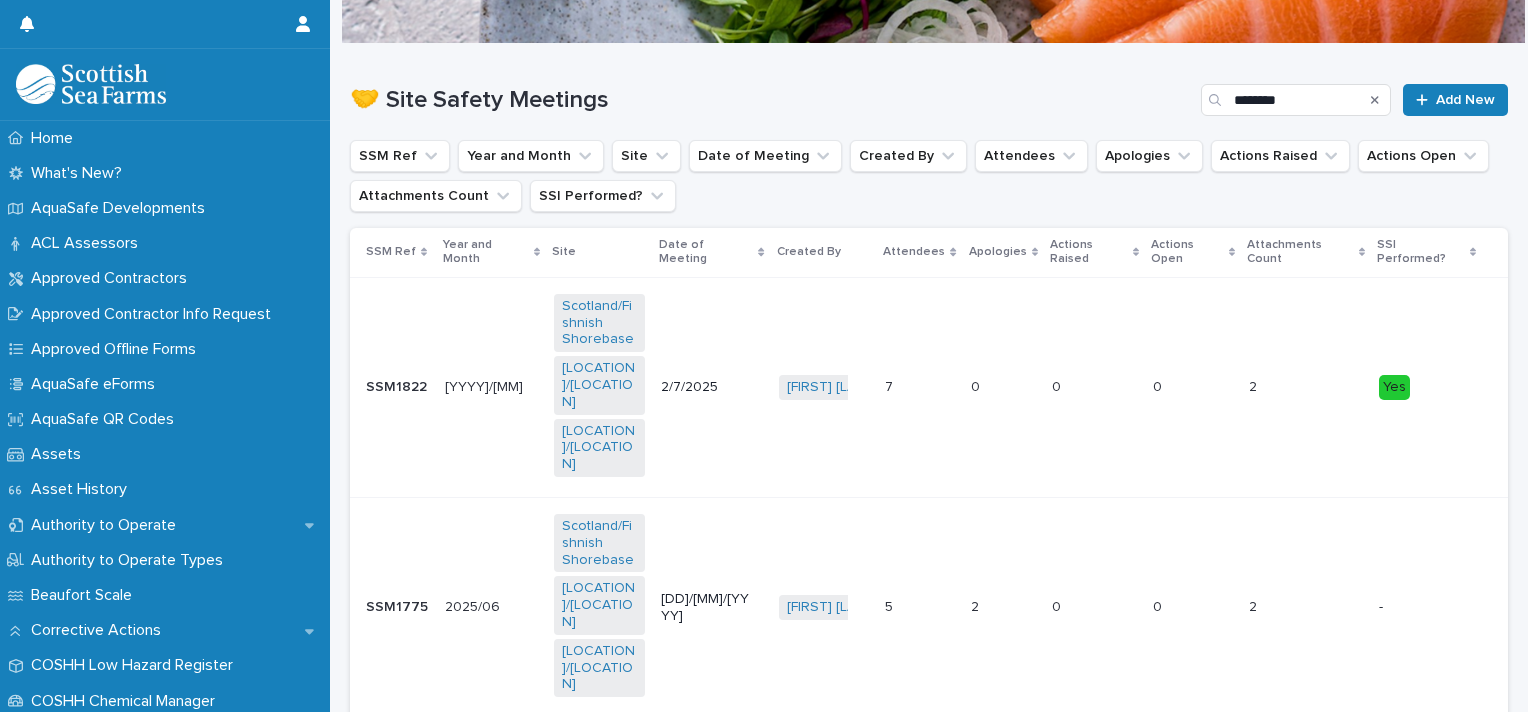 scroll, scrollTop: 156, scrollLeft: 0, axis: vertical 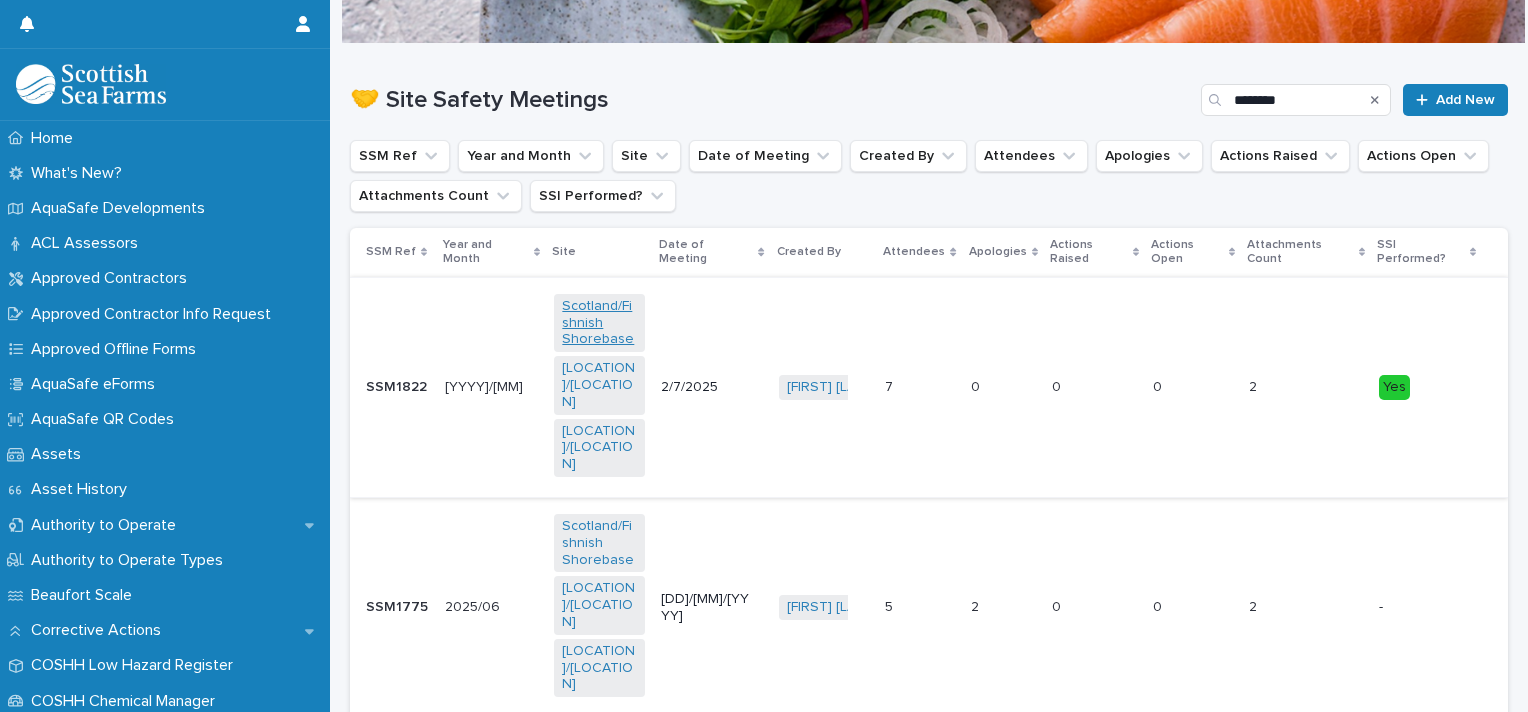 click on "Scotland/Fishnish Shorebase" at bounding box center [599, 323] 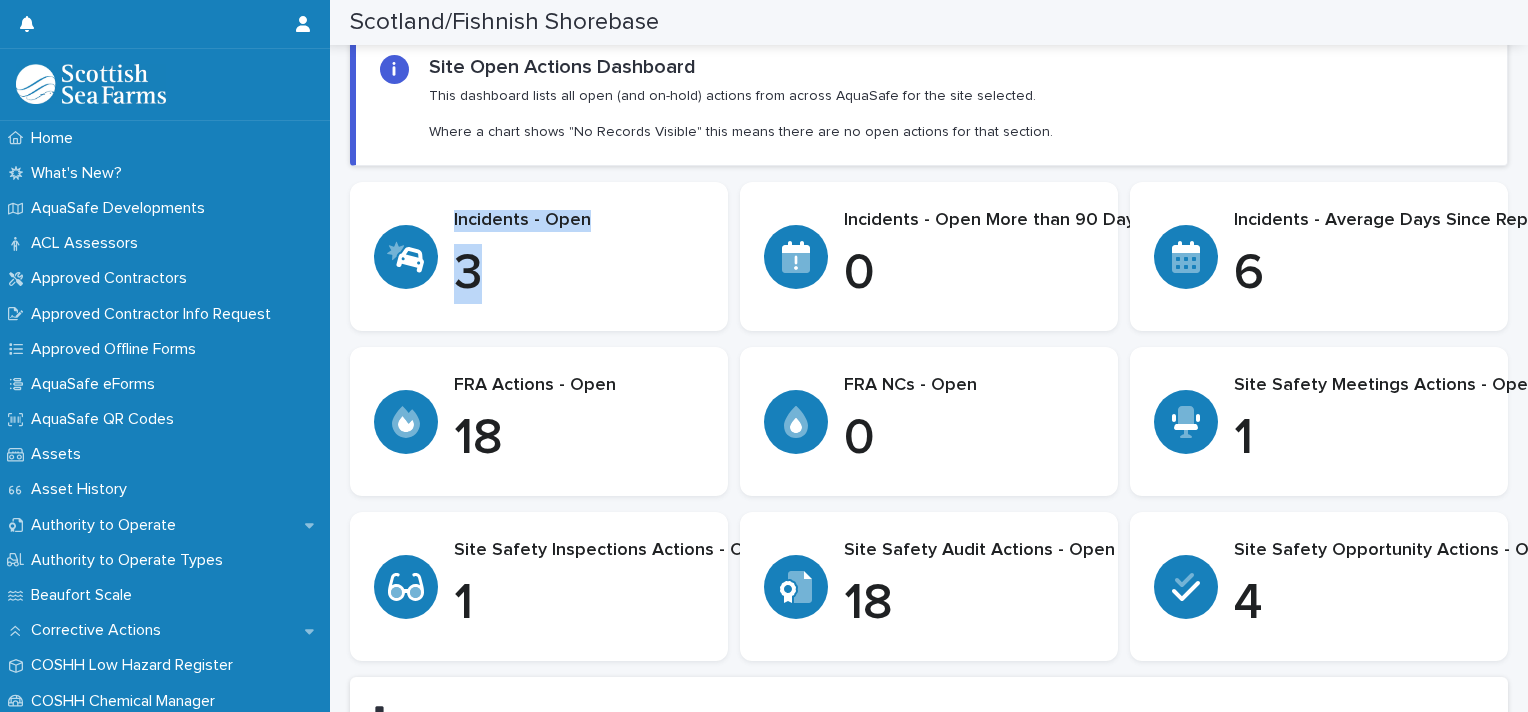 scroll, scrollTop: 0, scrollLeft: 0, axis: both 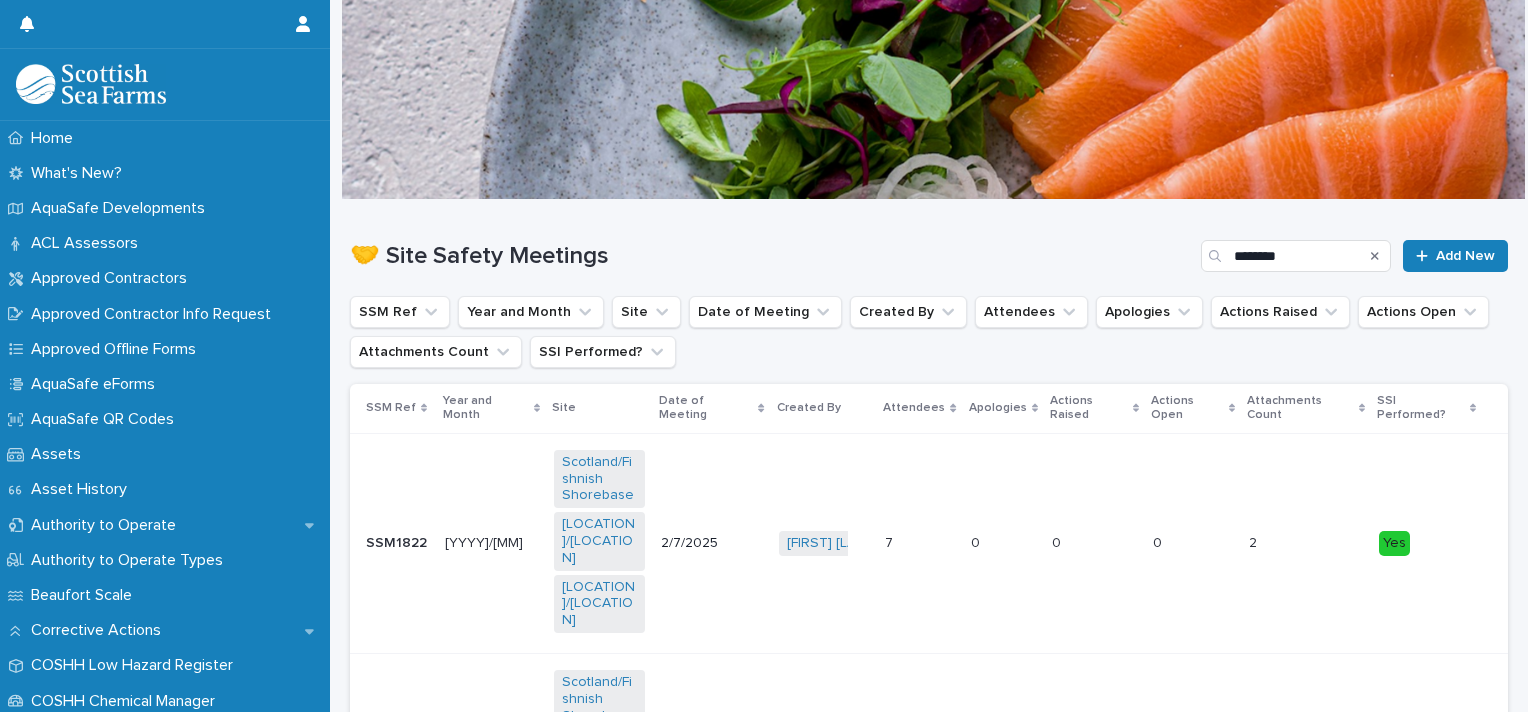click on "SSM1822" at bounding box center [398, 541] 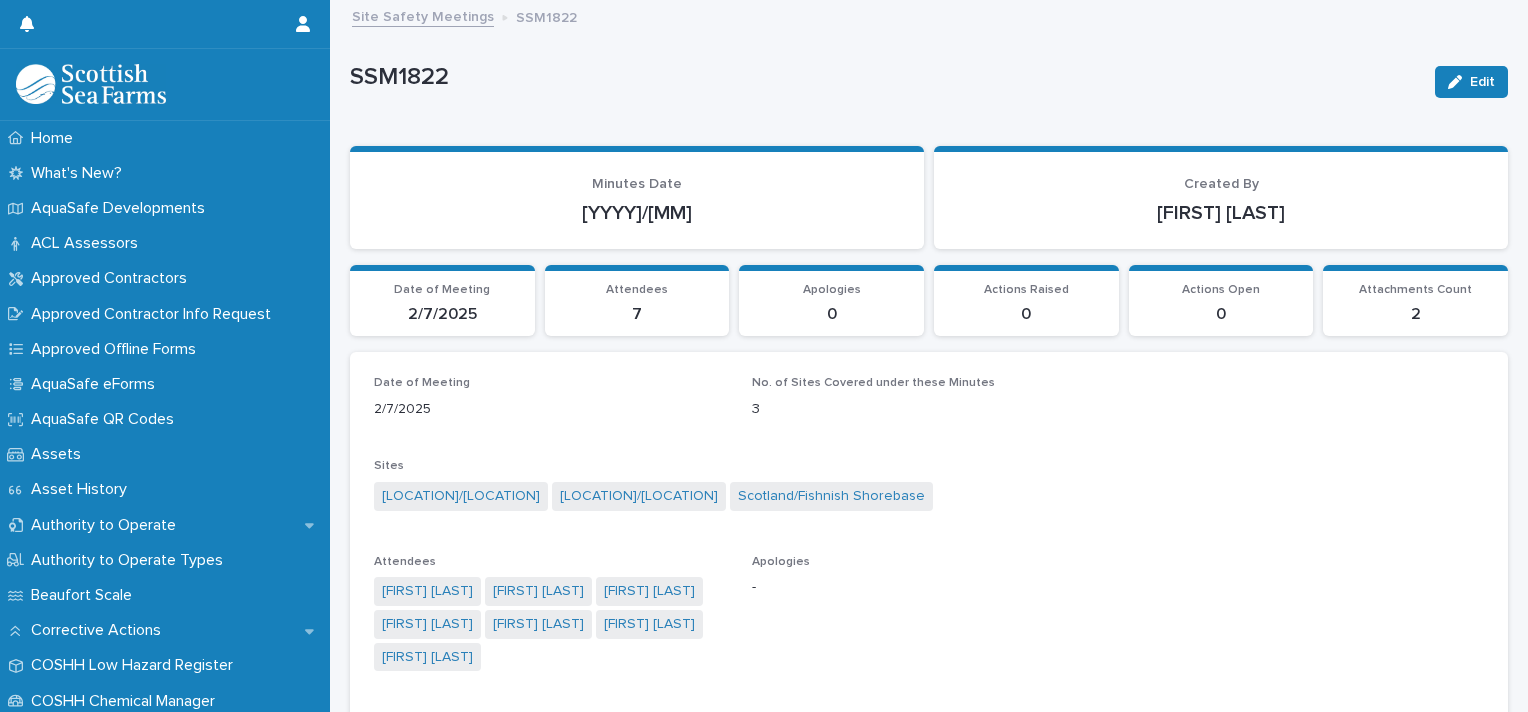click on "SSM1822 Edit SSM1822 Edit Sorry, there was an error saving your record. Please try again. Please fill out the required fields below. Loading... Saving… Loading... Saving… Loading... Saving… Minutes Date [YYYY]/[MM] Created By [FIRST] [LAST] Loading... Saving… Date of Meeting 2/7/2025 Attendees 7 Apologies 0 Actions Raised 0 Actions Open 0 Attachments Count 2 Loading... Saving… Date of Meeting 2/7/2025 No. of Sites Covered under these Minutes 3 Sites [LOCATION]/[LOCATION]   [LOCATION]/[LOCATION]   [LOCATION]/[LOCATION]   Attendees [FIRST] [LAST]   [FIRST] [LAST]   [FIRST] [LAST]   [FIRST] [LAST]   [FIRST] [LAST]   [FIRST] [LAST]   [FIRST] [LAST]   Apologies - Minutes Upload This file cannot be opened Download File Document Summary (Generated by AI) The uploaded document is "Fishnish Safety Meeting Minutes" for the Fishnish site, dated 2 July 2025, with the document identifier DOC-H&S-26, version 2, dated 15/10/2018. Related Month End Safety Vessel Check - Was a Site Safety Inspection Performed? Yes" at bounding box center (929, 771) 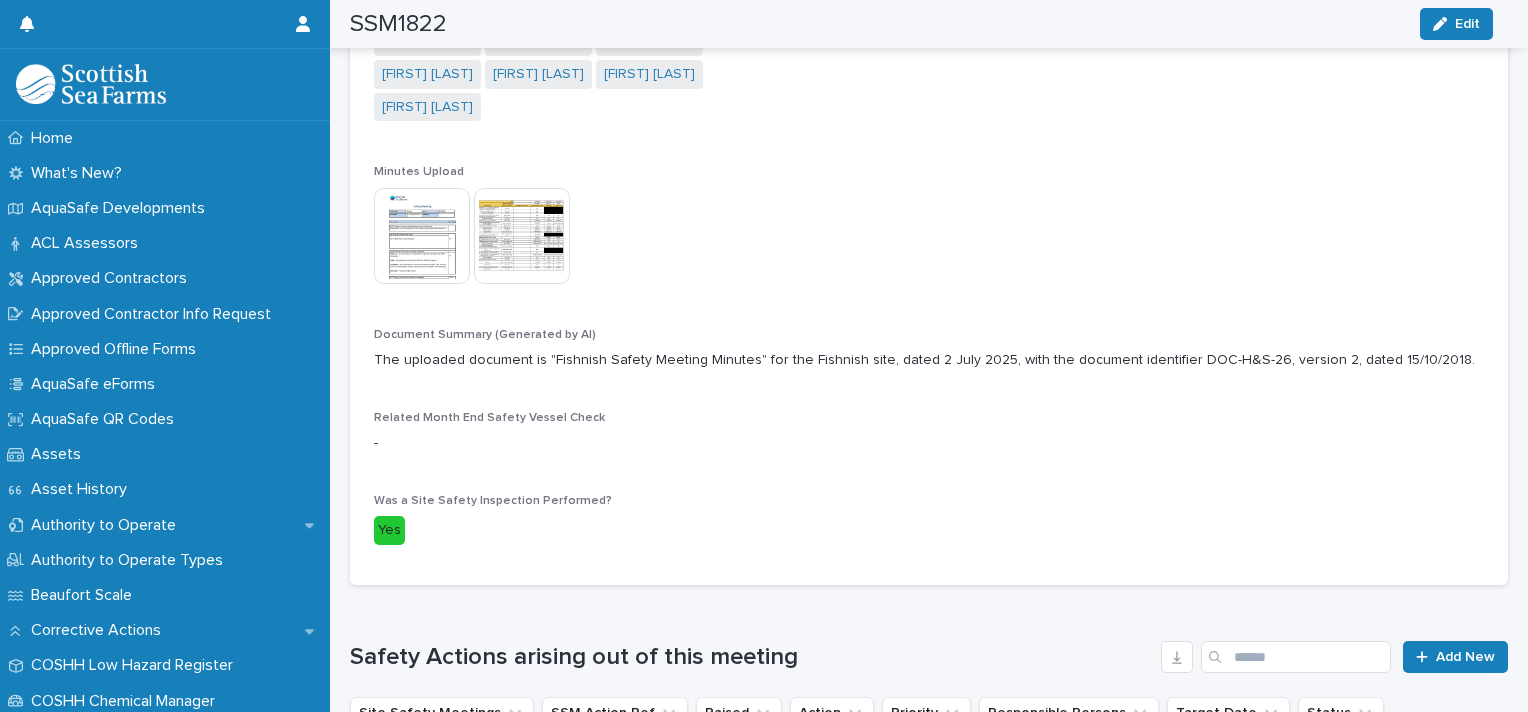 scroll, scrollTop: 548, scrollLeft: 0, axis: vertical 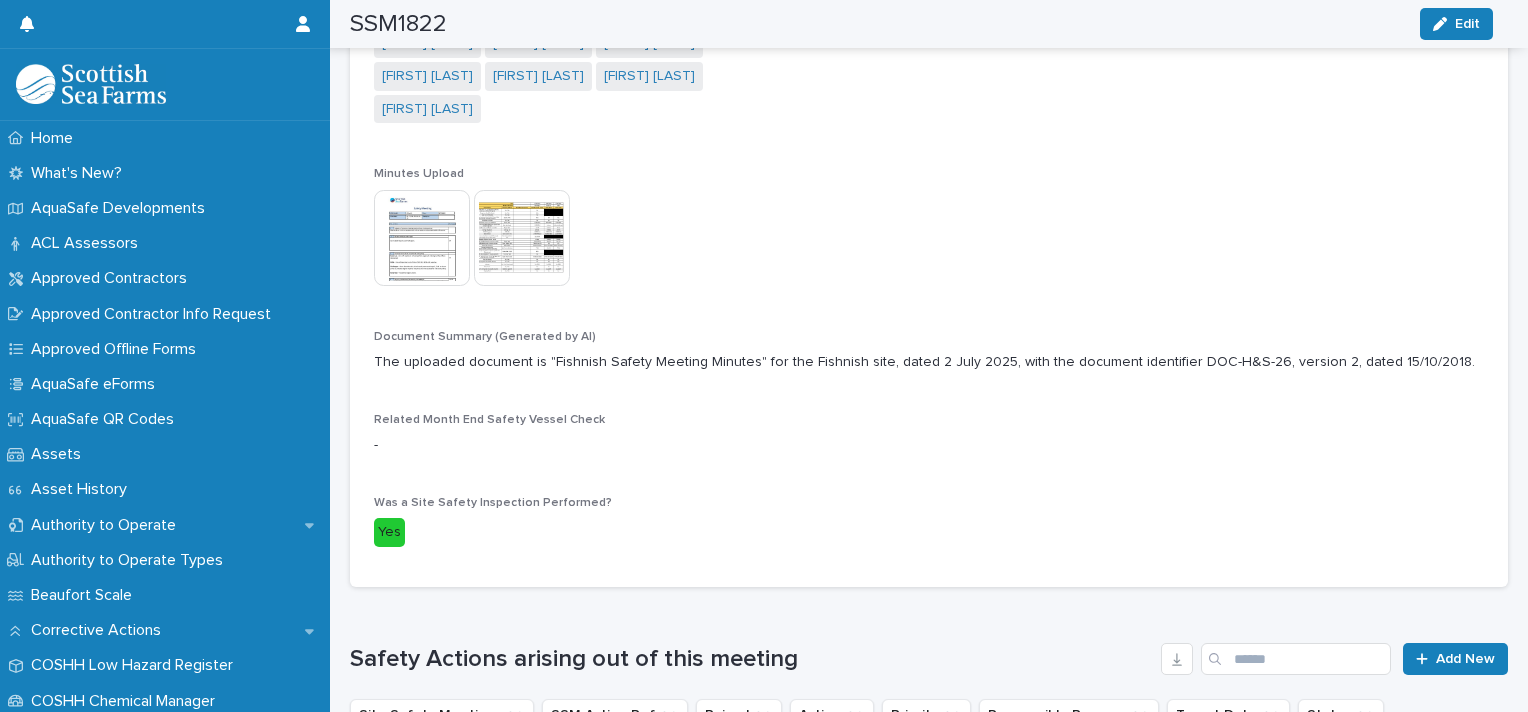 click at bounding box center [522, 238] 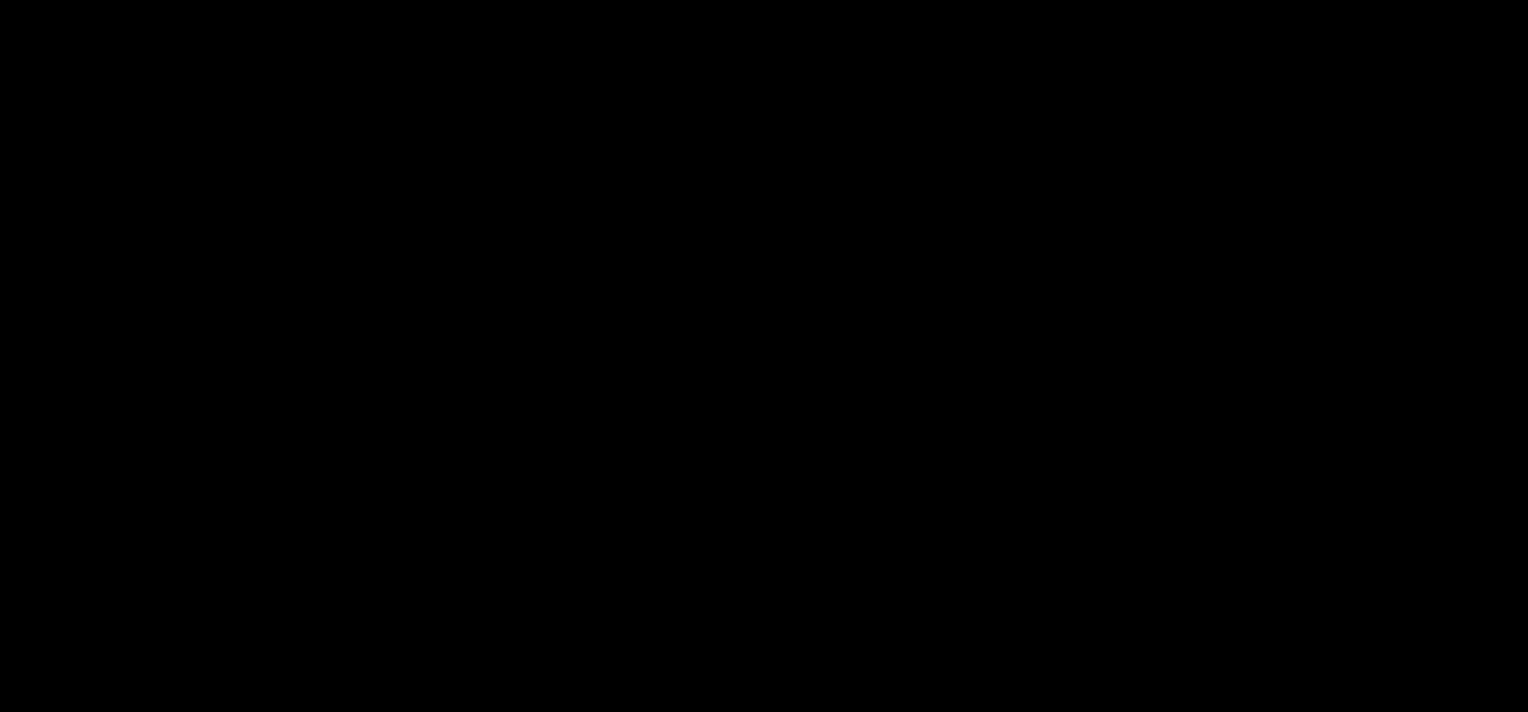 click at bounding box center (764, 329) 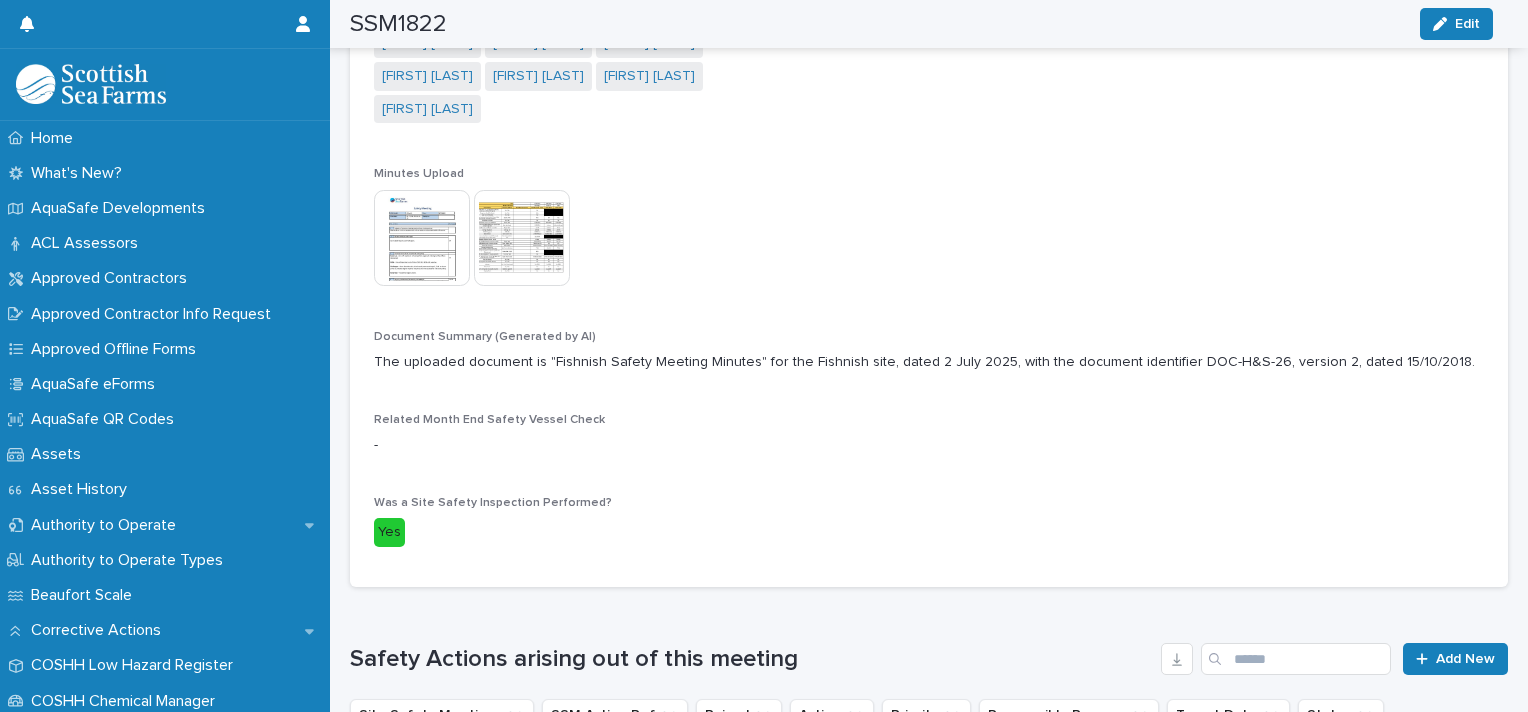 click at bounding box center (522, 238) 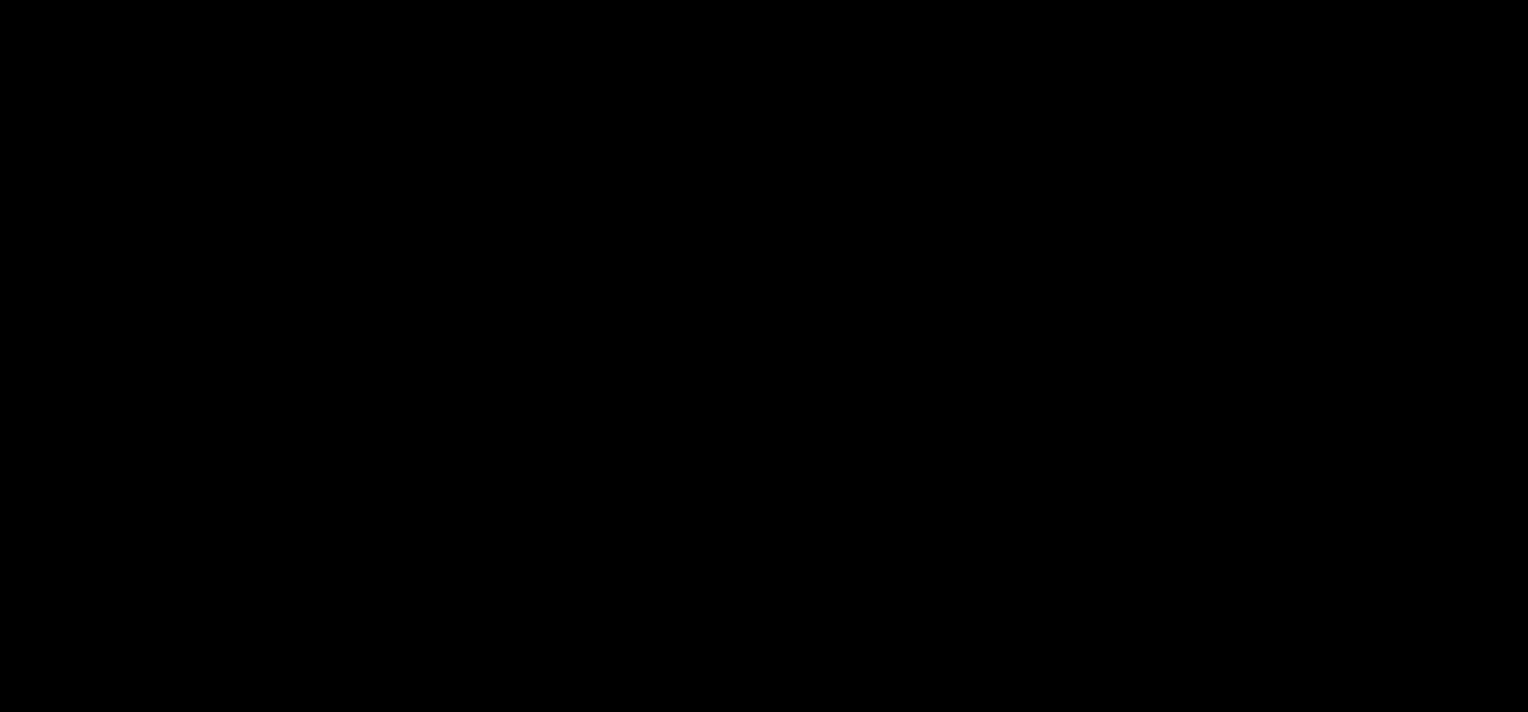 click on "This file cannot be opened Download File" at bounding box center (764, 329) 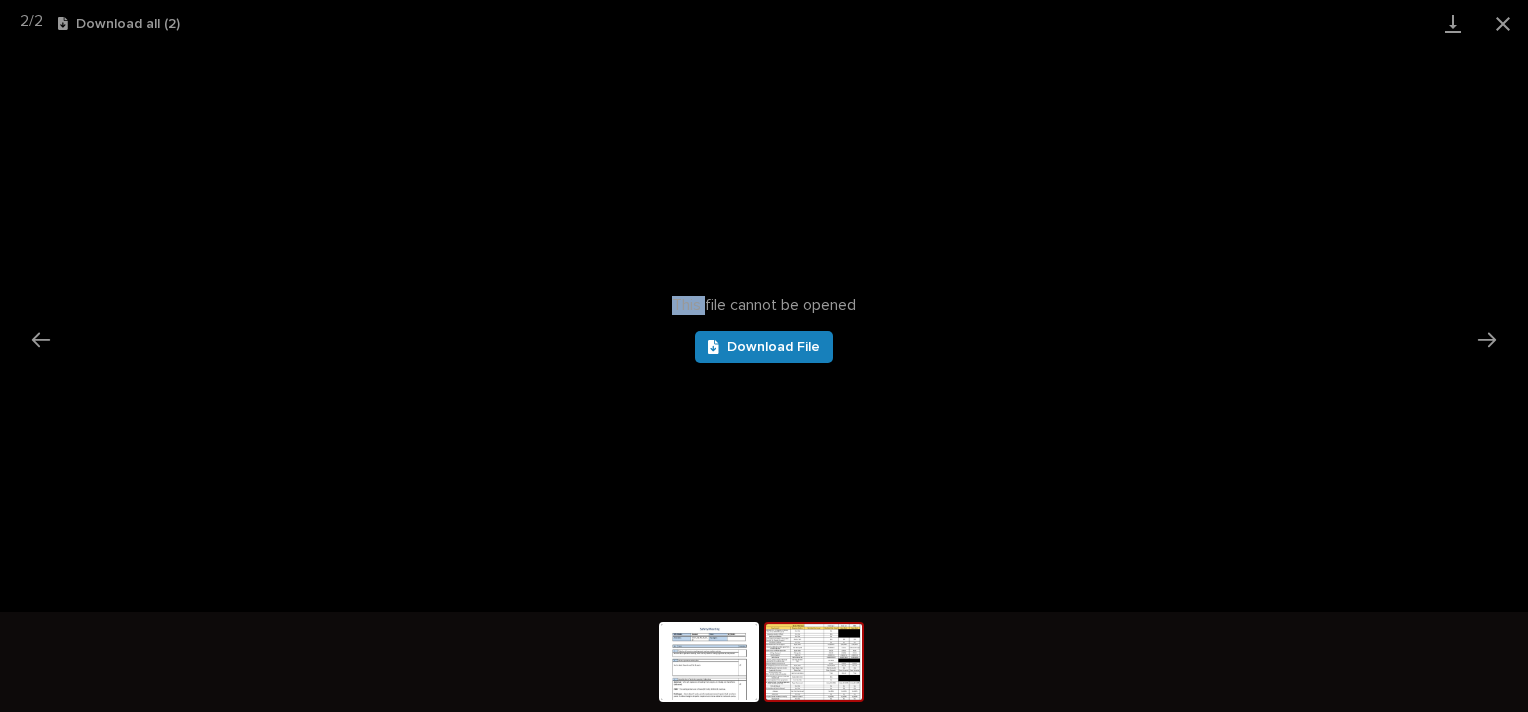 click at bounding box center [814, 662] 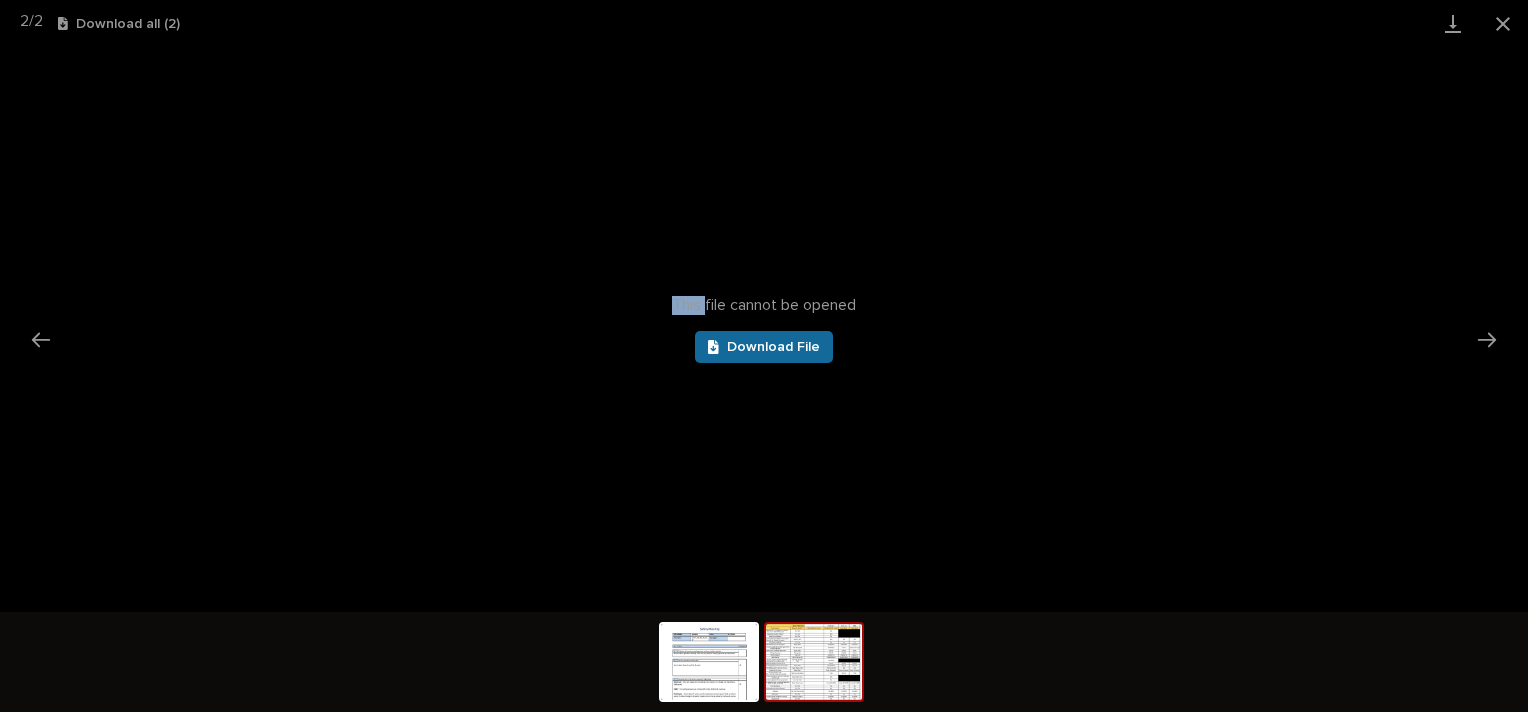 drag, startPoint x: 805, startPoint y: 676, endPoint x: 776, endPoint y: 345, distance: 332.26797 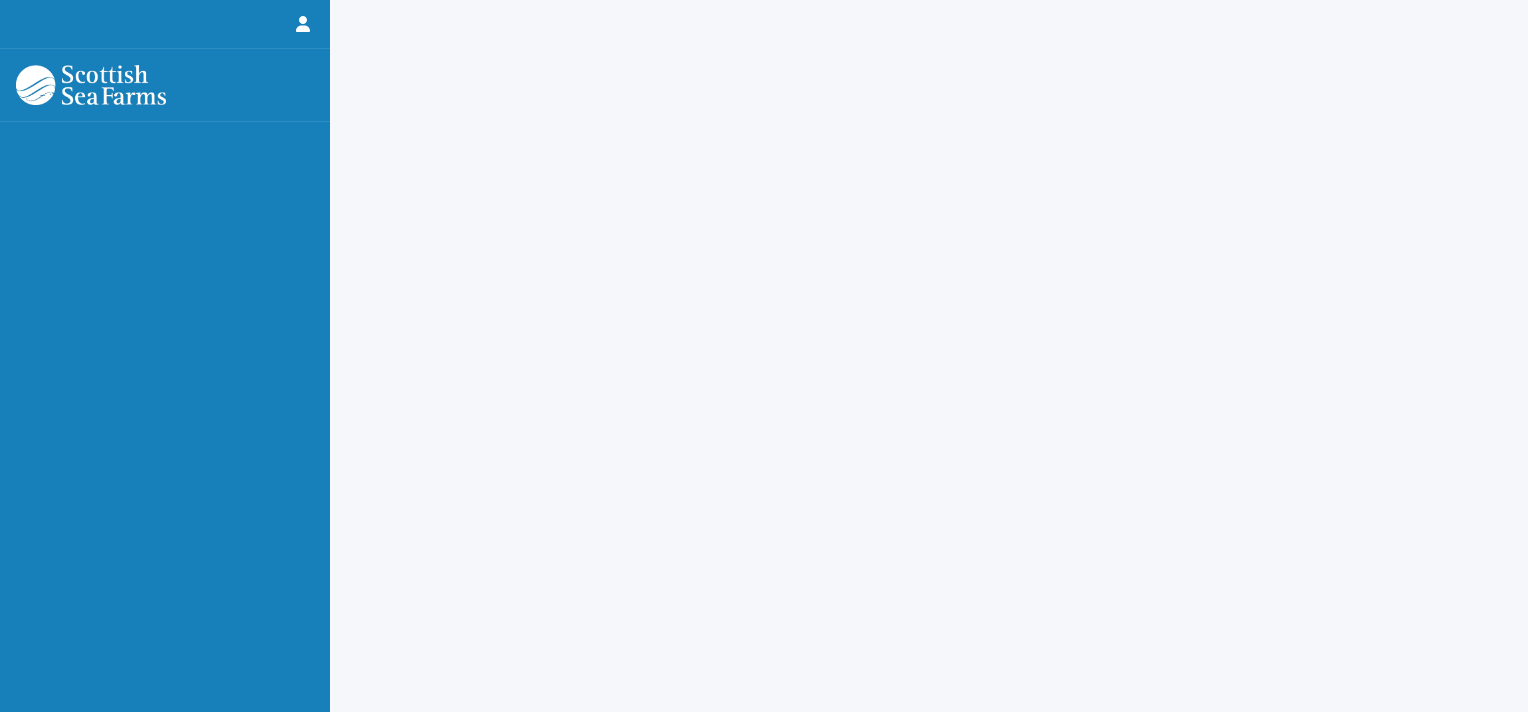 scroll, scrollTop: 0, scrollLeft: 0, axis: both 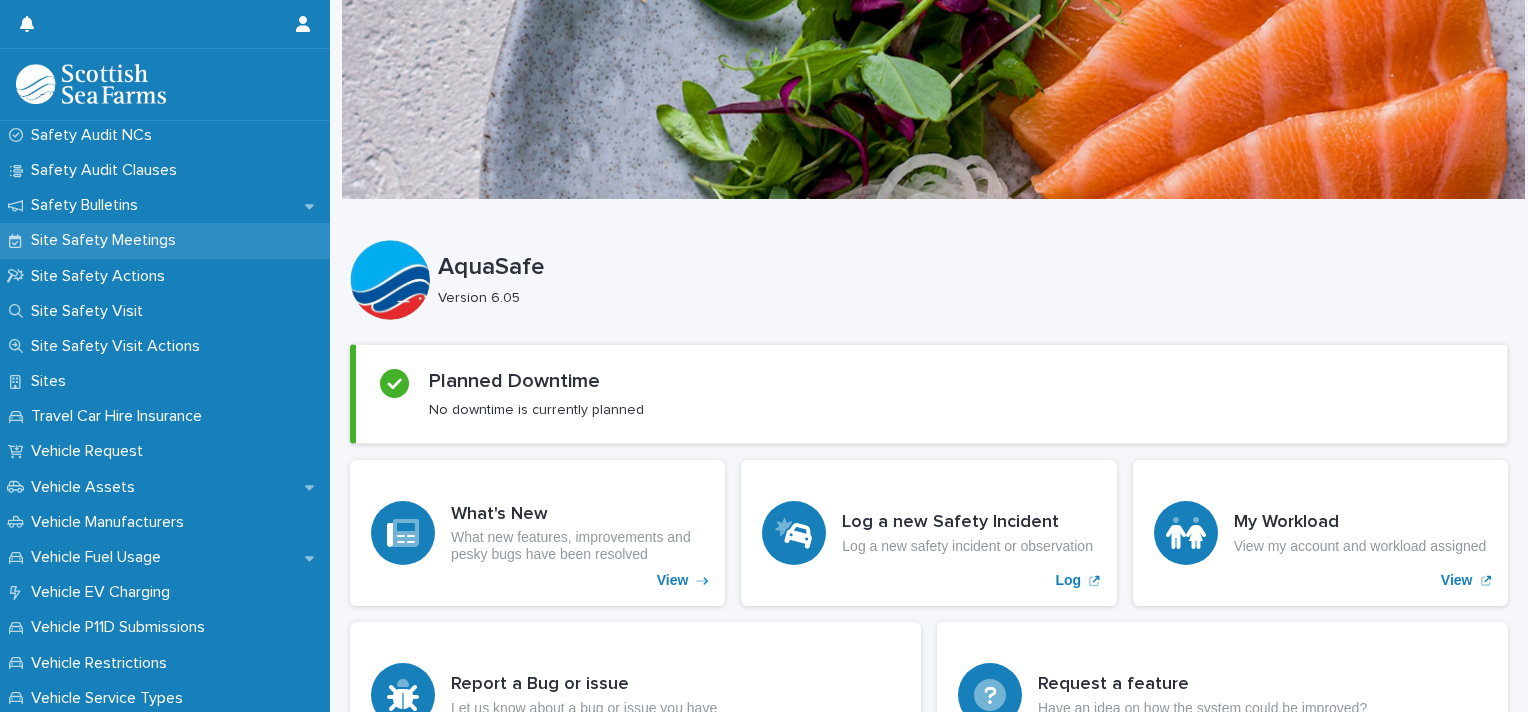 click on "Site Safety Meetings" at bounding box center [107, 240] 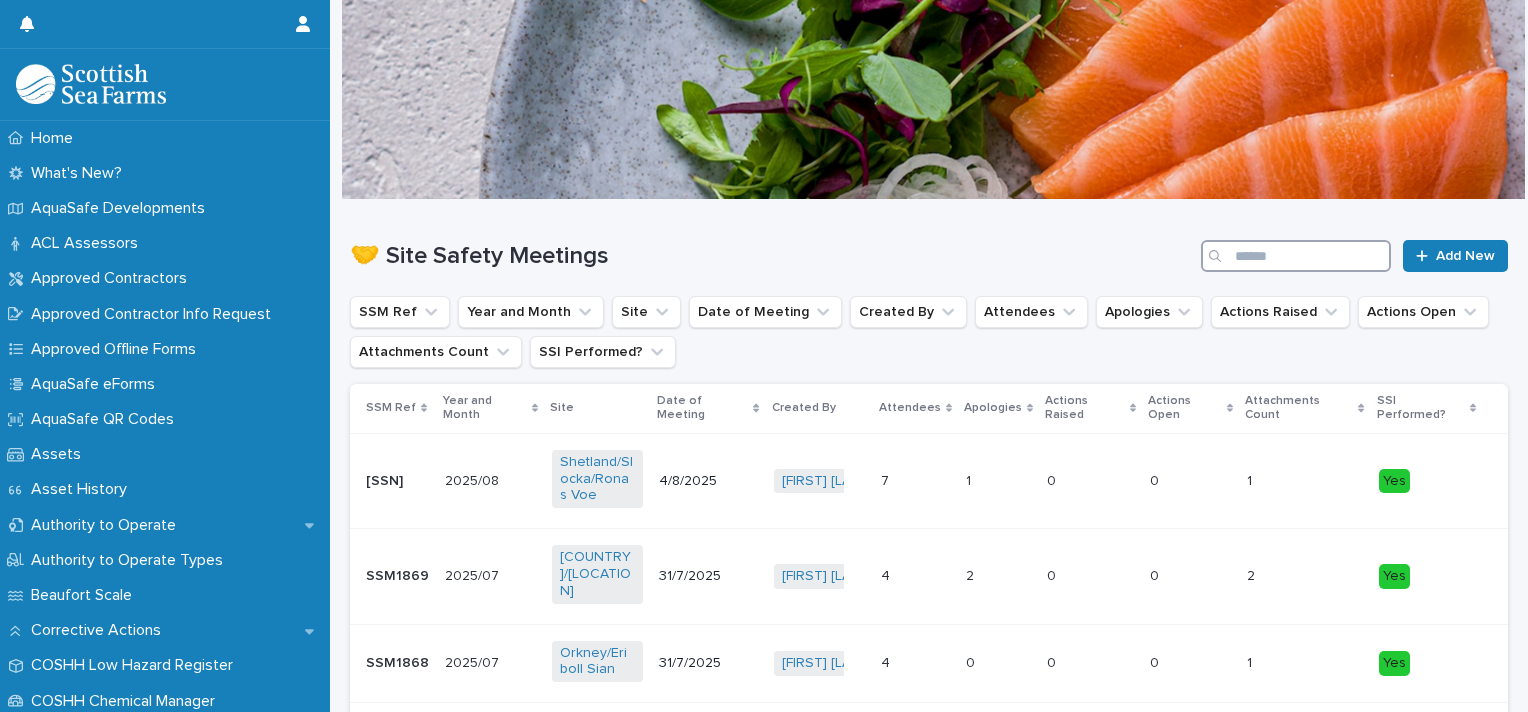click at bounding box center [1296, 256] 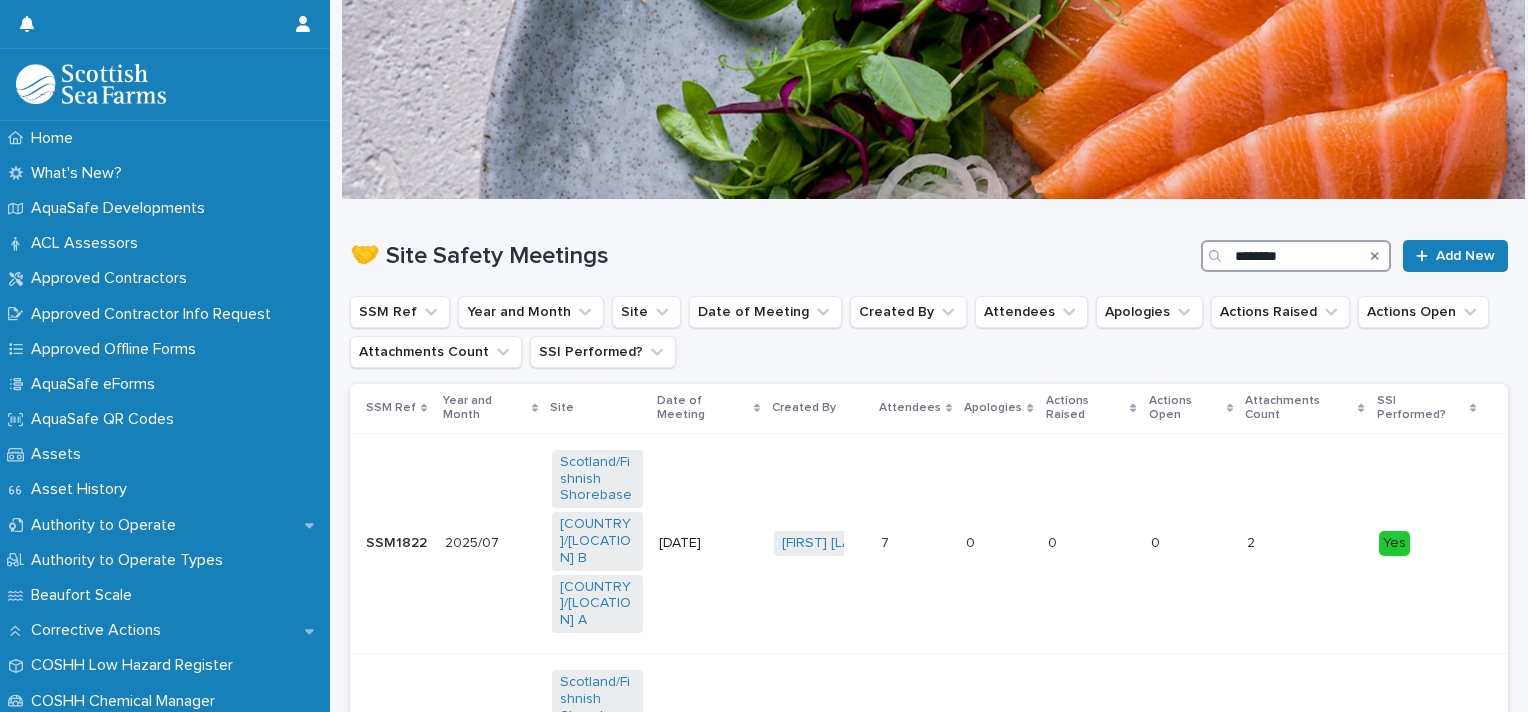 type on "********" 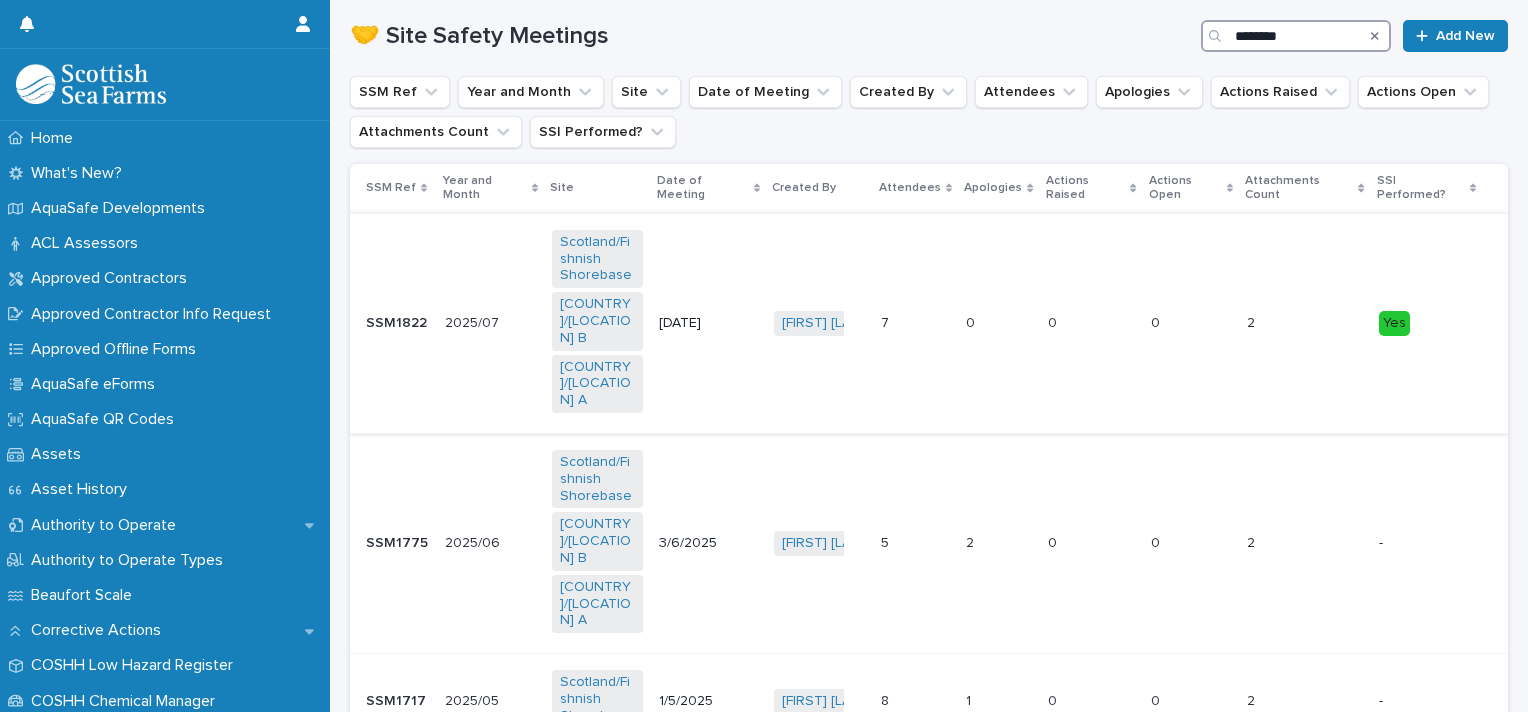 scroll, scrollTop: 223, scrollLeft: 0, axis: vertical 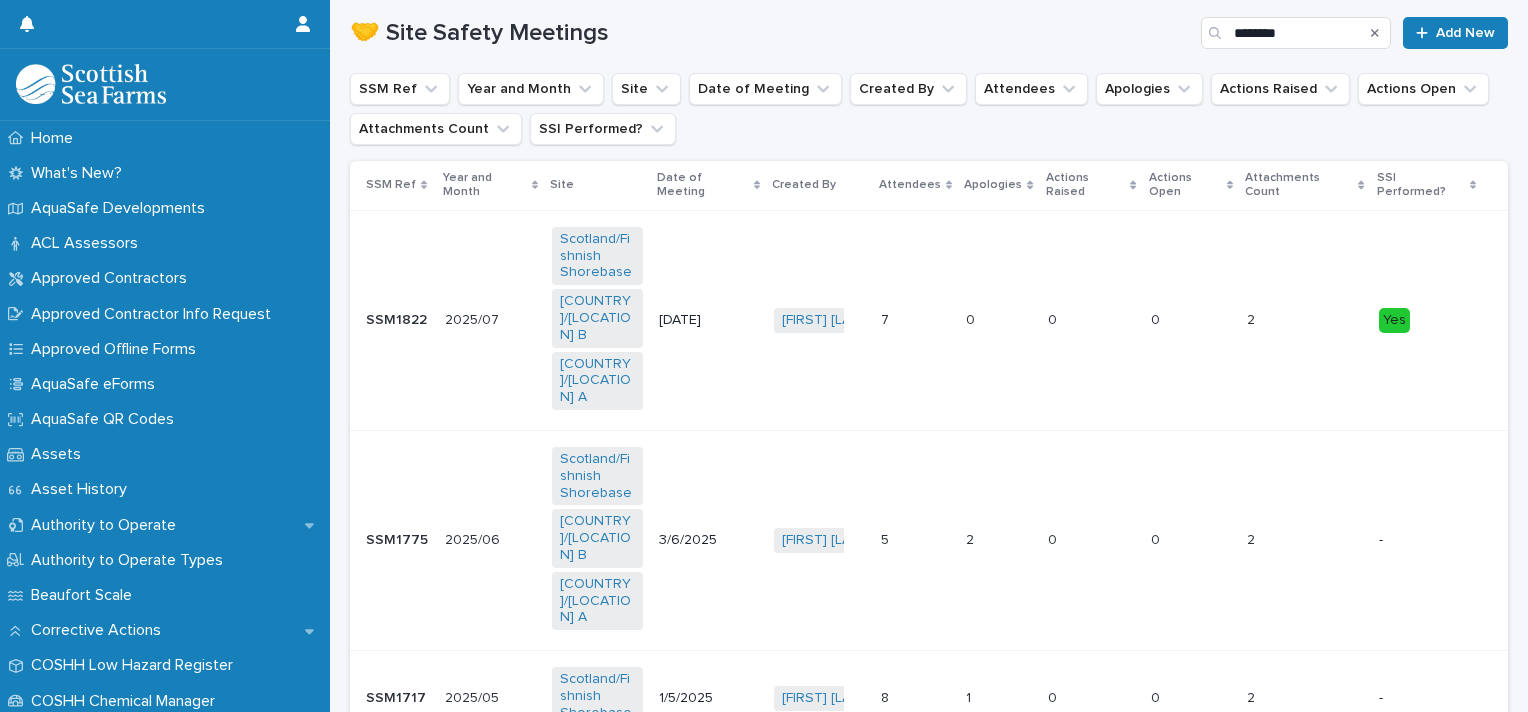 click on "SSM1775" at bounding box center (399, 538) 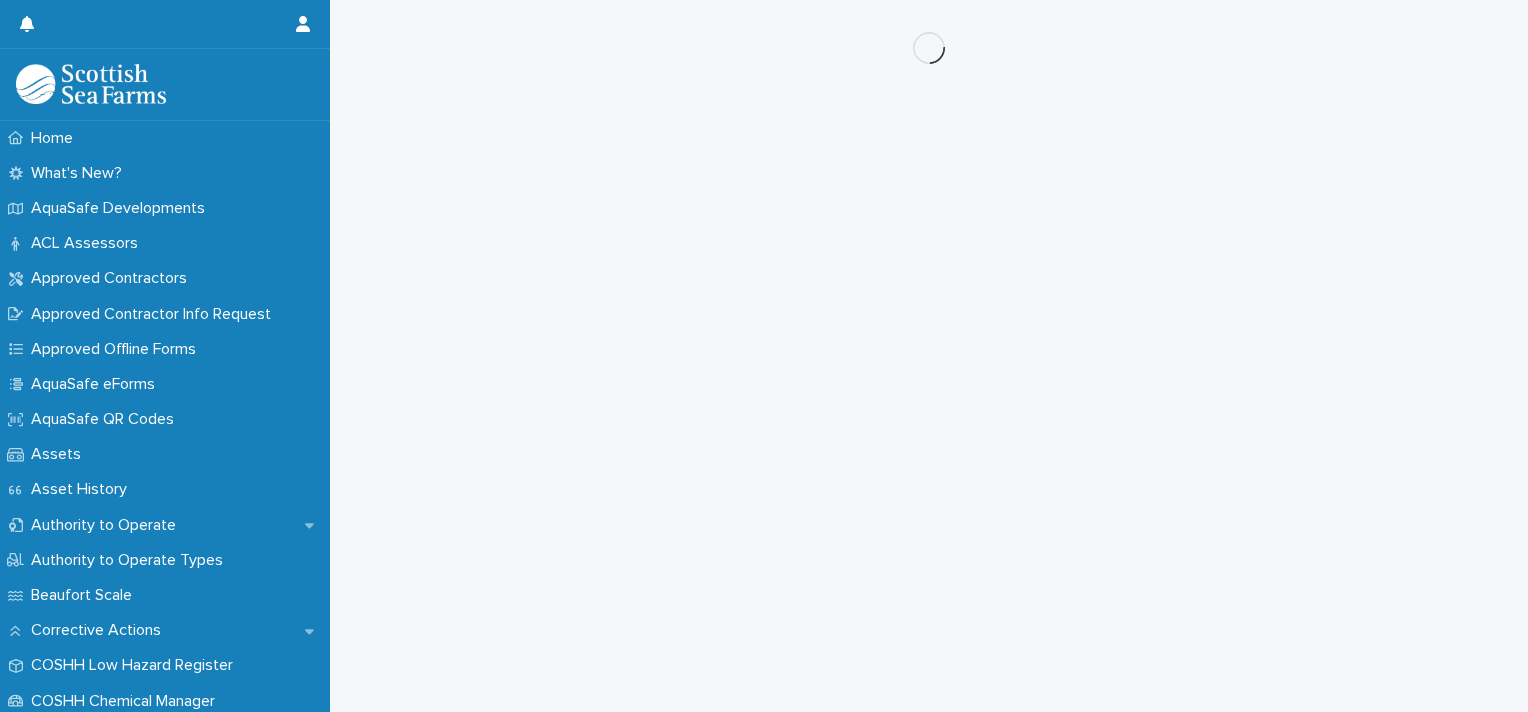 scroll, scrollTop: 0, scrollLeft: 0, axis: both 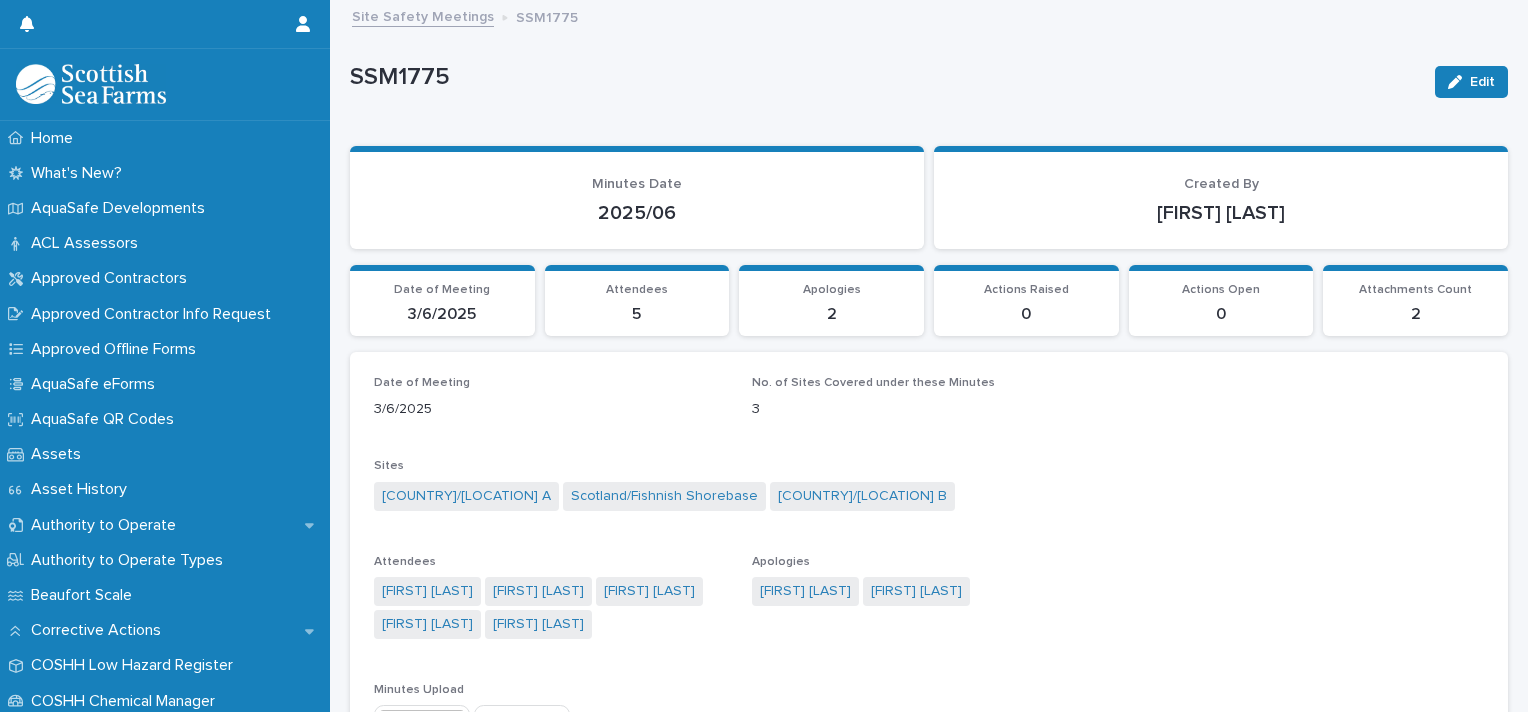 click on "SSM1775" at bounding box center [884, 77] 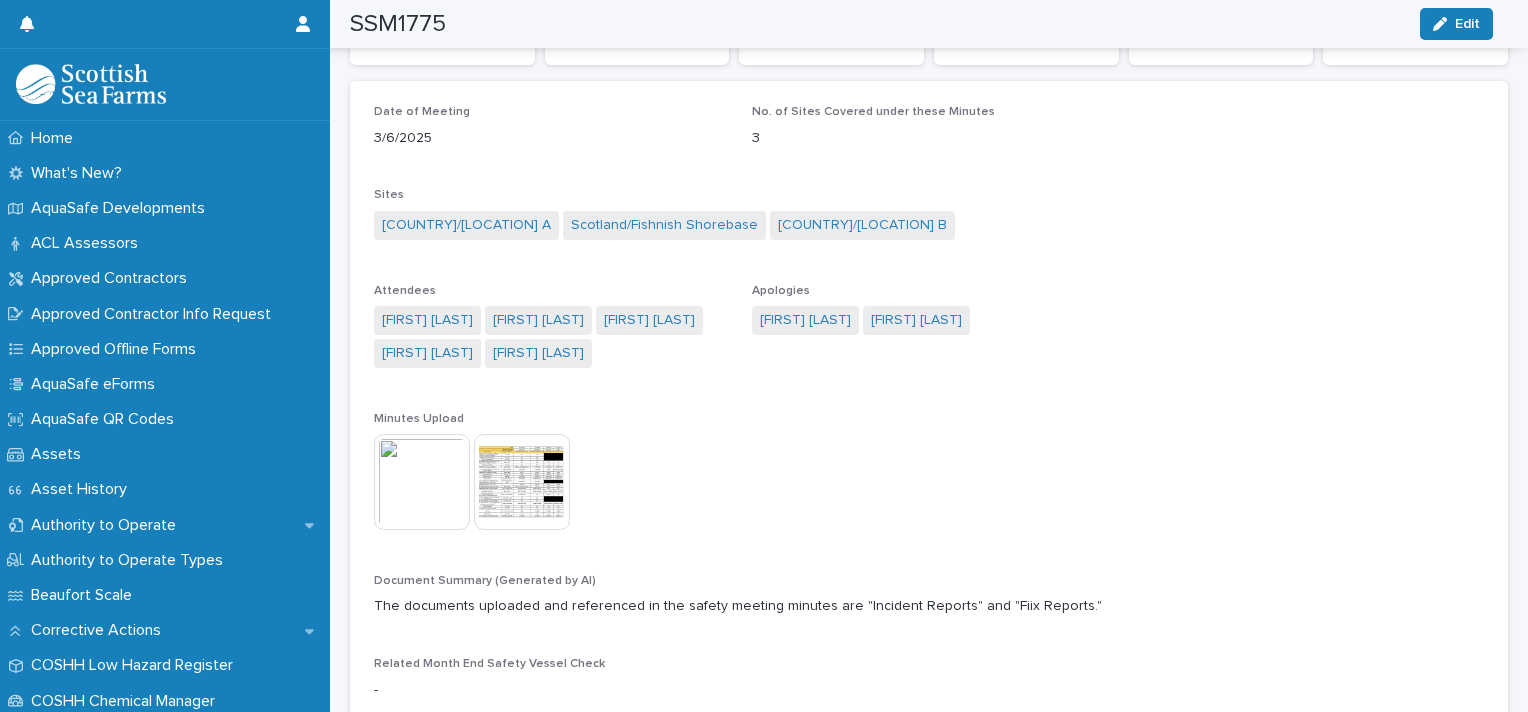 scroll, scrollTop: 272, scrollLeft: 0, axis: vertical 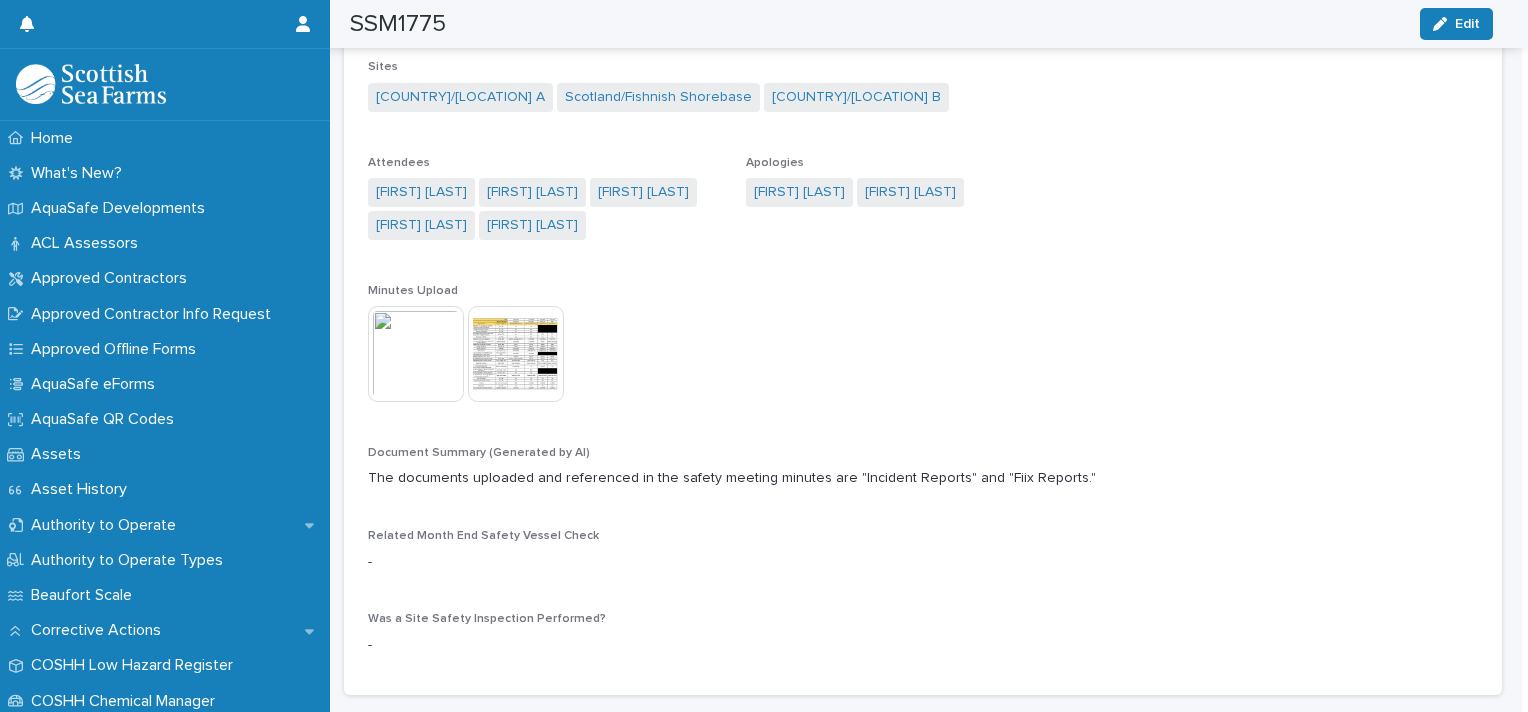 click at bounding box center (416, 354) 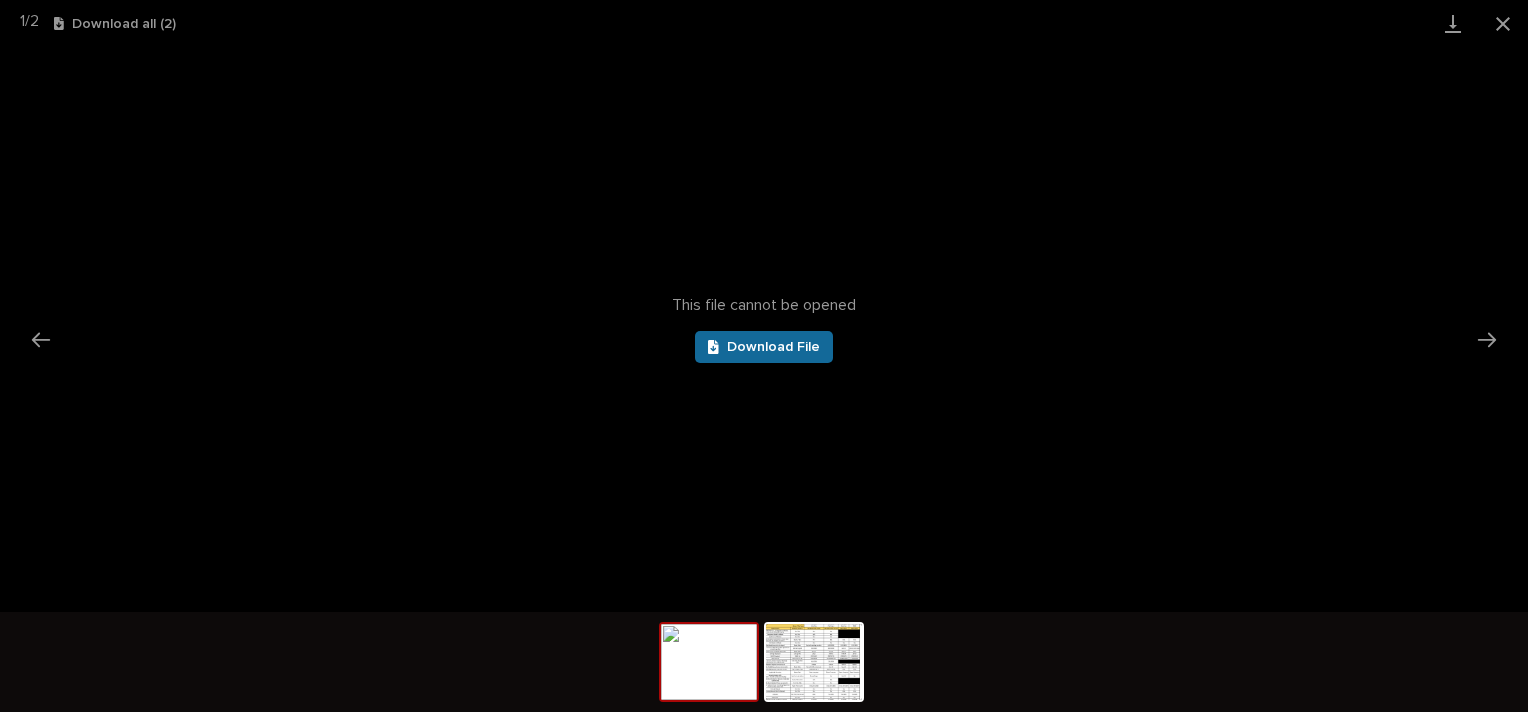 click on "Download File" at bounding box center [773, 347] 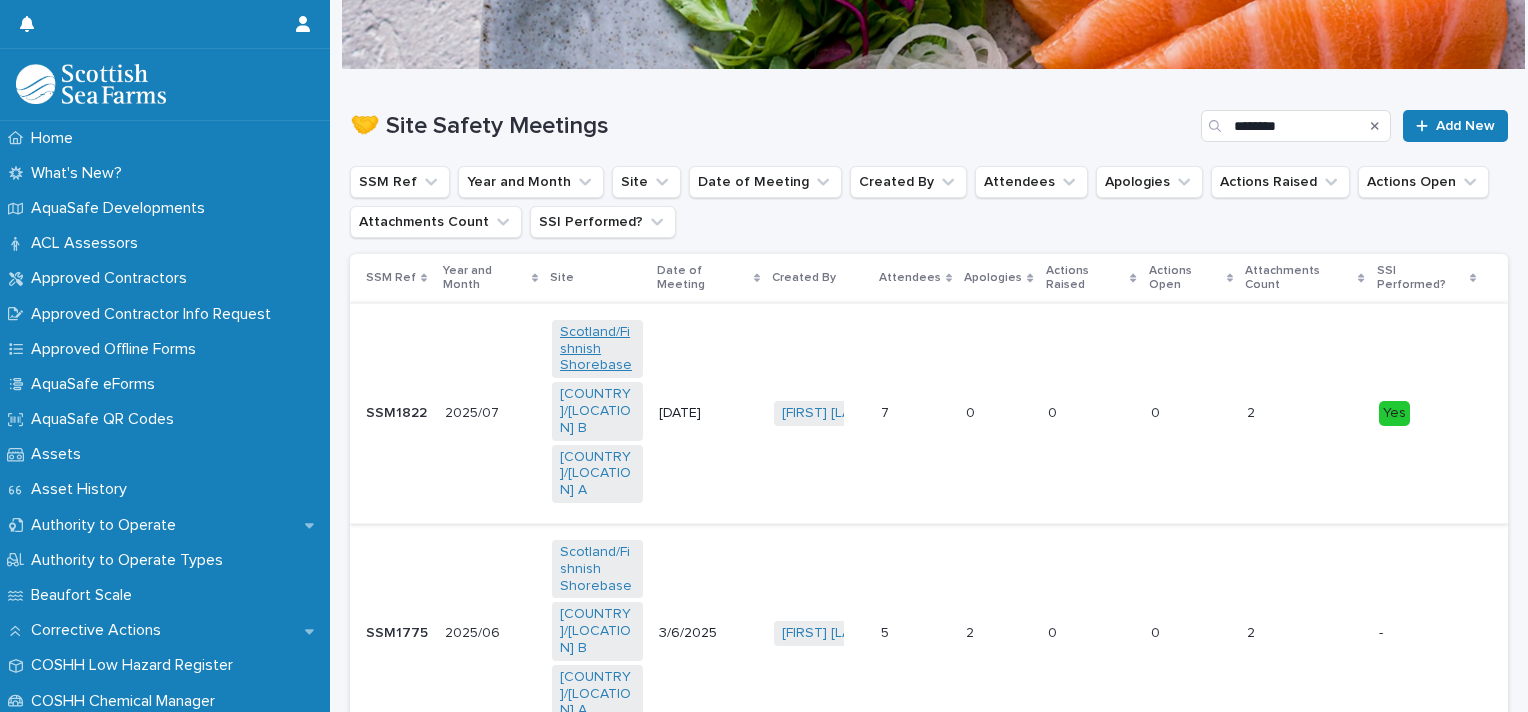 scroll, scrollTop: 167, scrollLeft: 0, axis: vertical 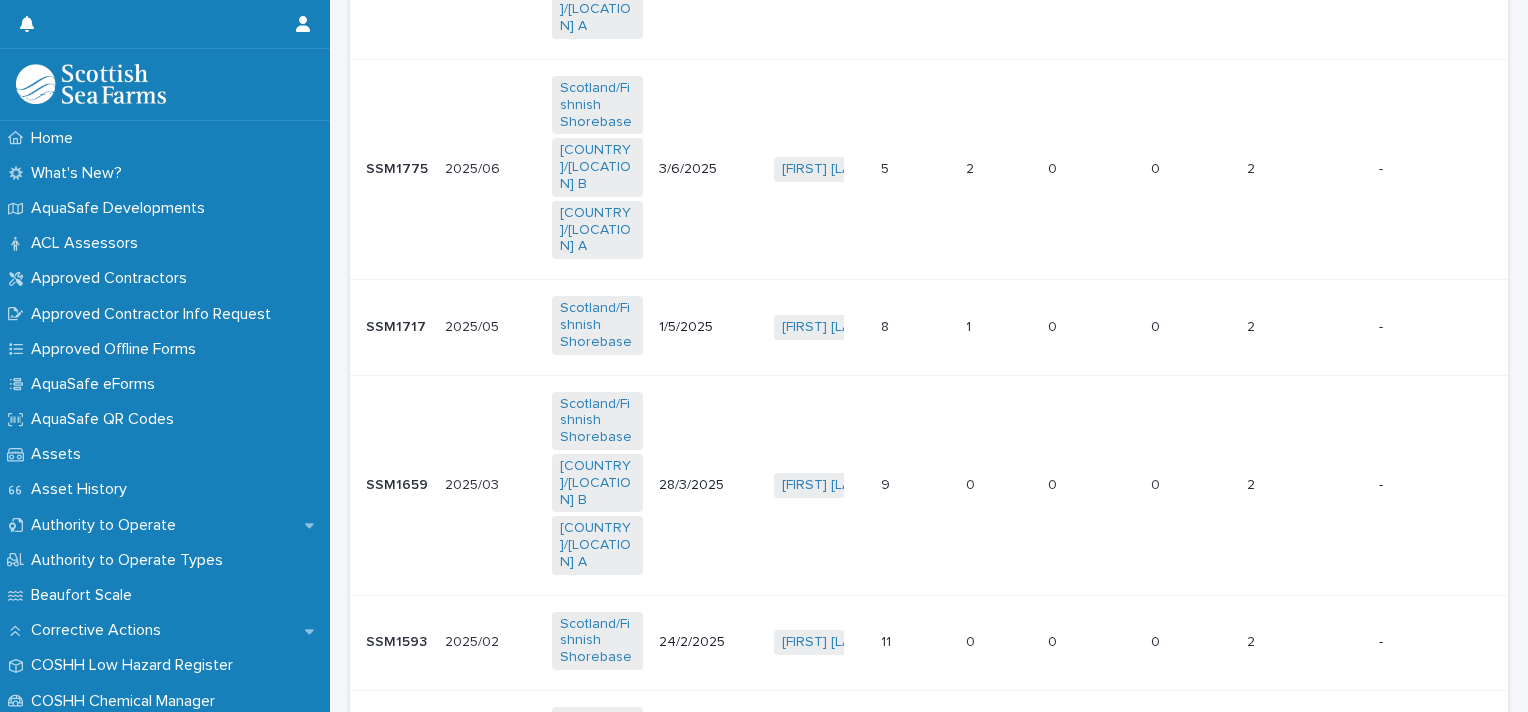 click on "SSM1717" at bounding box center (398, 325) 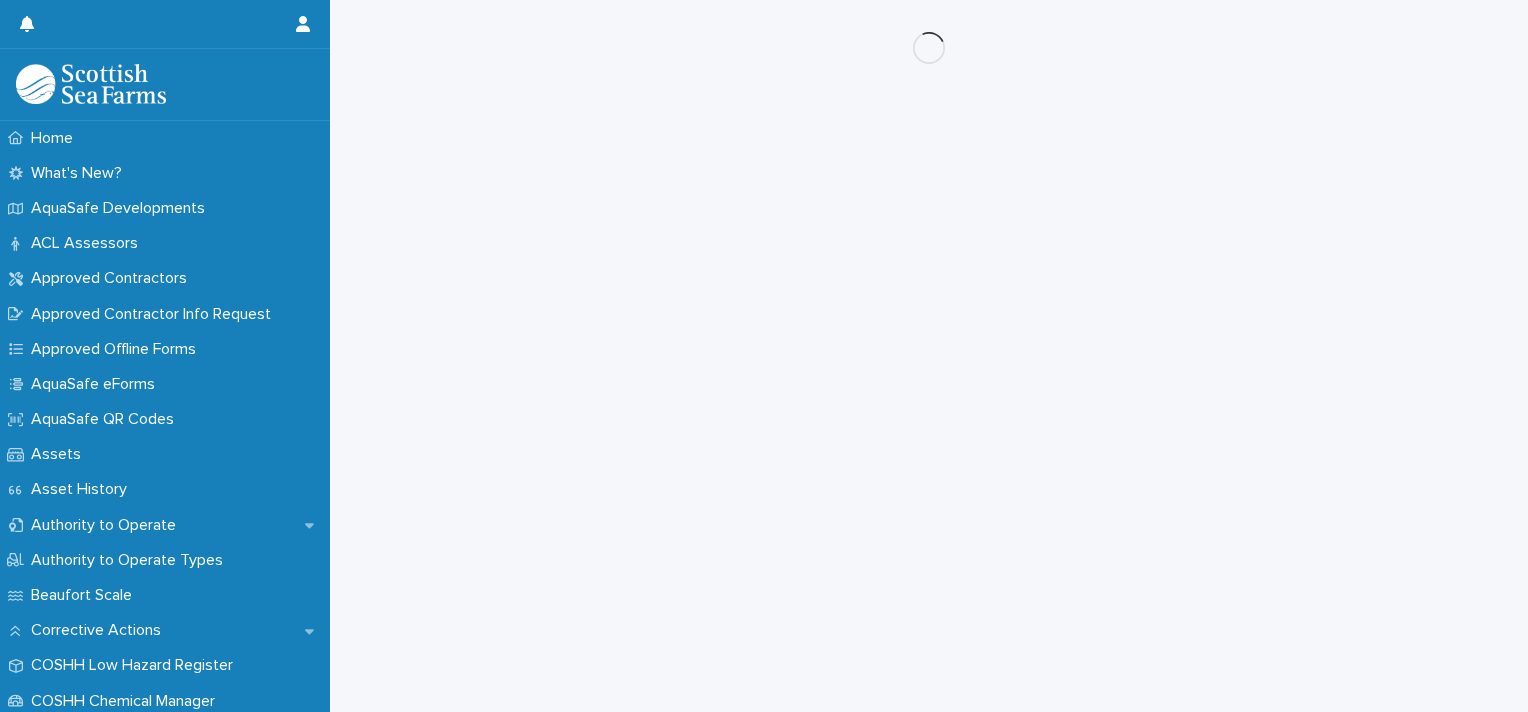 scroll, scrollTop: 0, scrollLeft: 0, axis: both 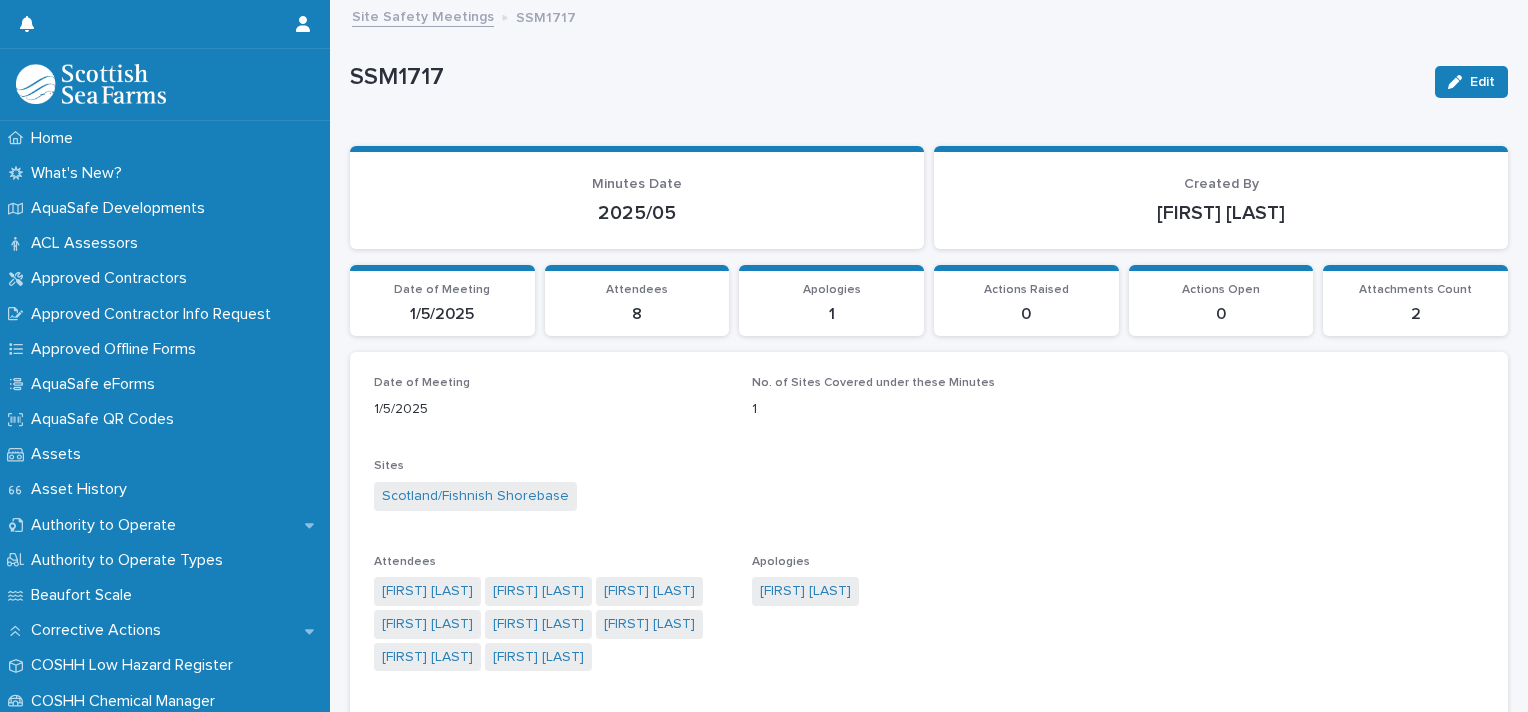 click on "SSM1717 Edit SSM1717 Edit Sorry, there was an error saving your record. Please try again. Please fill out the required fields below. Loading... Saving… Loading... Saving… Loading... Saving… Minutes Date 2025/05 Created By Jordan K Potts Loading... Saving… Date of Meeting 1/5/2025 Attendees 8 Apologies 1 Actions Raised 0 Actions Open 0 Attachments Count 2 Loading... Saving… Date of Meeting 1/5/2025 No. of Sites Covered under these Minutes 1 Sites Scotland/Fishnish Shorebase   Attendees Jordan K Potts   James McGowan   Jordan Newbrook   Sharyn M Murray   Joshua Gibson   Alastair Fraser   Paul Clark   Ruairidh Bartholomew   Apologies Patricia Duffy   Minutes Upload This file cannot be opened Download File Document Summary (Generated by AI) The documents uploaded include Incident Reports and Fiix Reports. Related Month End Safety Vessel Check 🟩 2025-05-01 / Rosie Lee / Scotland/Fishnish Shorebase [MESC82]   🟩 2025-05-01 / Challenger (Mainland) / Scotland/Fishnish Shorebase [MESC80]       - Add New" at bounding box center [929, 790] 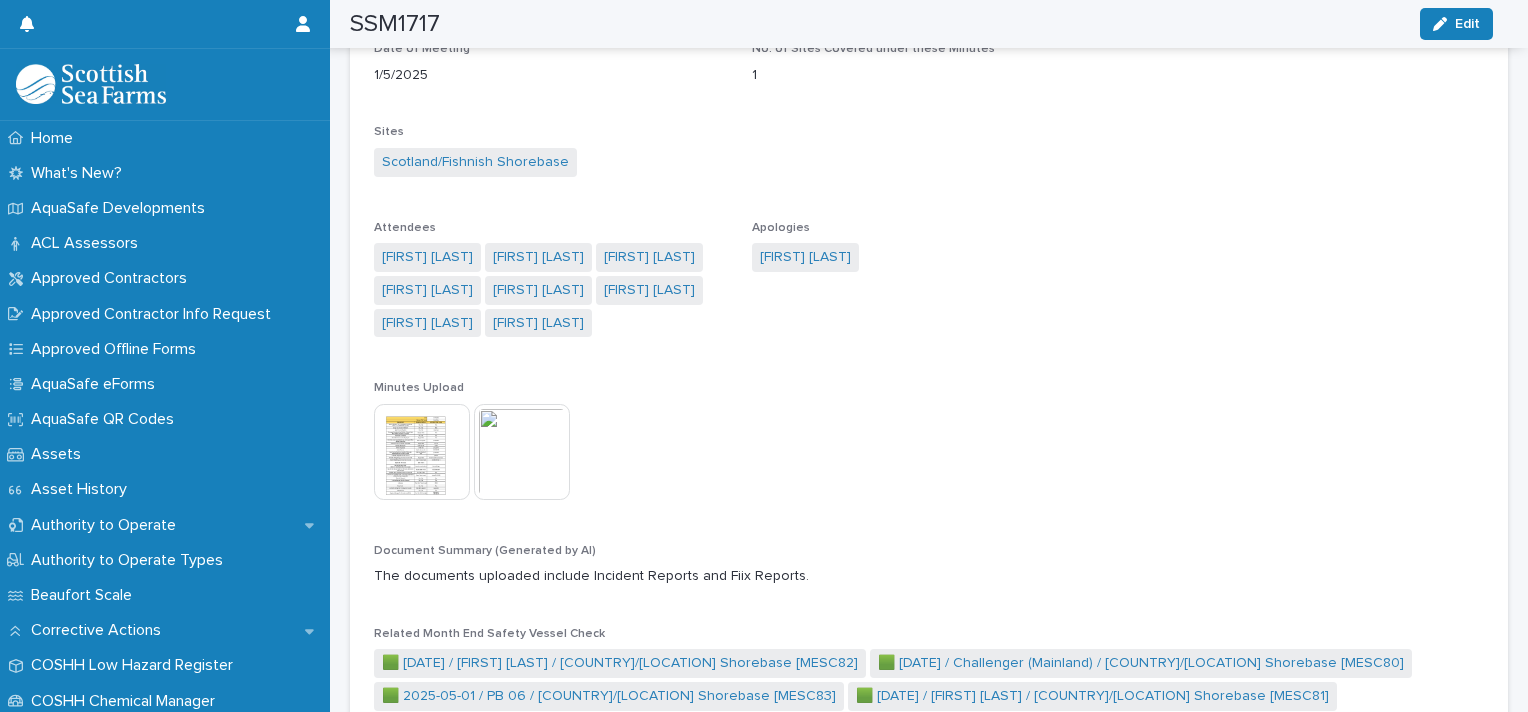 scroll, scrollTop: 336, scrollLeft: 0, axis: vertical 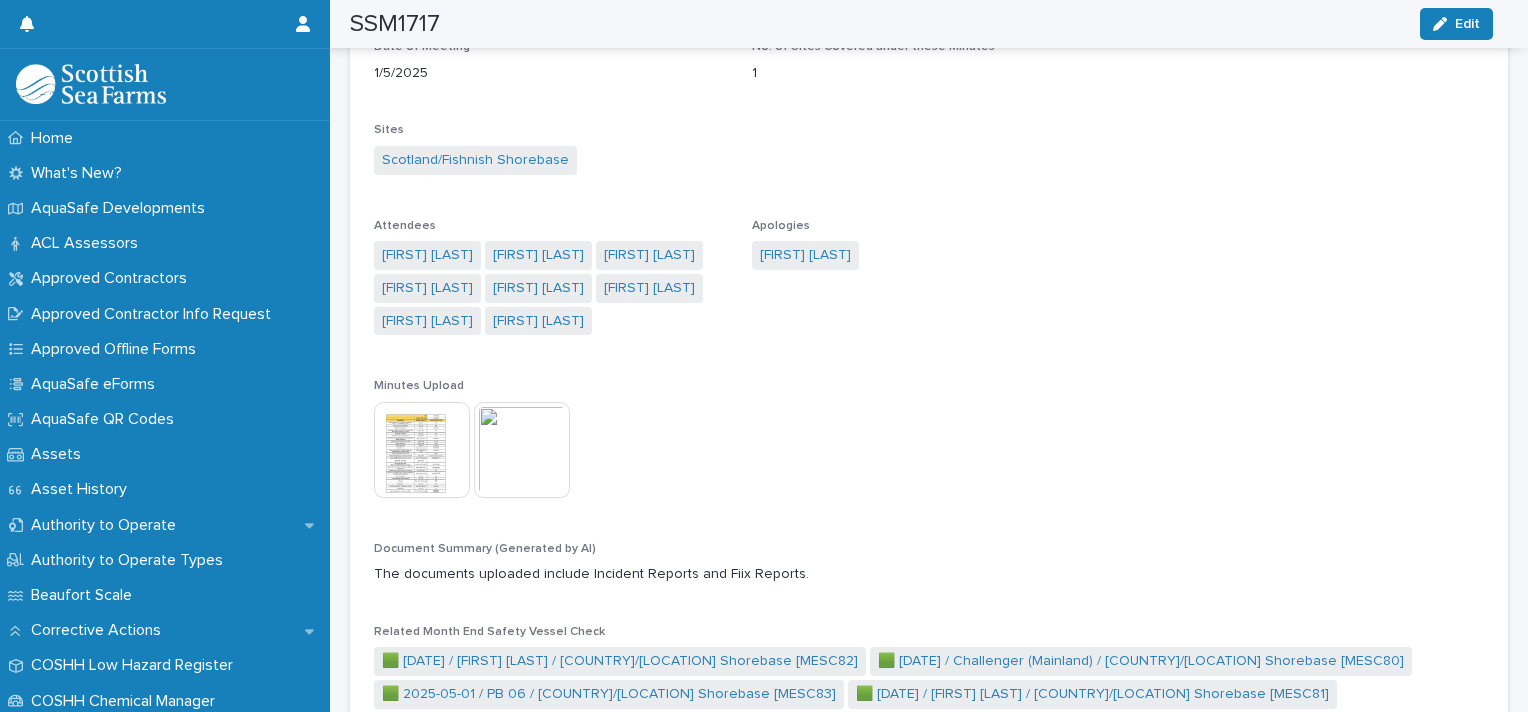 click at bounding box center [422, 450] 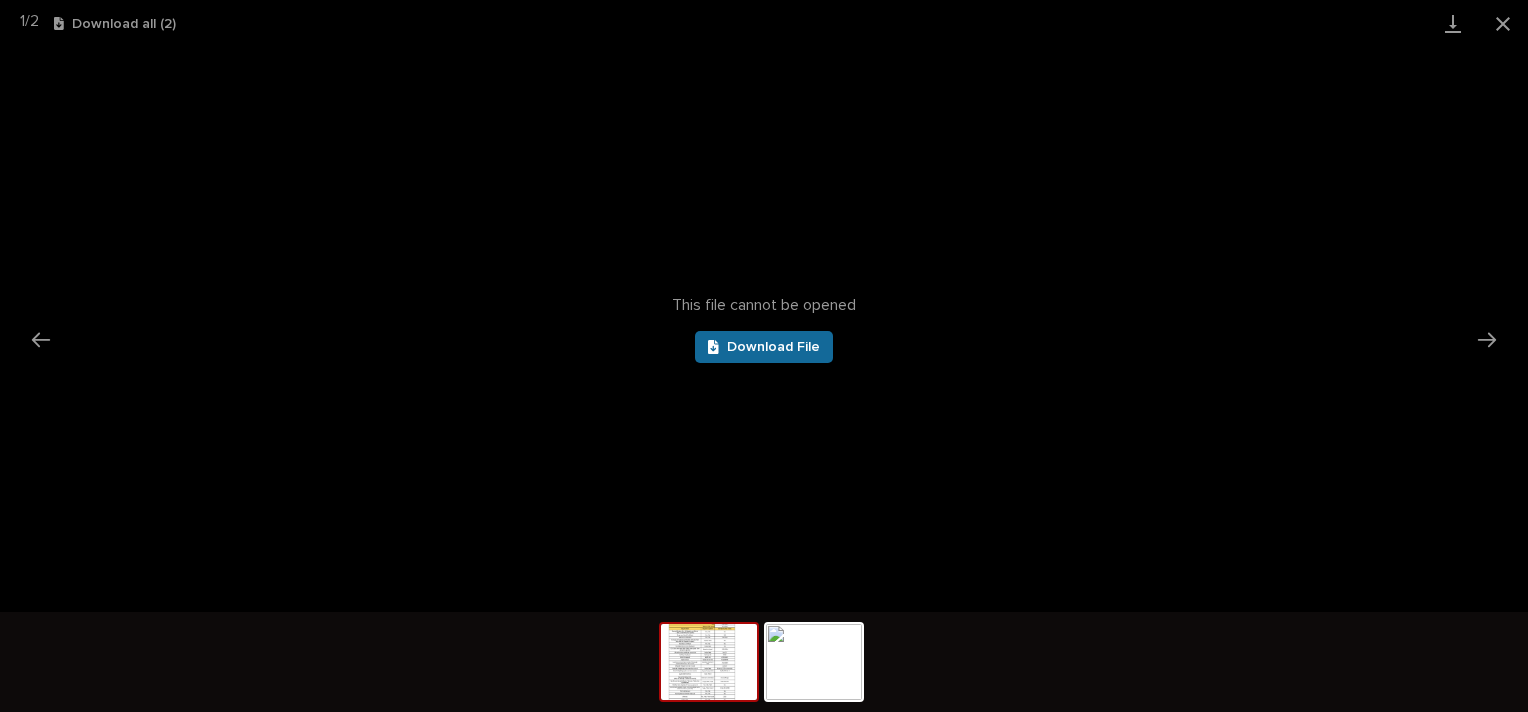 click on "Download File" at bounding box center [773, 347] 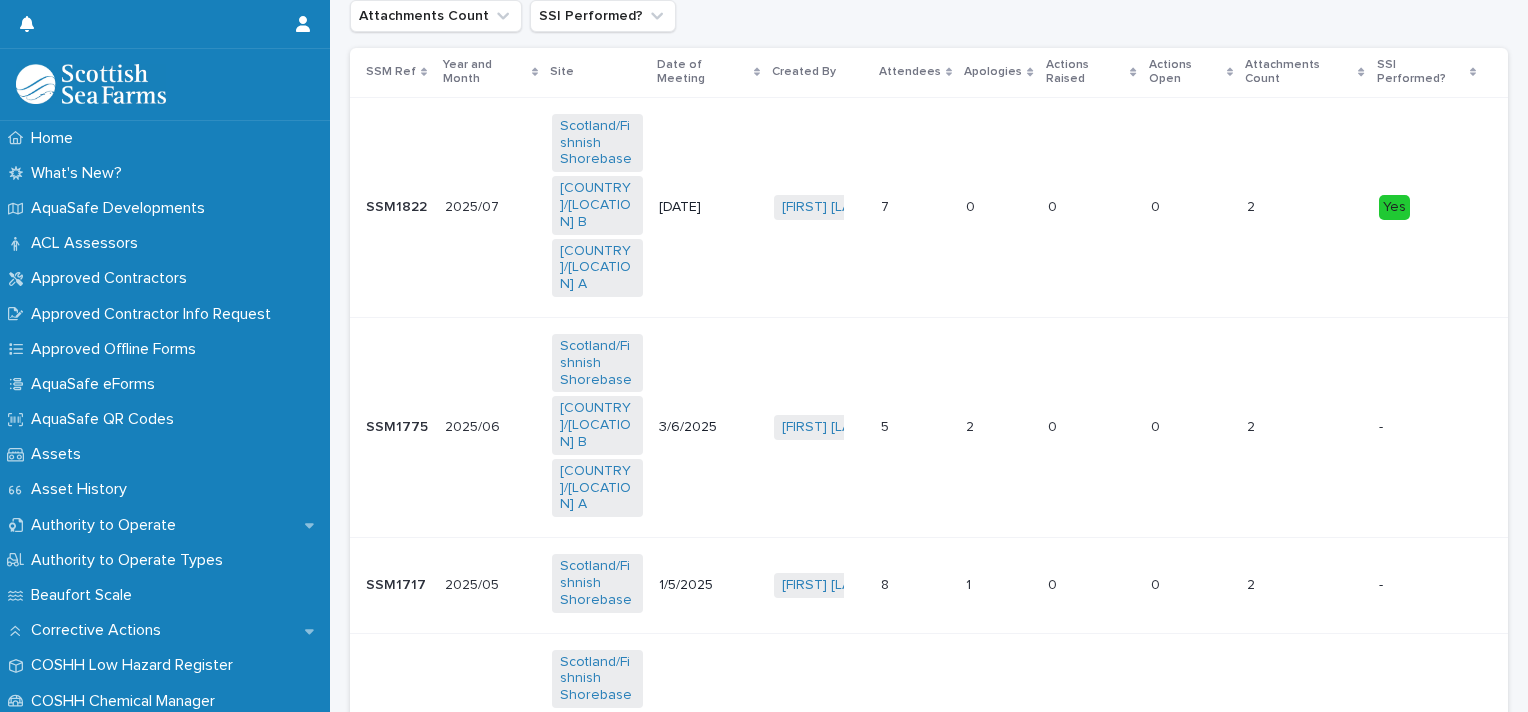 scroll, scrollTop: 0, scrollLeft: 0, axis: both 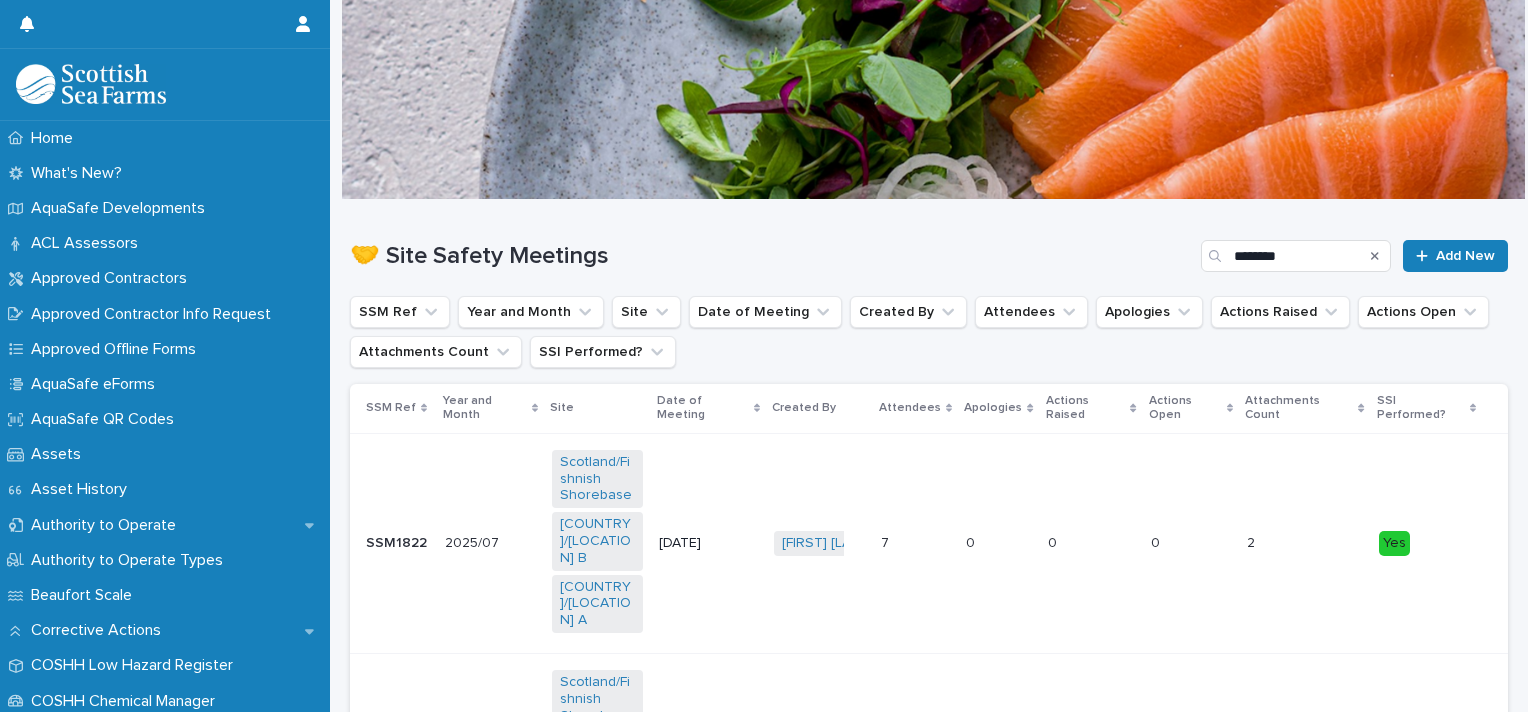 click on "SSM1822" at bounding box center [398, 541] 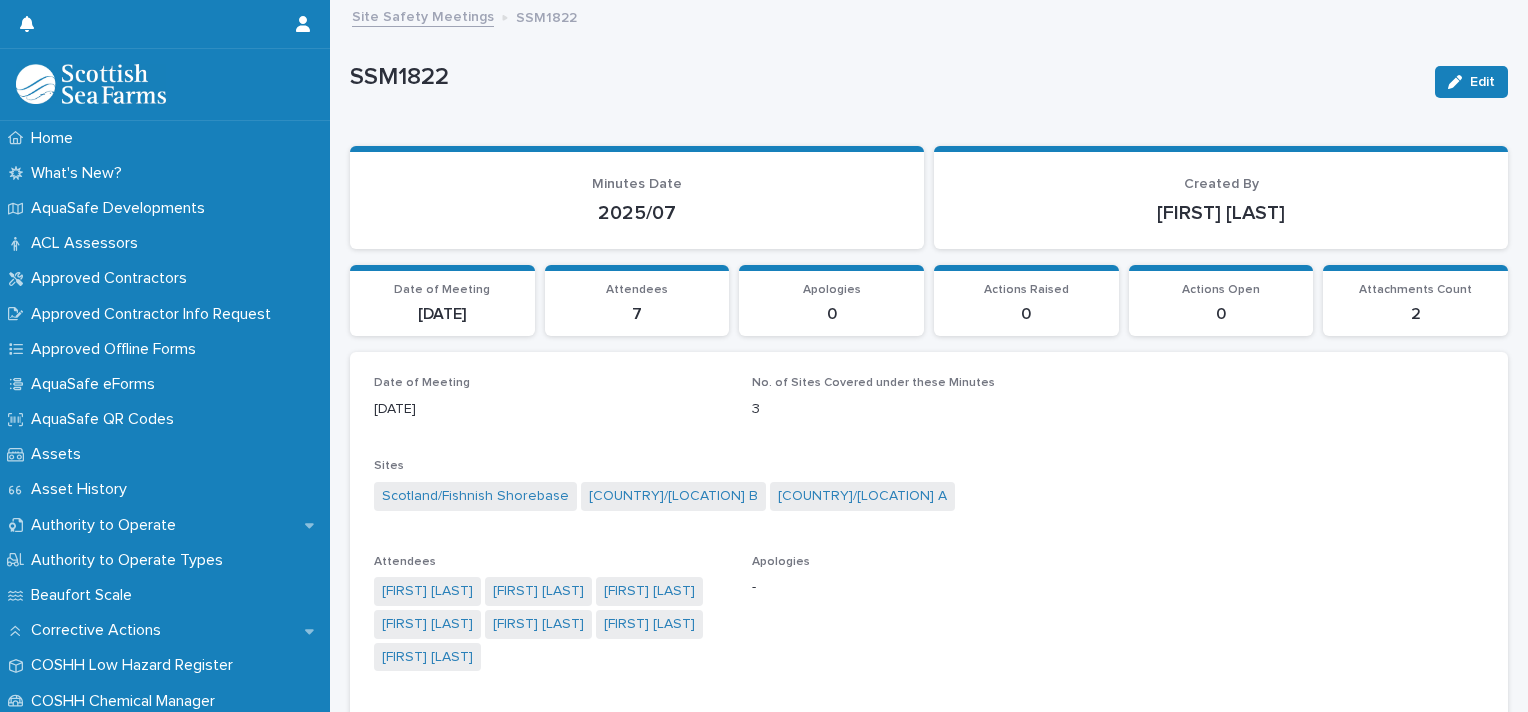 click on "Sites Scotland/Fishnish Shorebase   Scotland/Fishnish B   Scotland/Fishnish A" at bounding box center (929, 494) 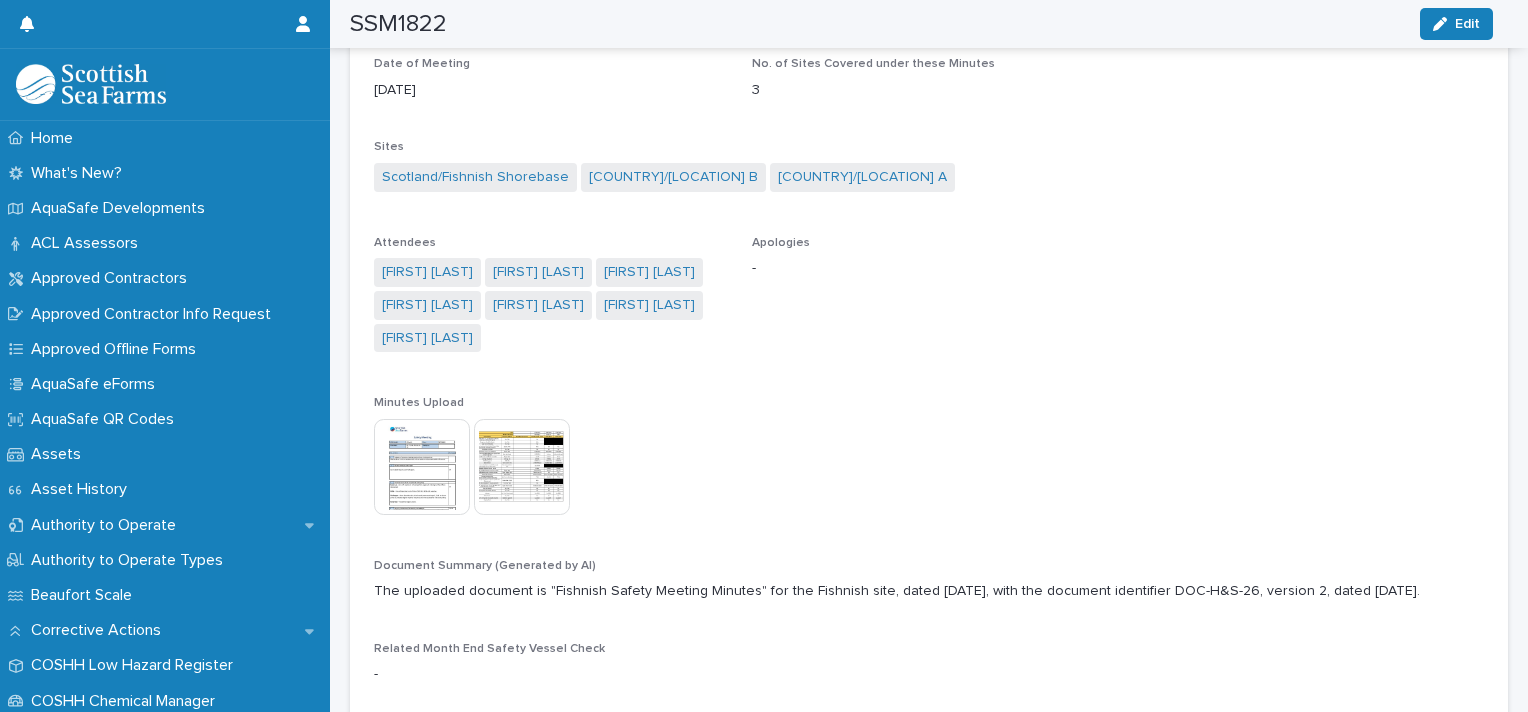 scroll, scrollTop: 320, scrollLeft: 0, axis: vertical 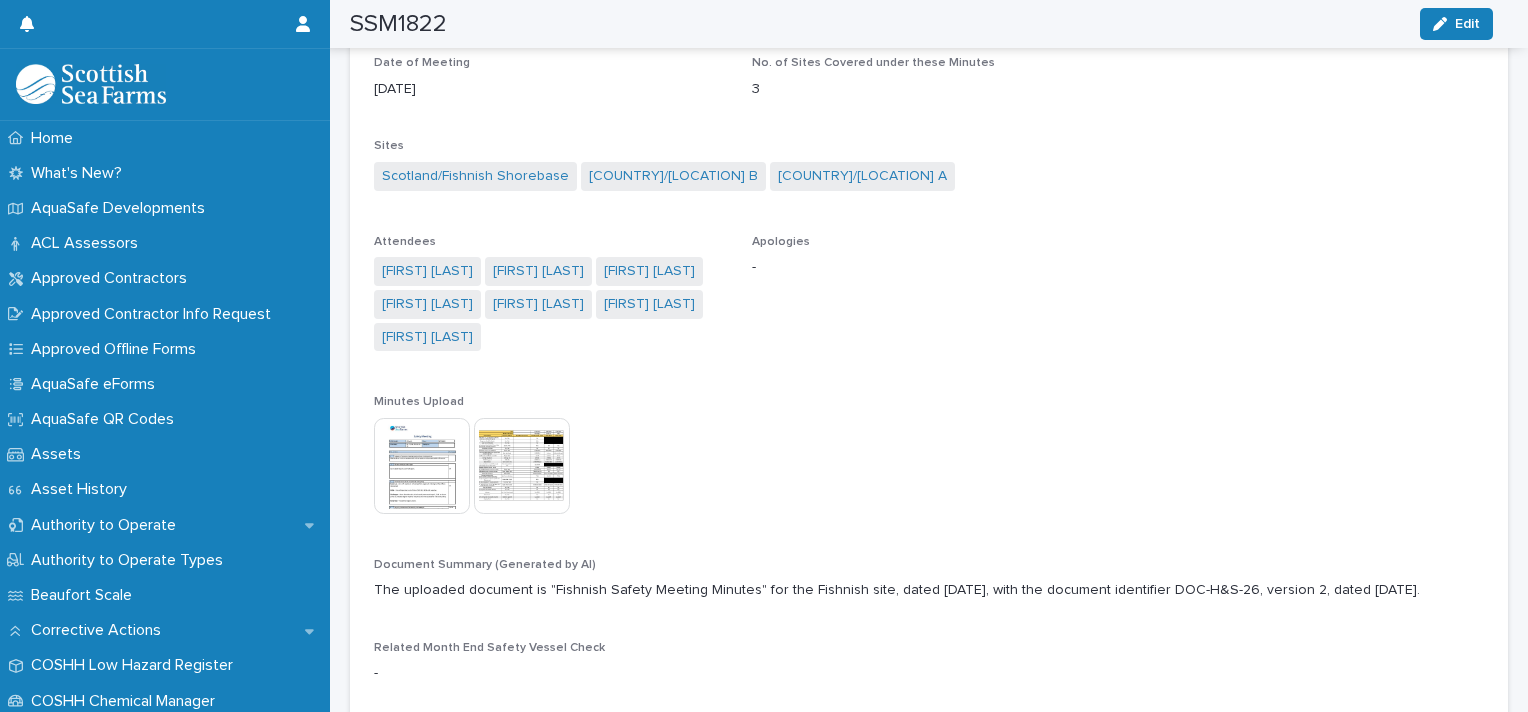 click at bounding box center [522, 466] 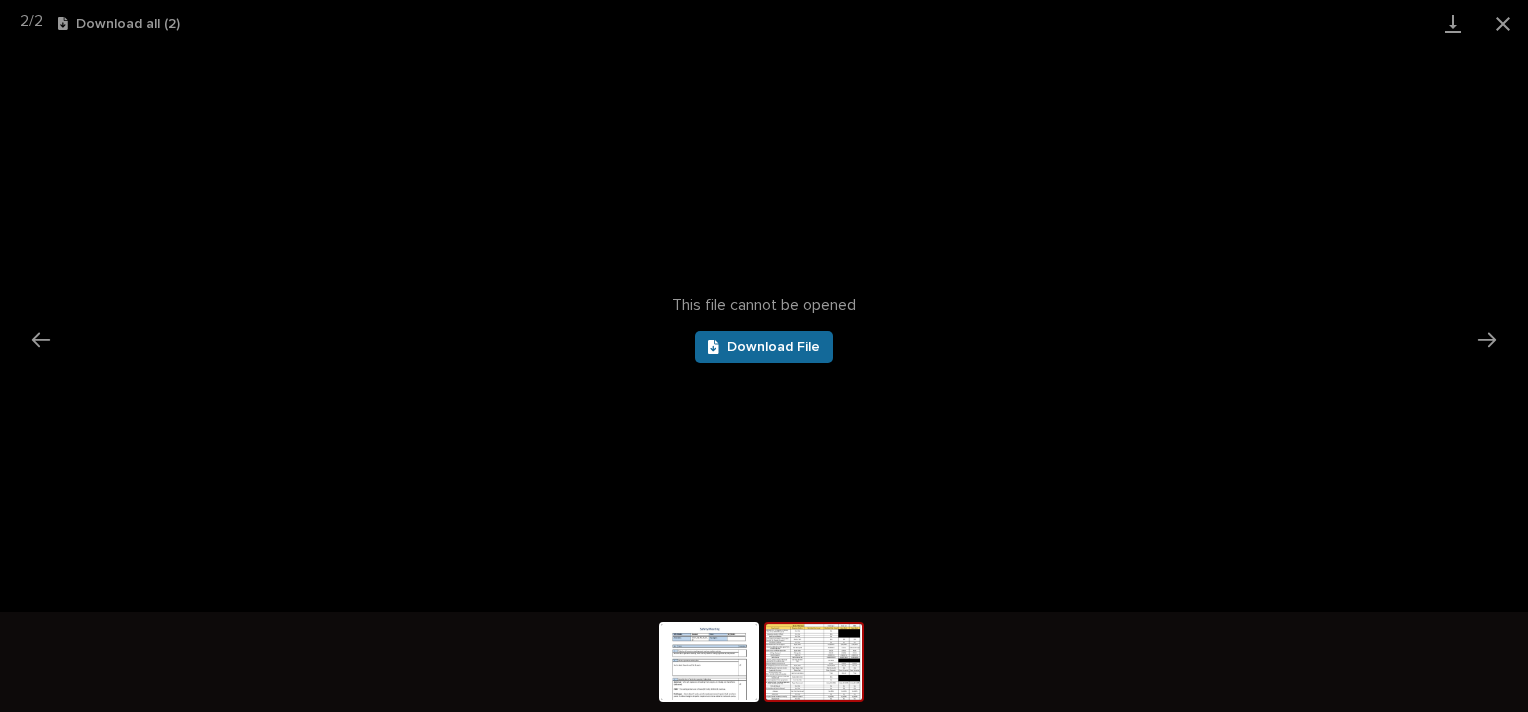 click on "Download File" at bounding box center [773, 347] 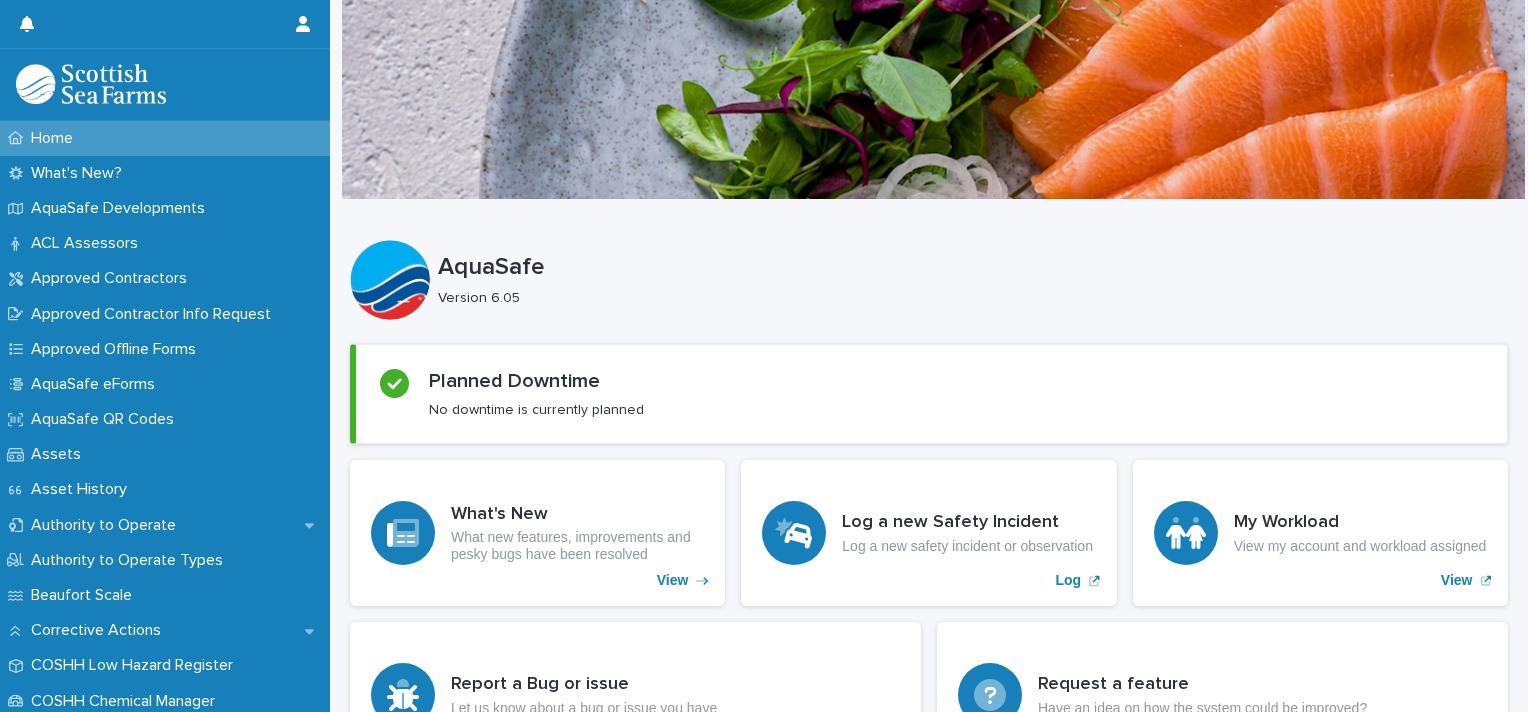 scroll, scrollTop: 0, scrollLeft: 0, axis: both 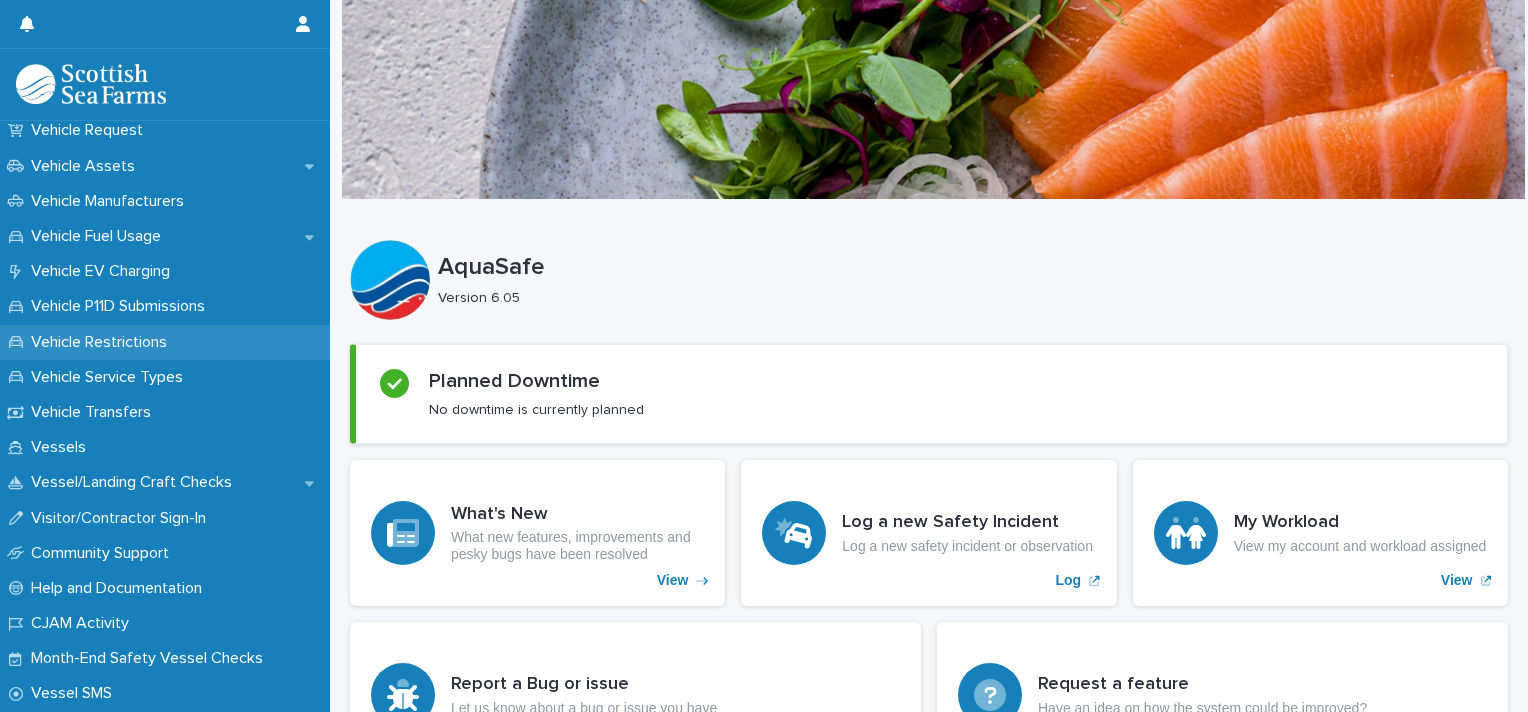 click on "Vehicle Restrictions" at bounding box center (165, 342) 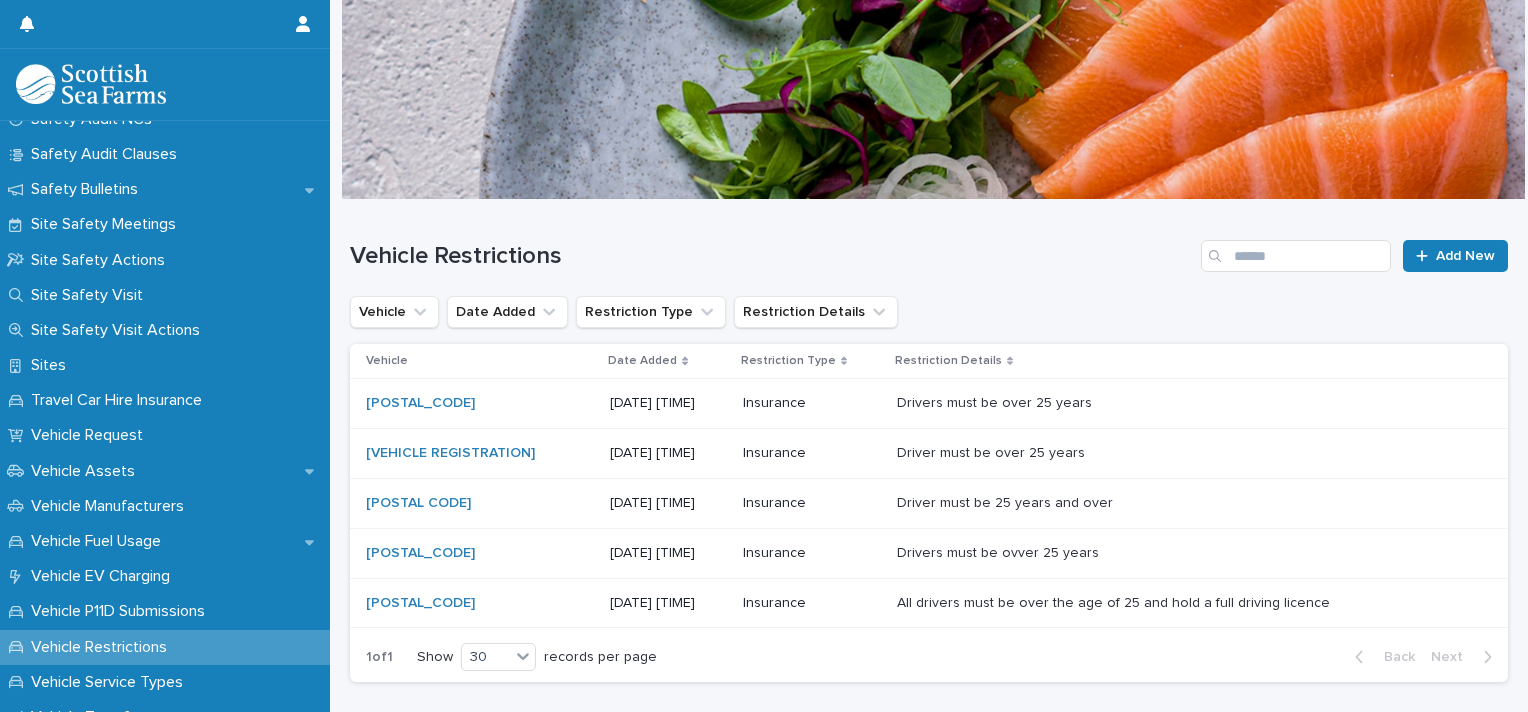 scroll, scrollTop: 1180, scrollLeft: 0, axis: vertical 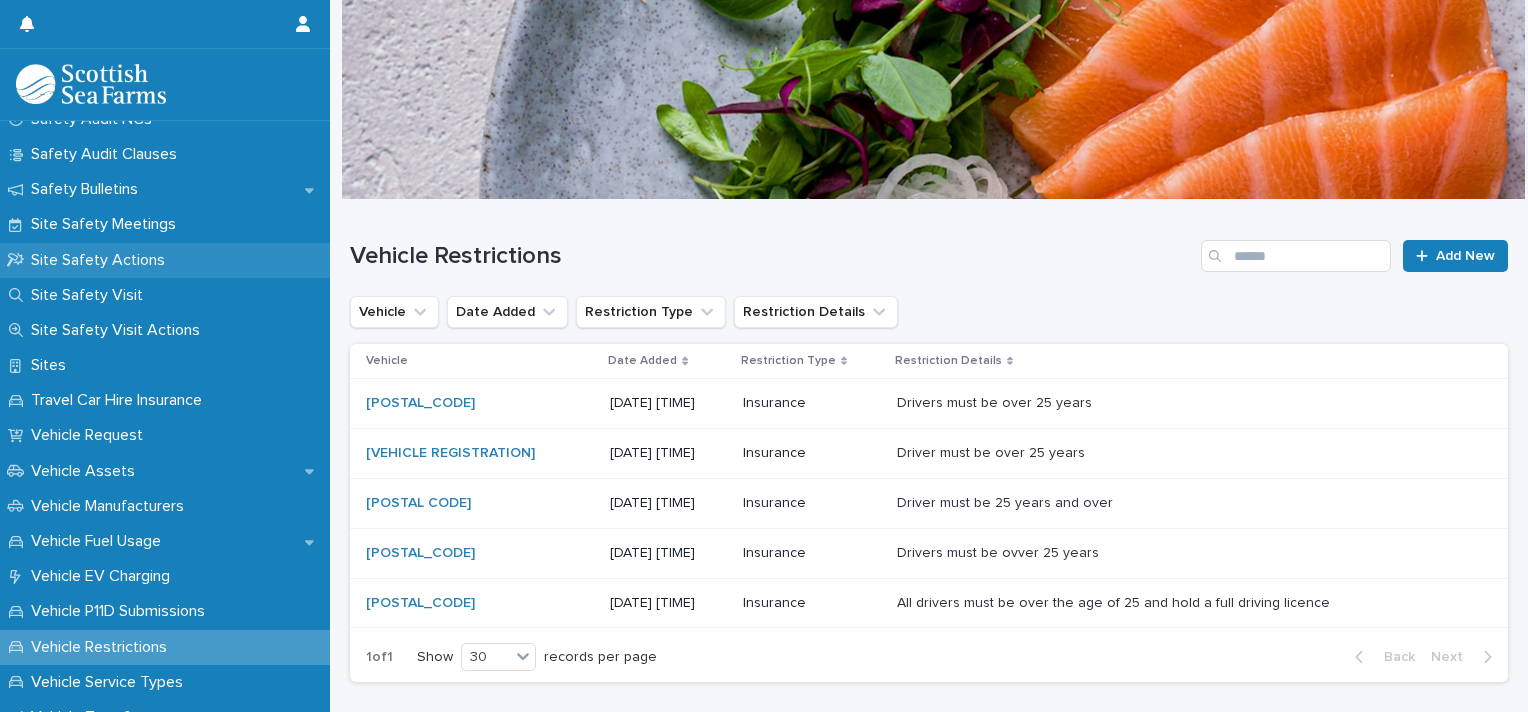 click on "Site Safety Actions" at bounding box center (102, 260) 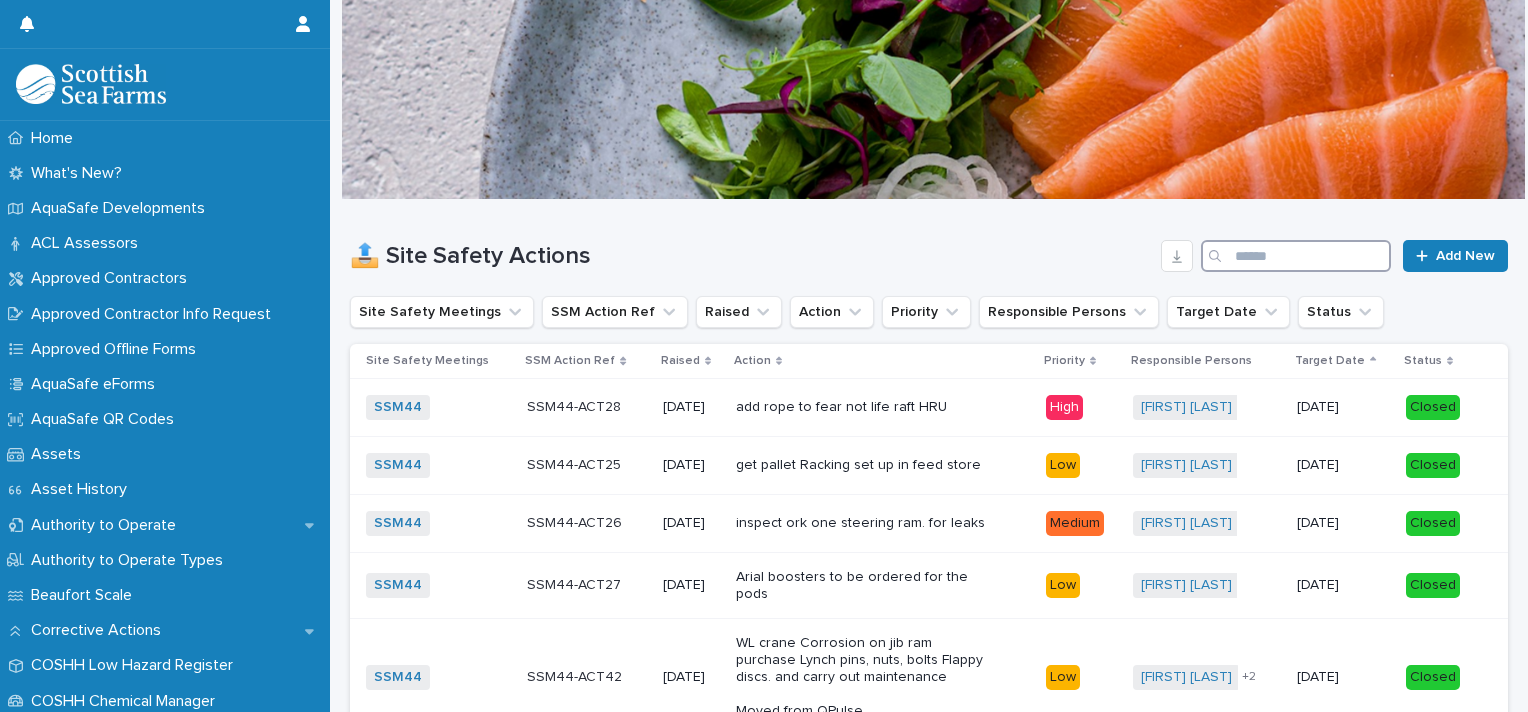 click at bounding box center (1296, 256) 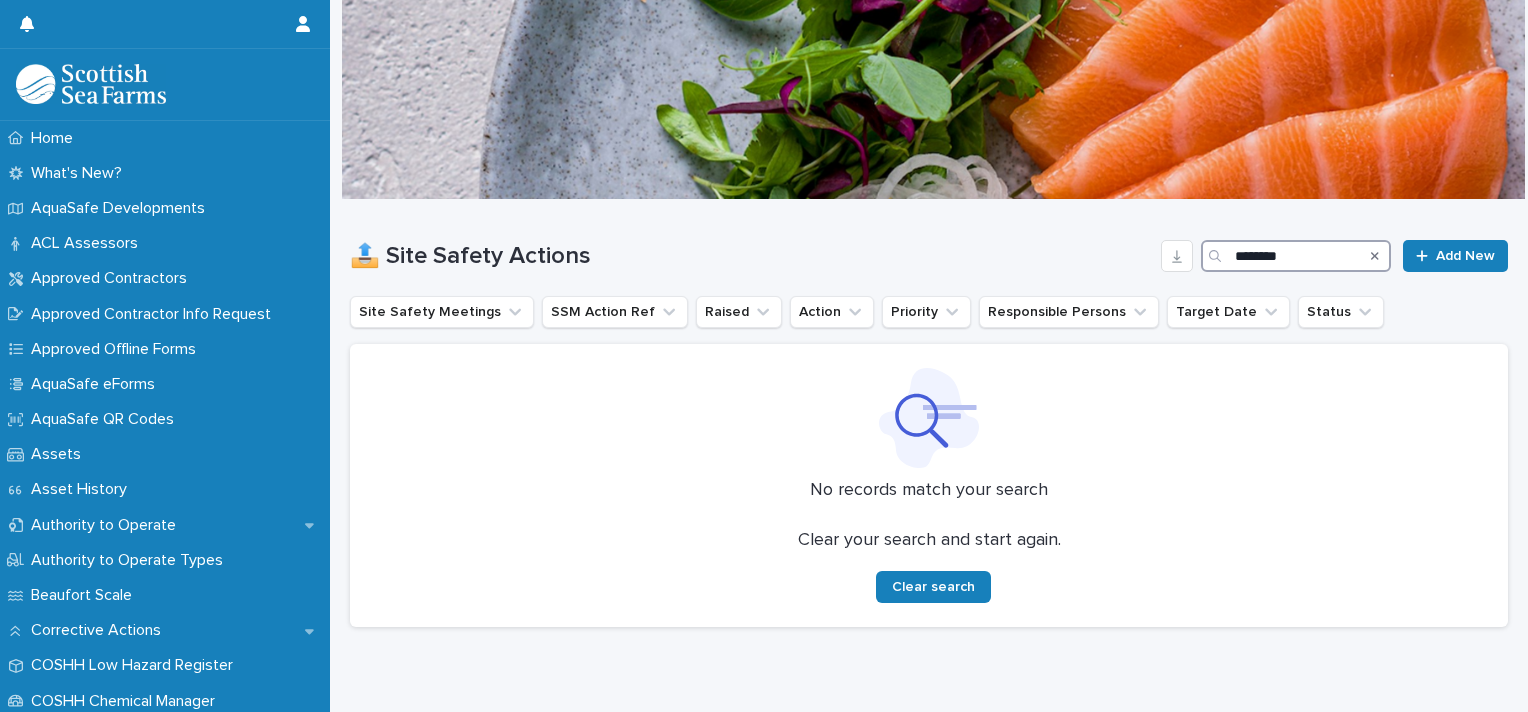 type on "********" 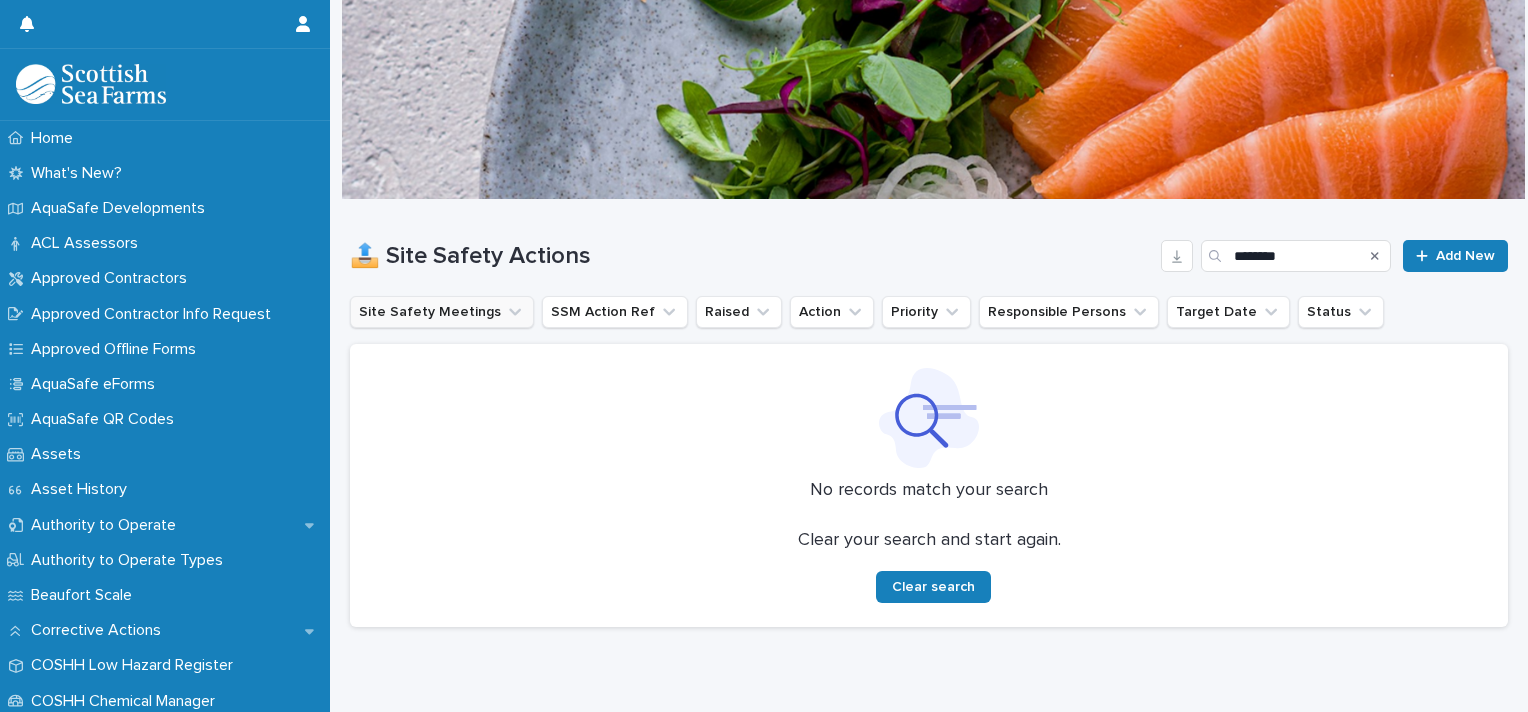 click on "Site Safety Meetings" at bounding box center (442, 312) 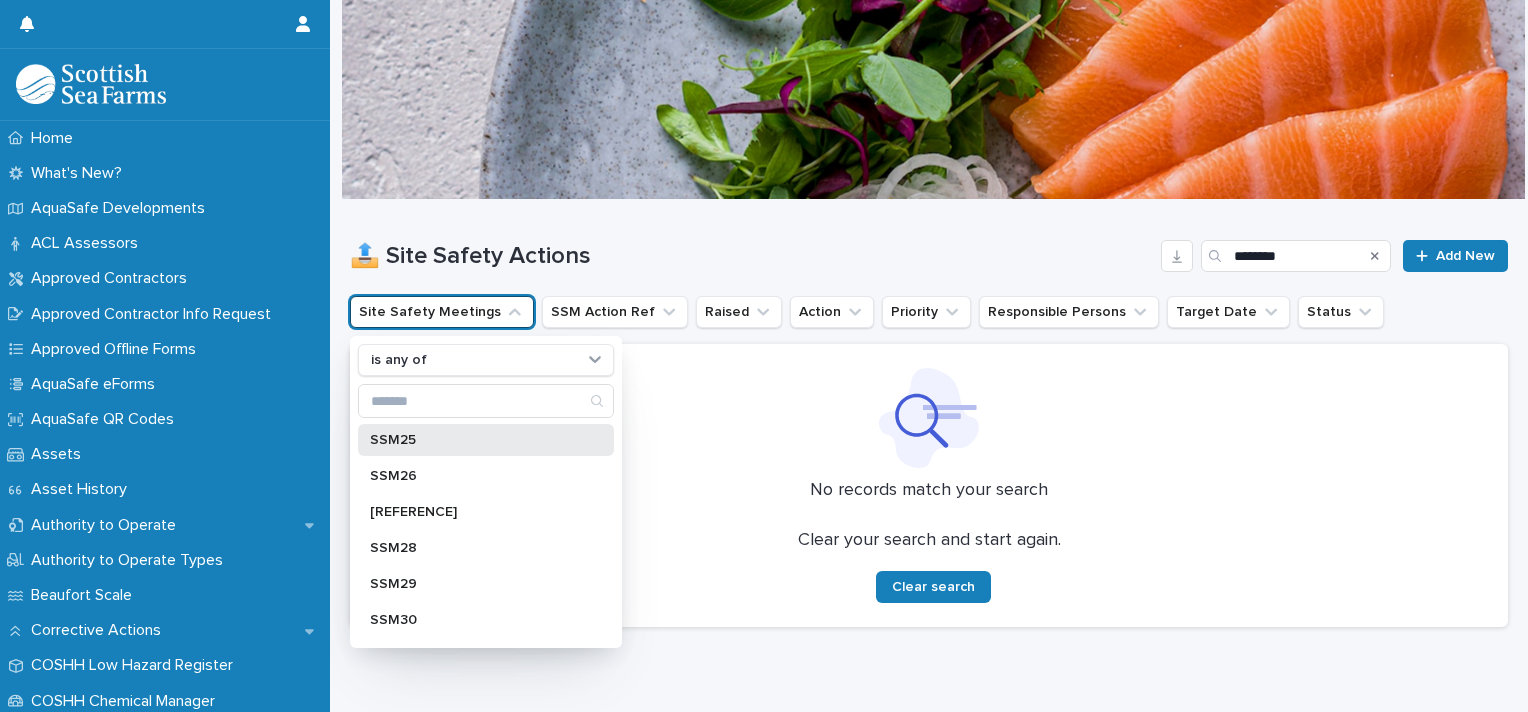 click on "SSM25" at bounding box center (476, 440) 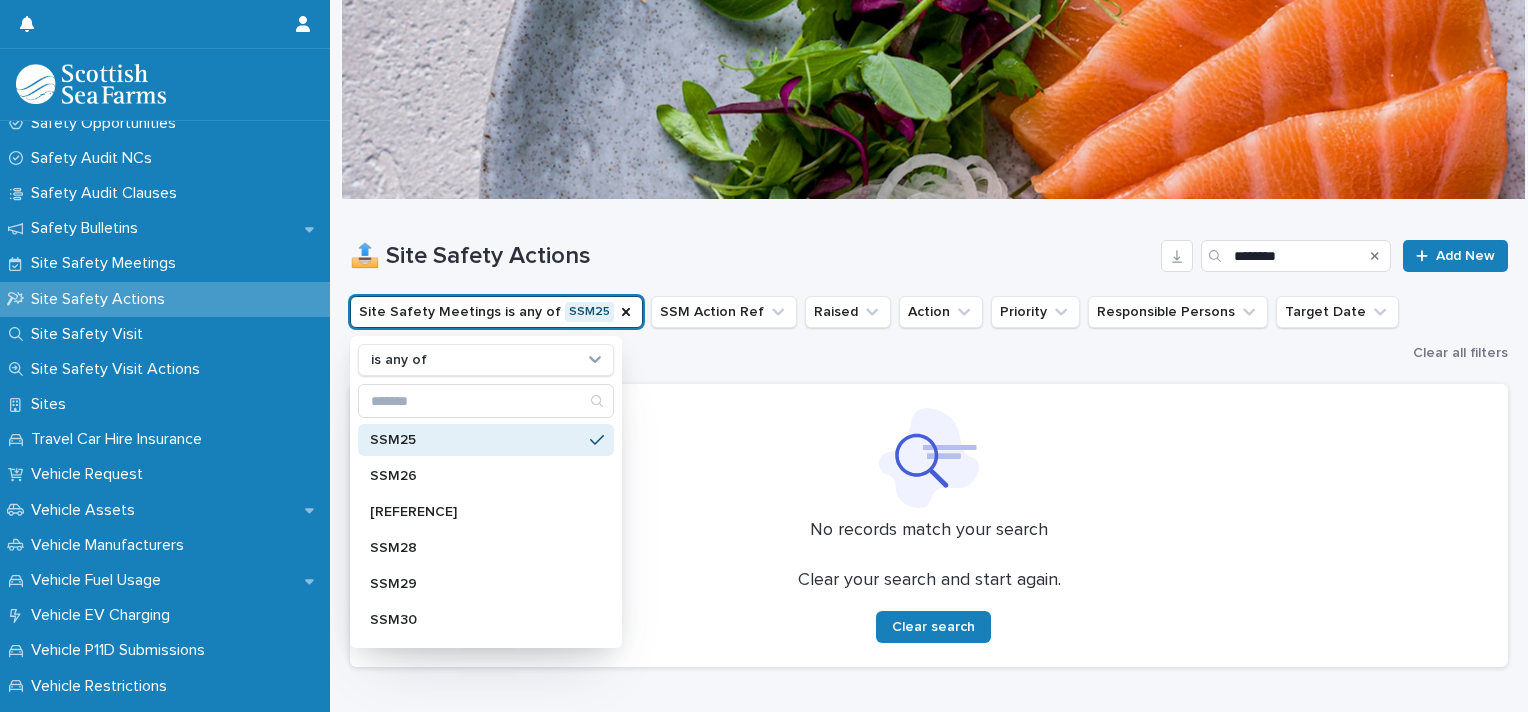 scroll, scrollTop: 1140, scrollLeft: 0, axis: vertical 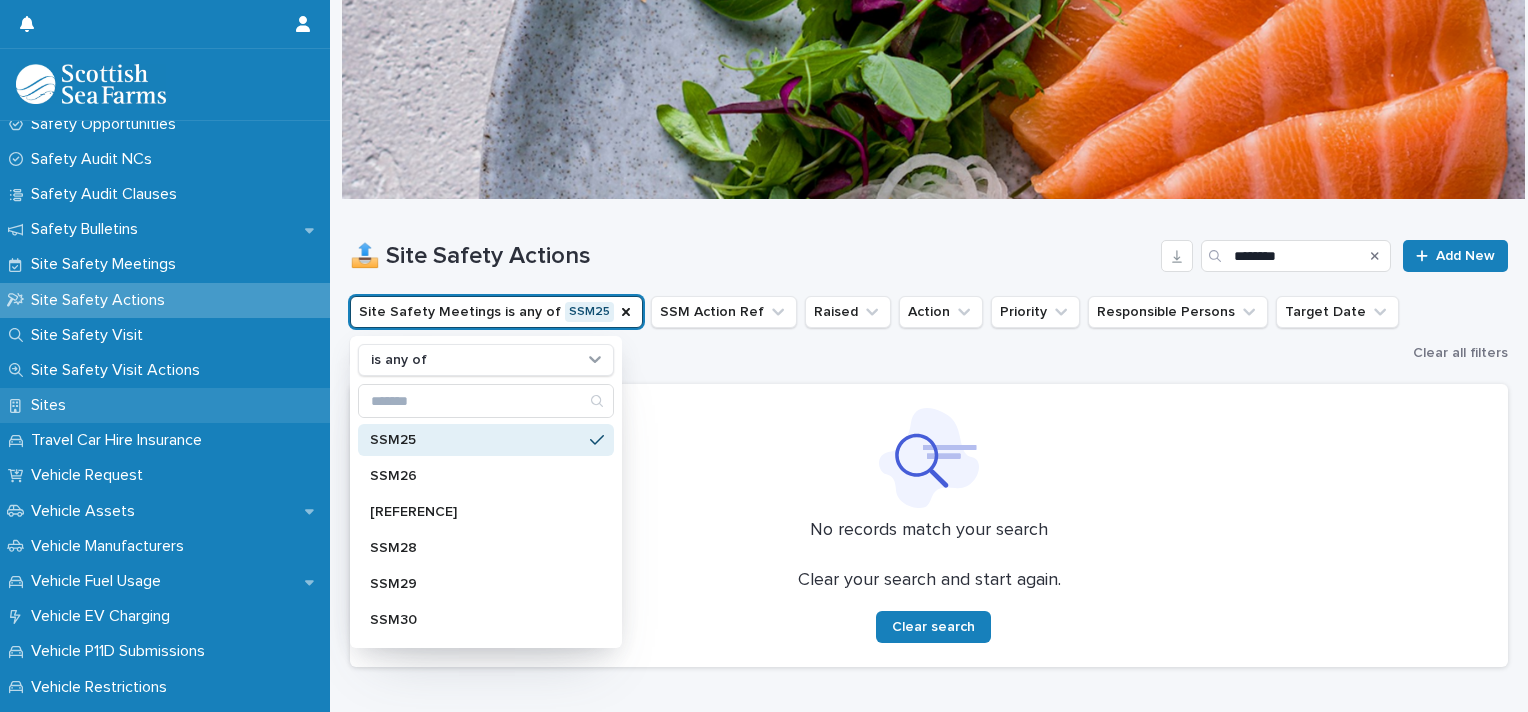 click on "Sites" at bounding box center (52, 405) 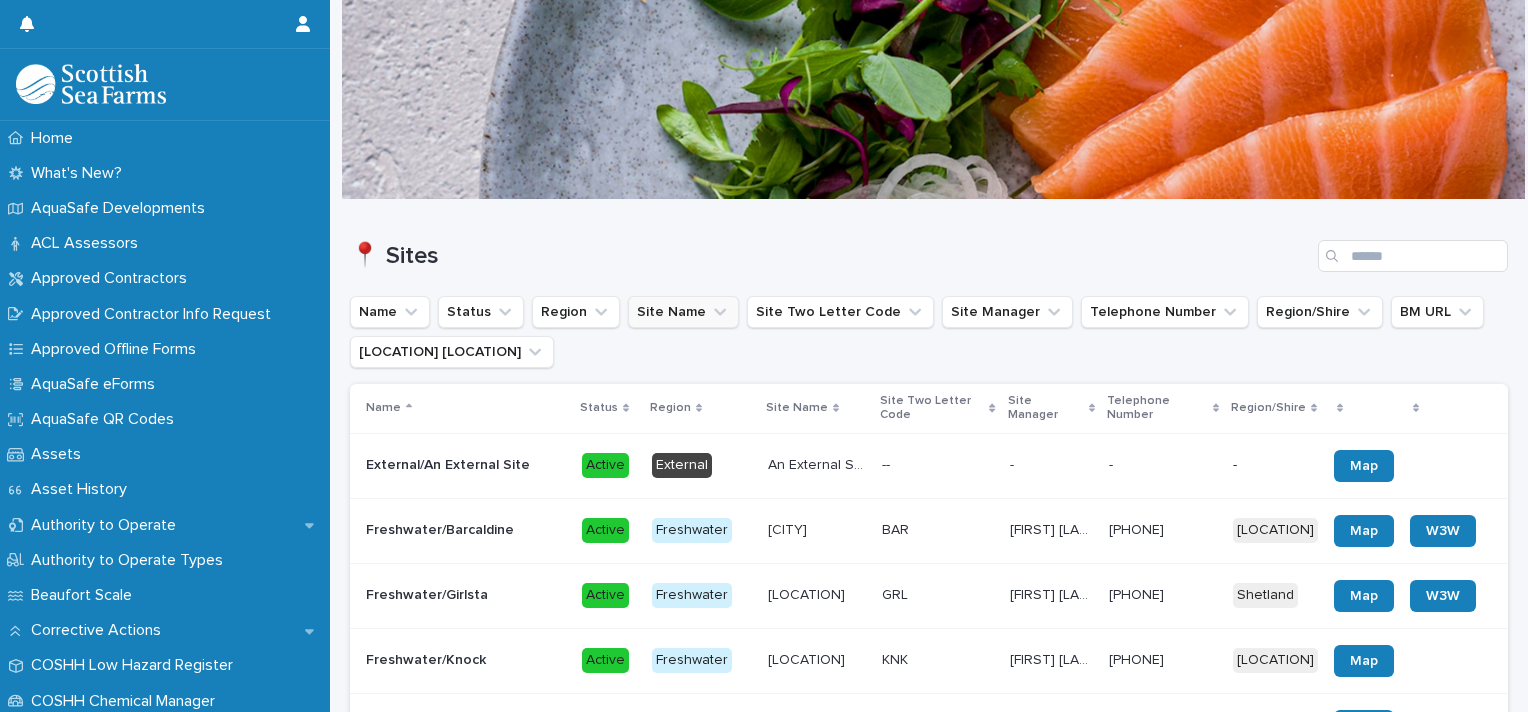 click 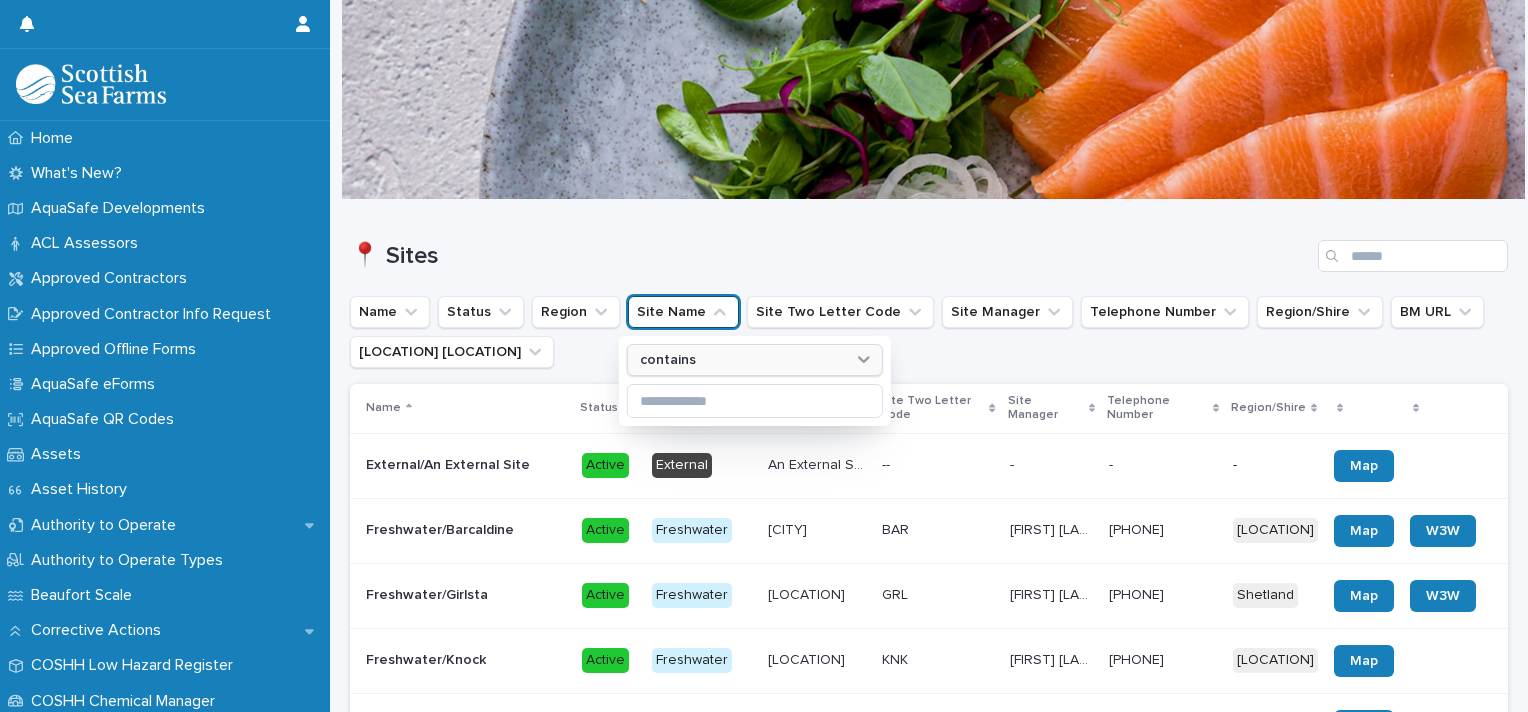 click on "contains" at bounding box center [742, 360] 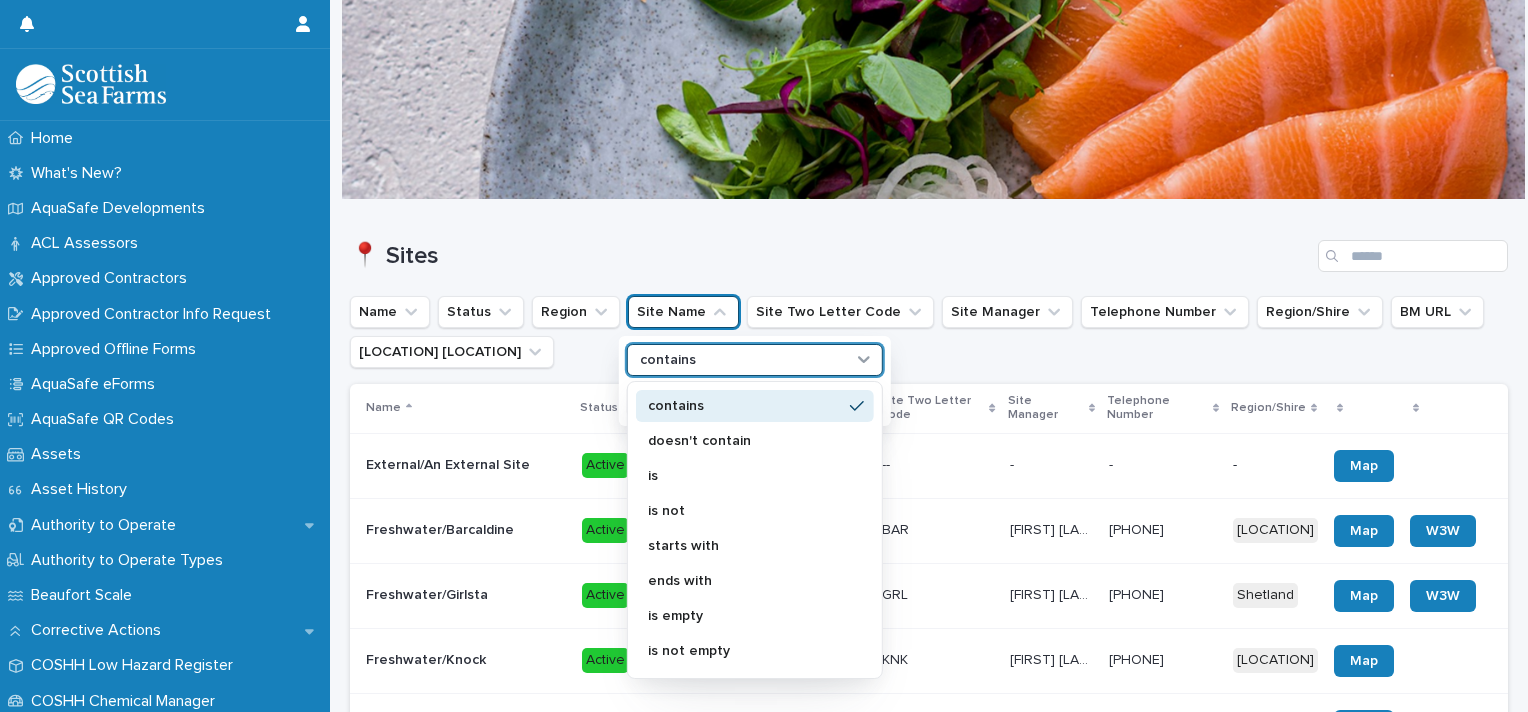 click on "📍 Sites" at bounding box center [830, 256] 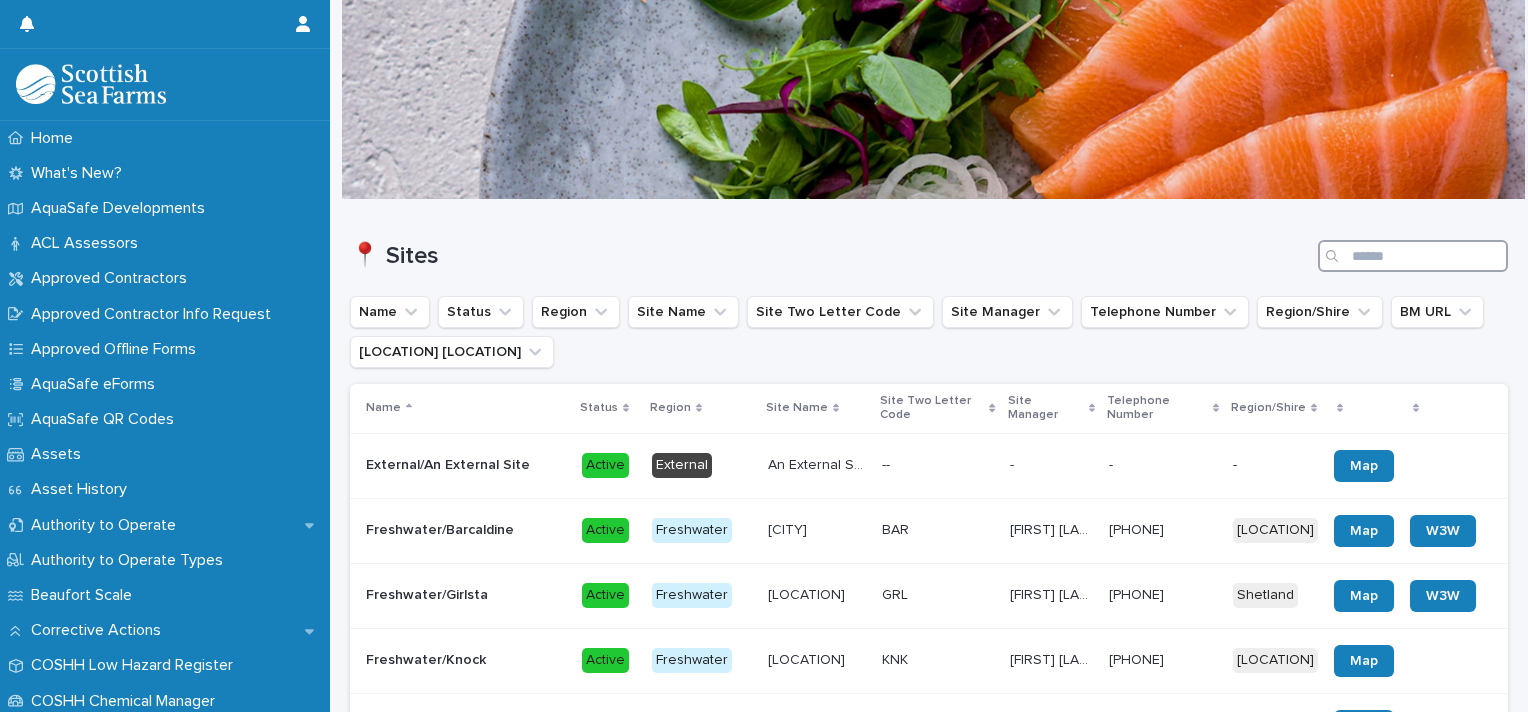 click at bounding box center [1413, 256] 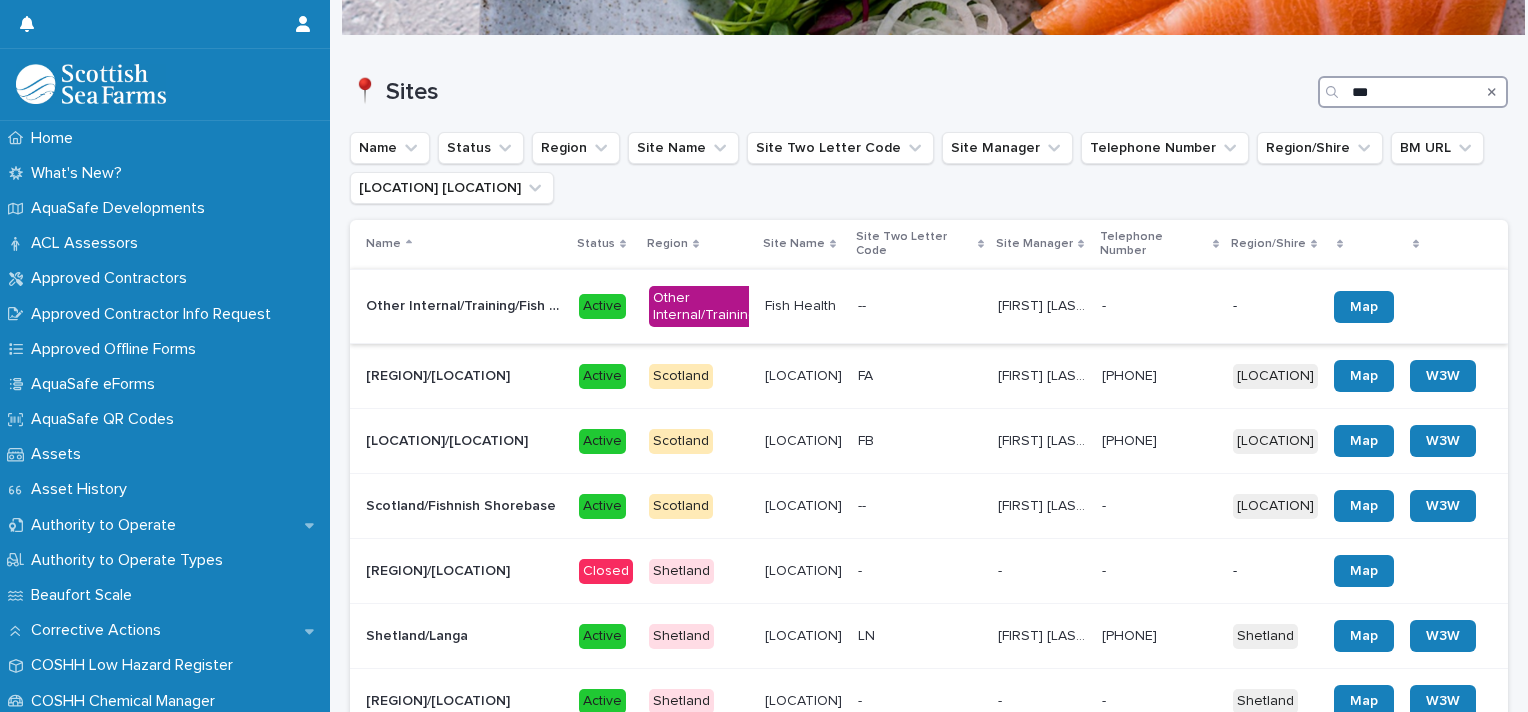 scroll, scrollTop: 164, scrollLeft: 0, axis: vertical 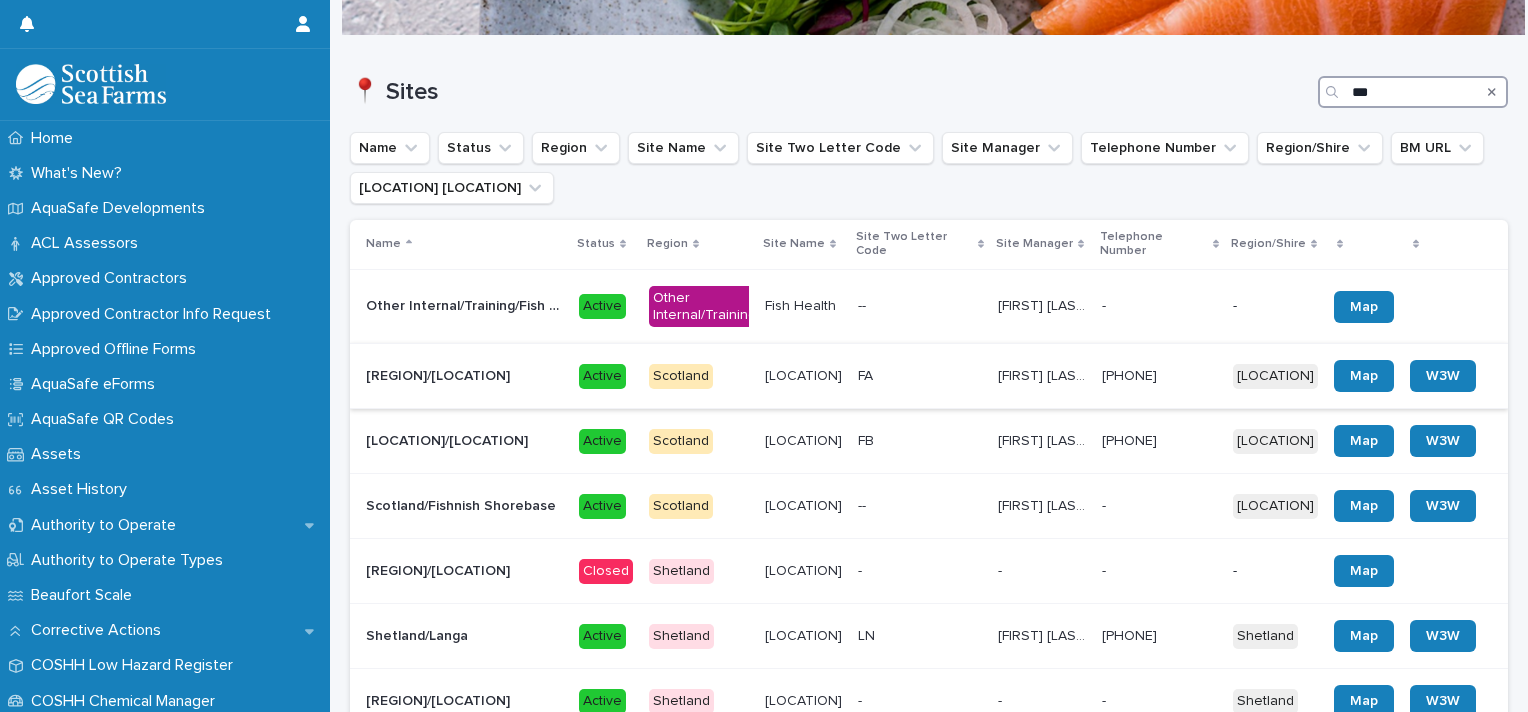 type on "***" 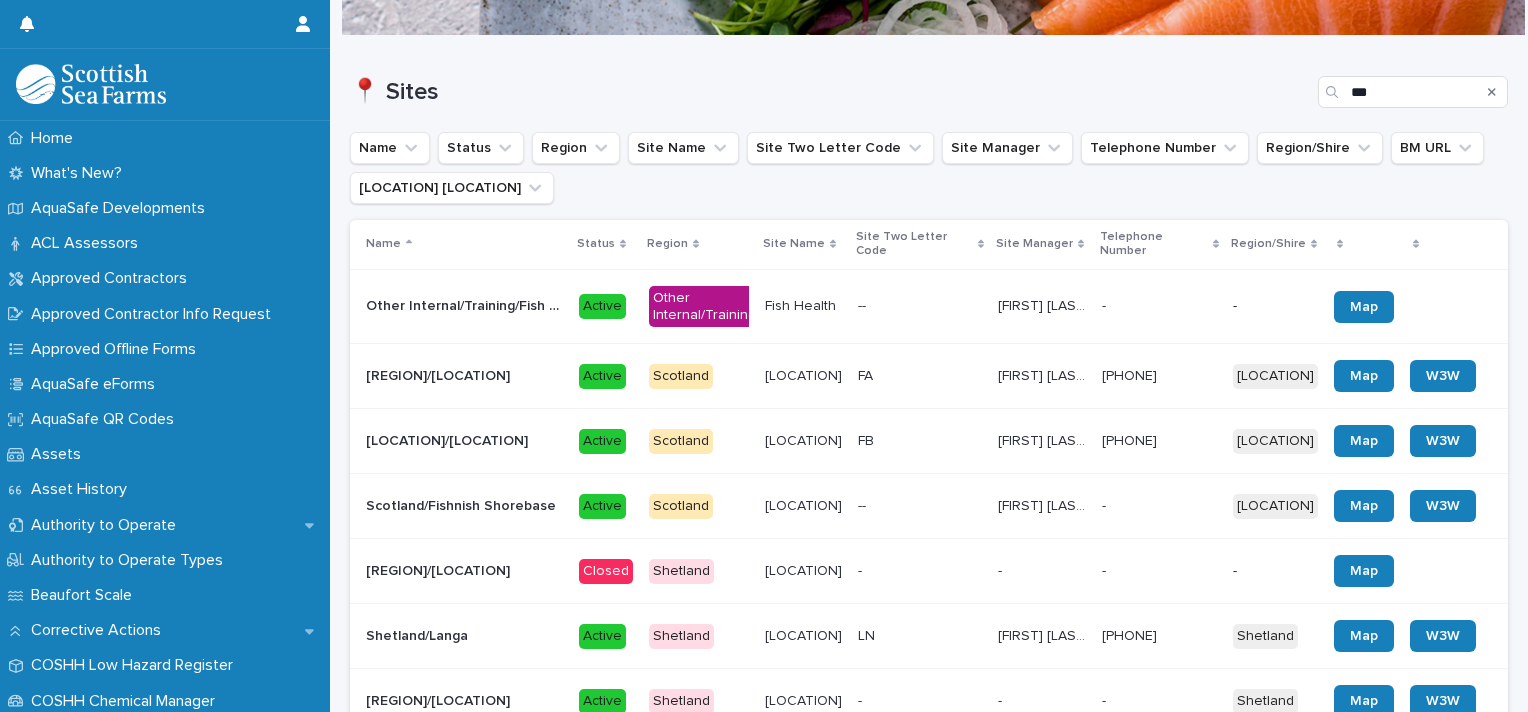 click on "[LOCATION]/[LOCATION]" at bounding box center (440, 374) 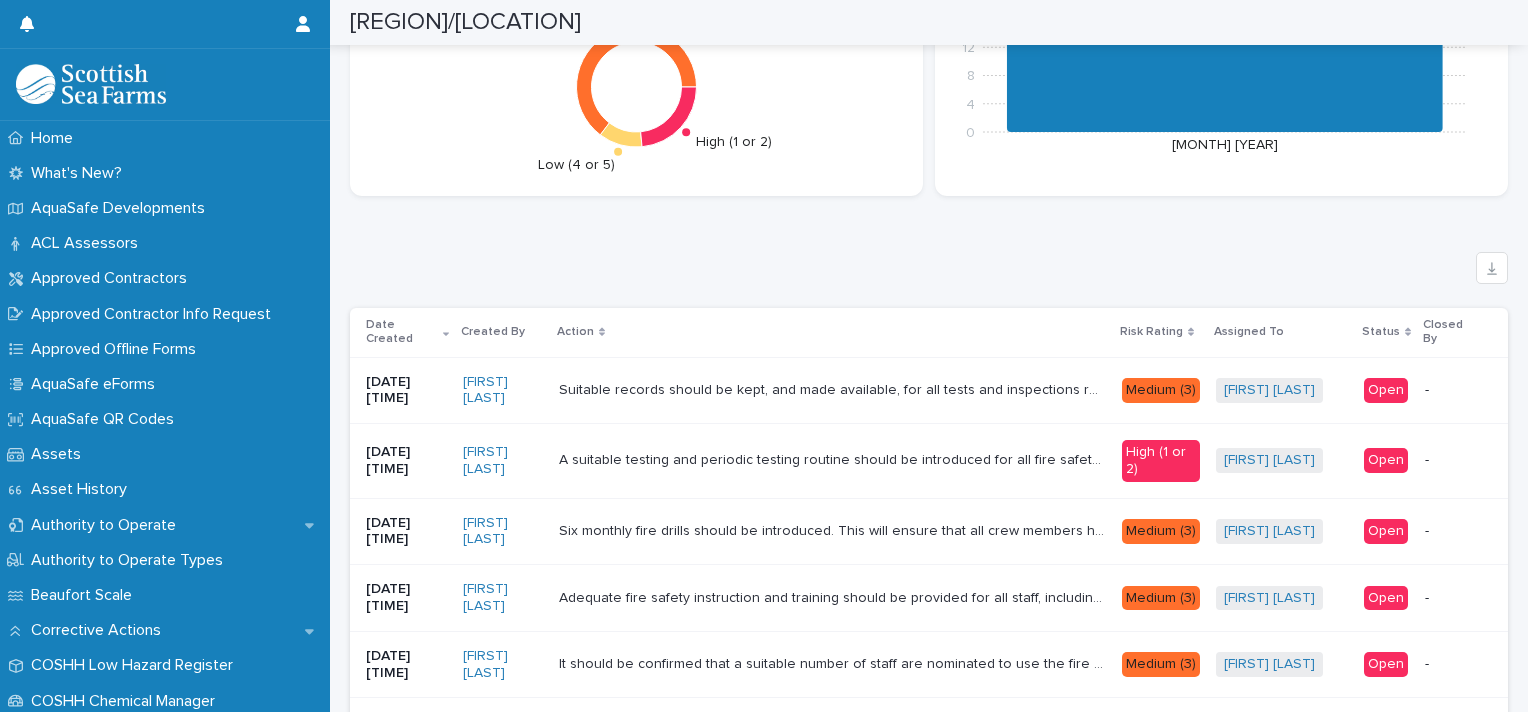 scroll, scrollTop: 2118, scrollLeft: 0, axis: vertical 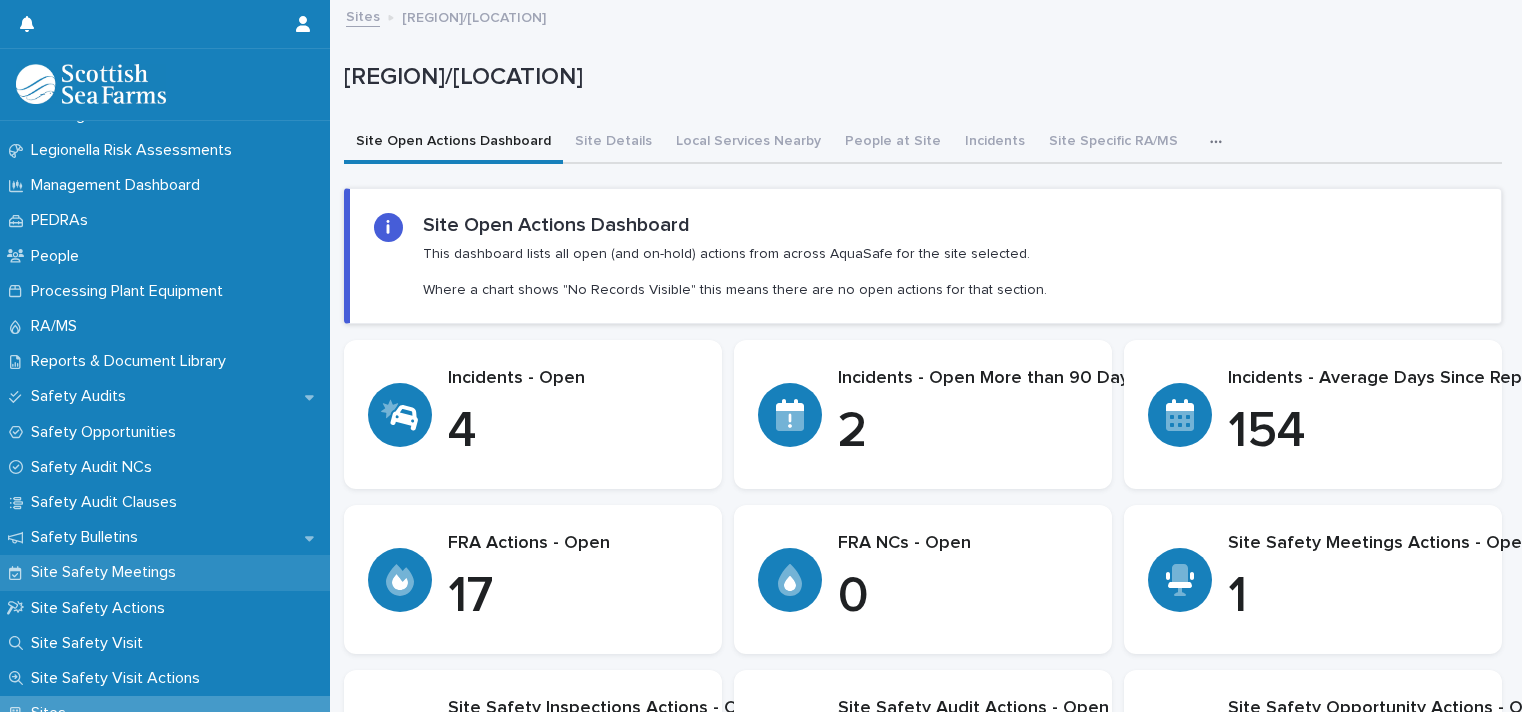 click on "Site Safety Meetings" at bounding box center [107, 572] 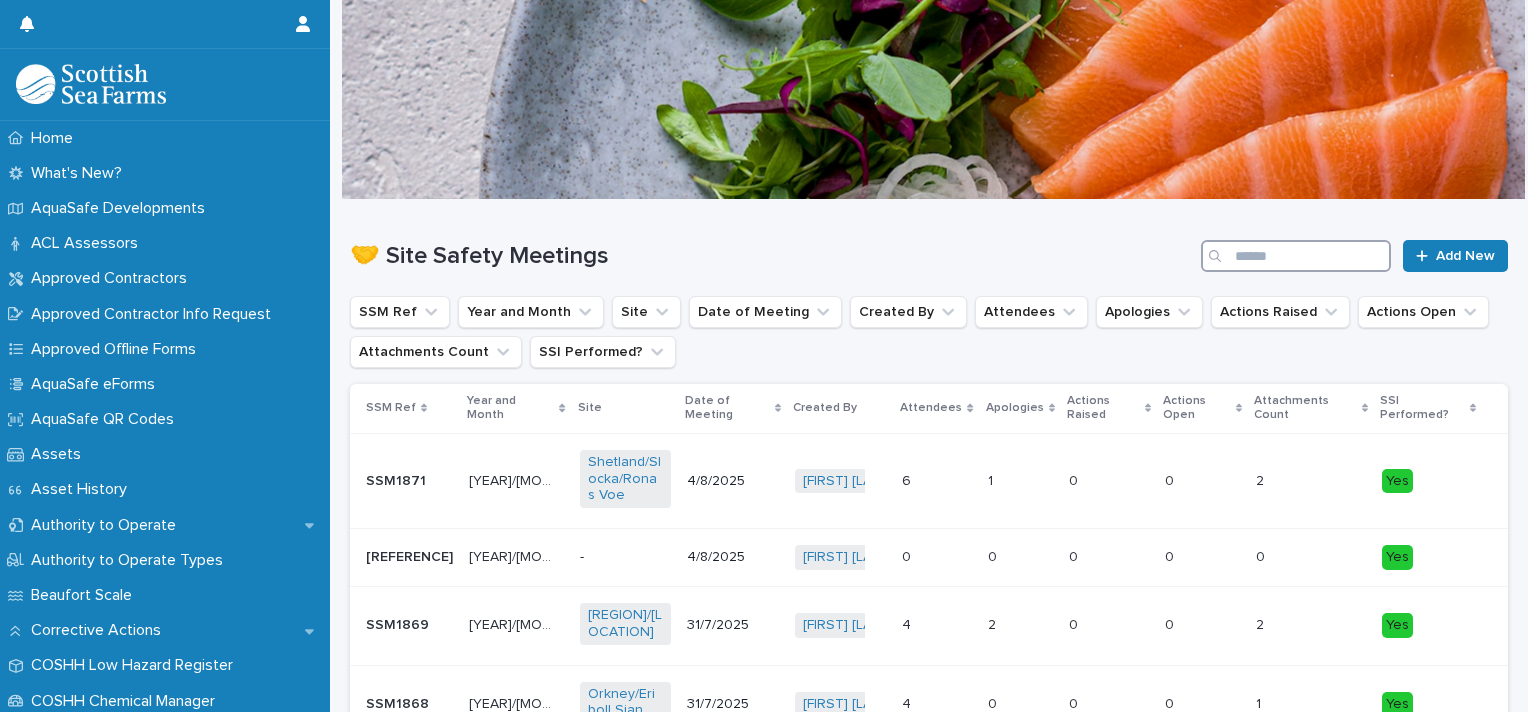 click at bounding box center (1296, 256) 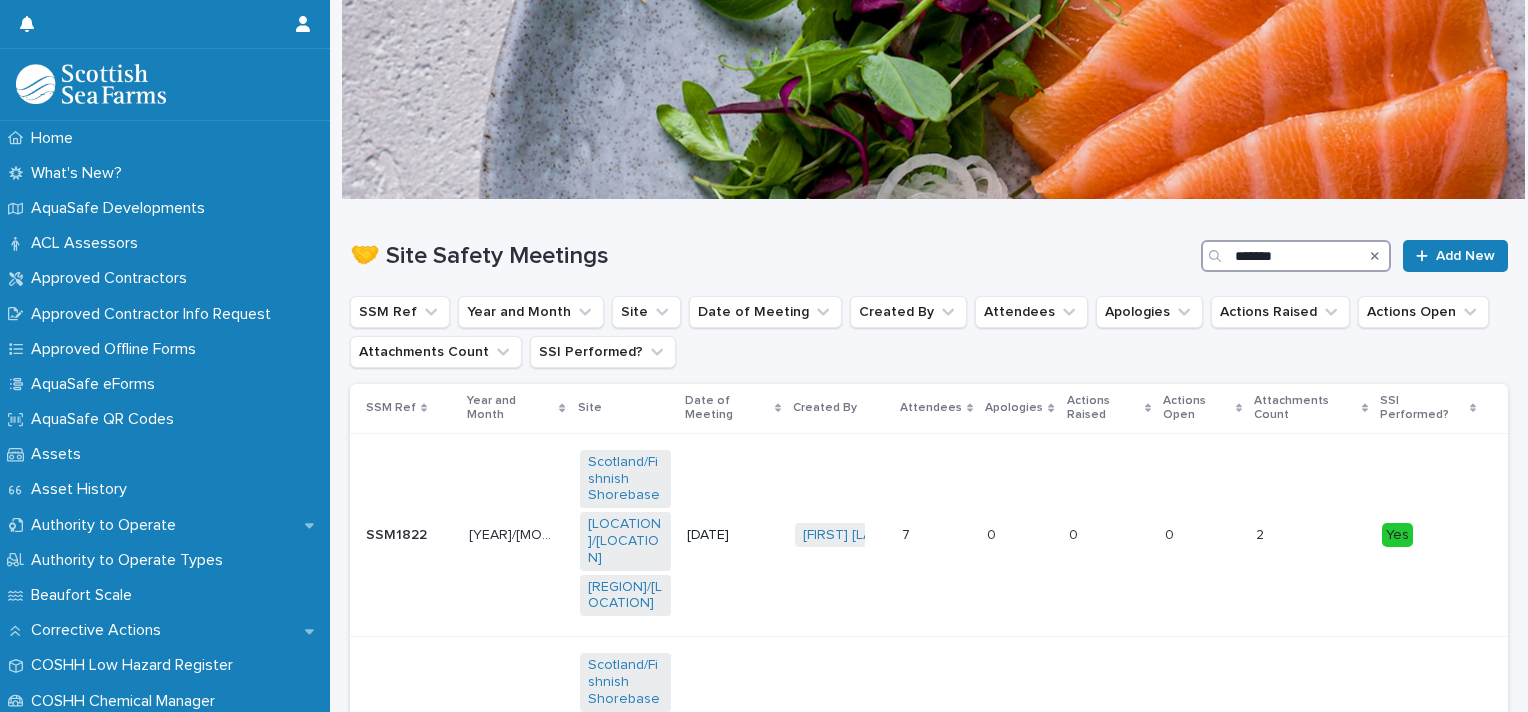 type on "********" 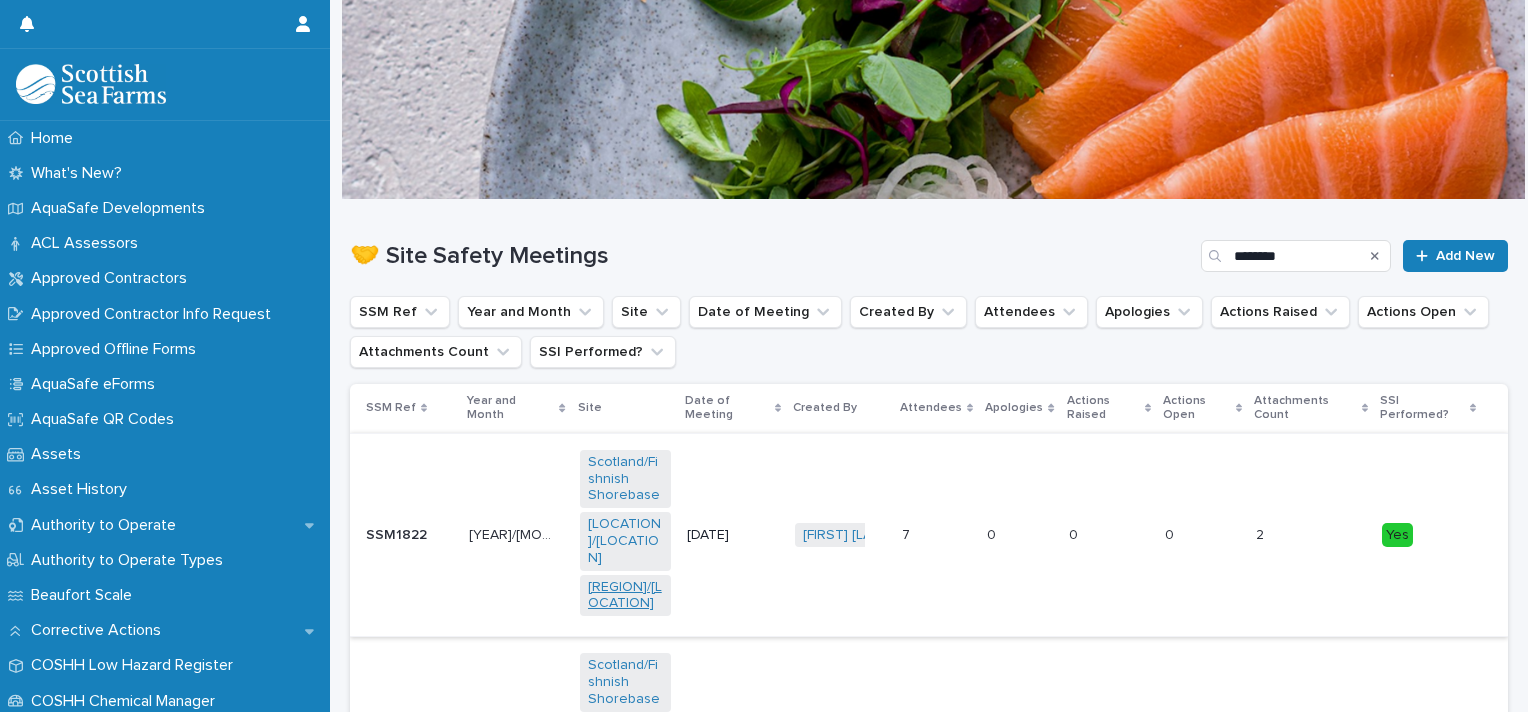click on "[LOCATION]/[LOCATION]" at bounding box center (625, 596) 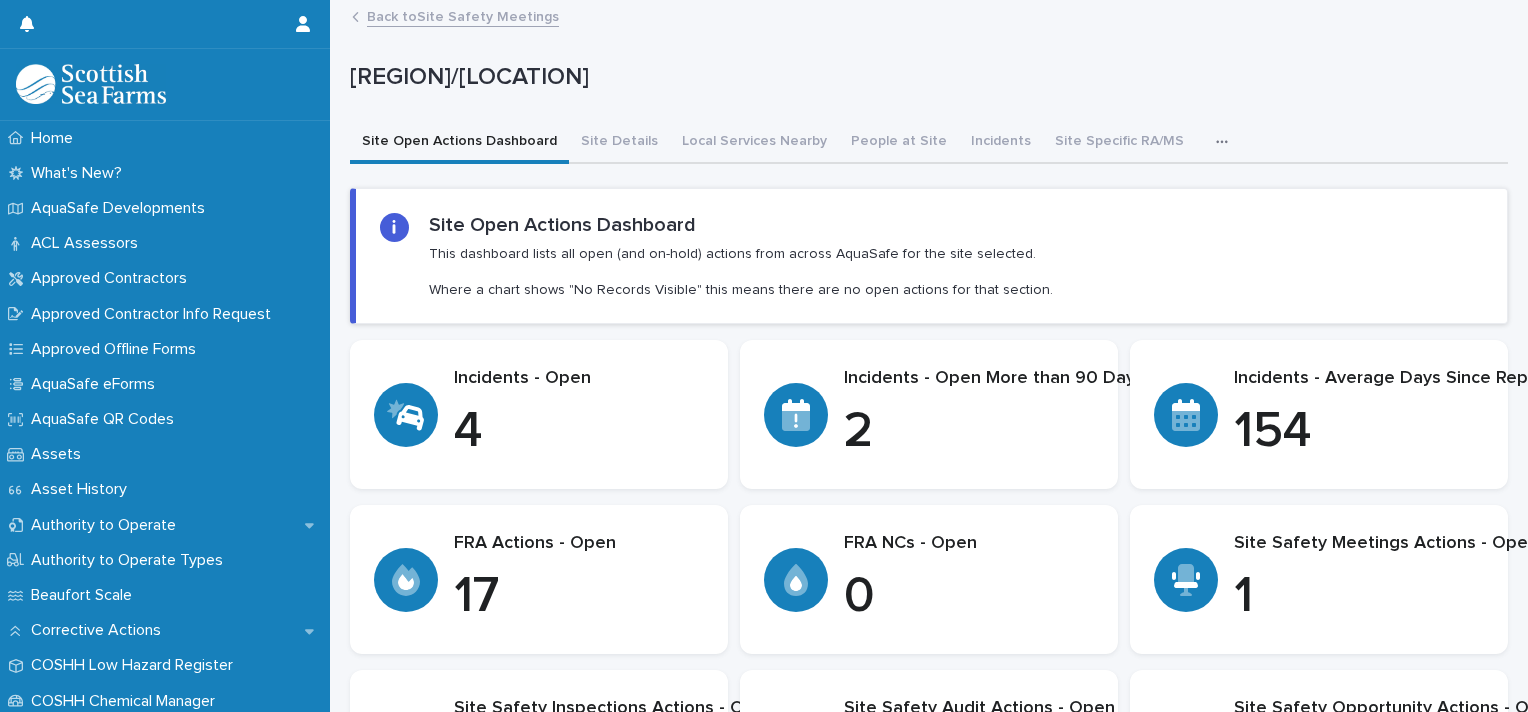 click on "FRA Actions - Open 17" at bounding box center (579, 580) 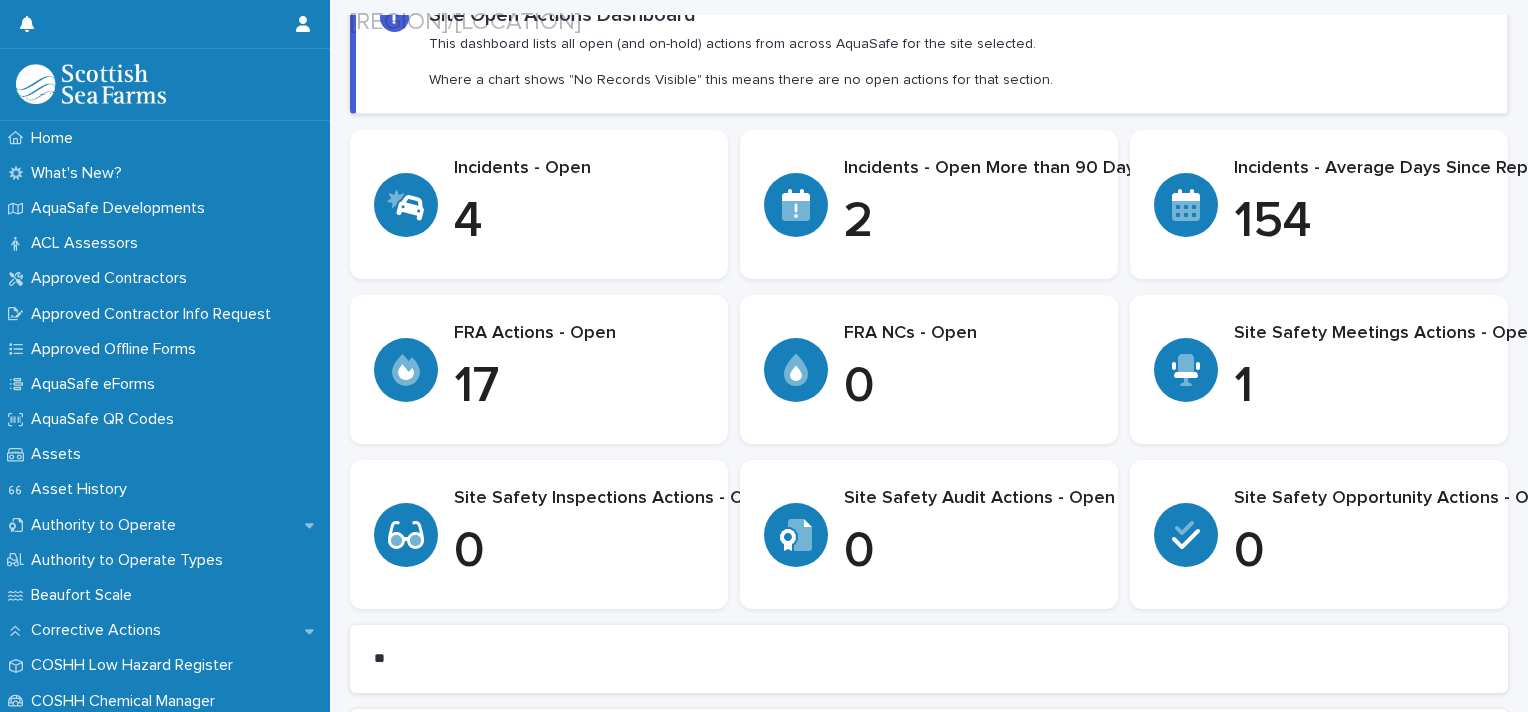 scroll, scrollTop: 250, scrollLeft: 0, axis: vertical 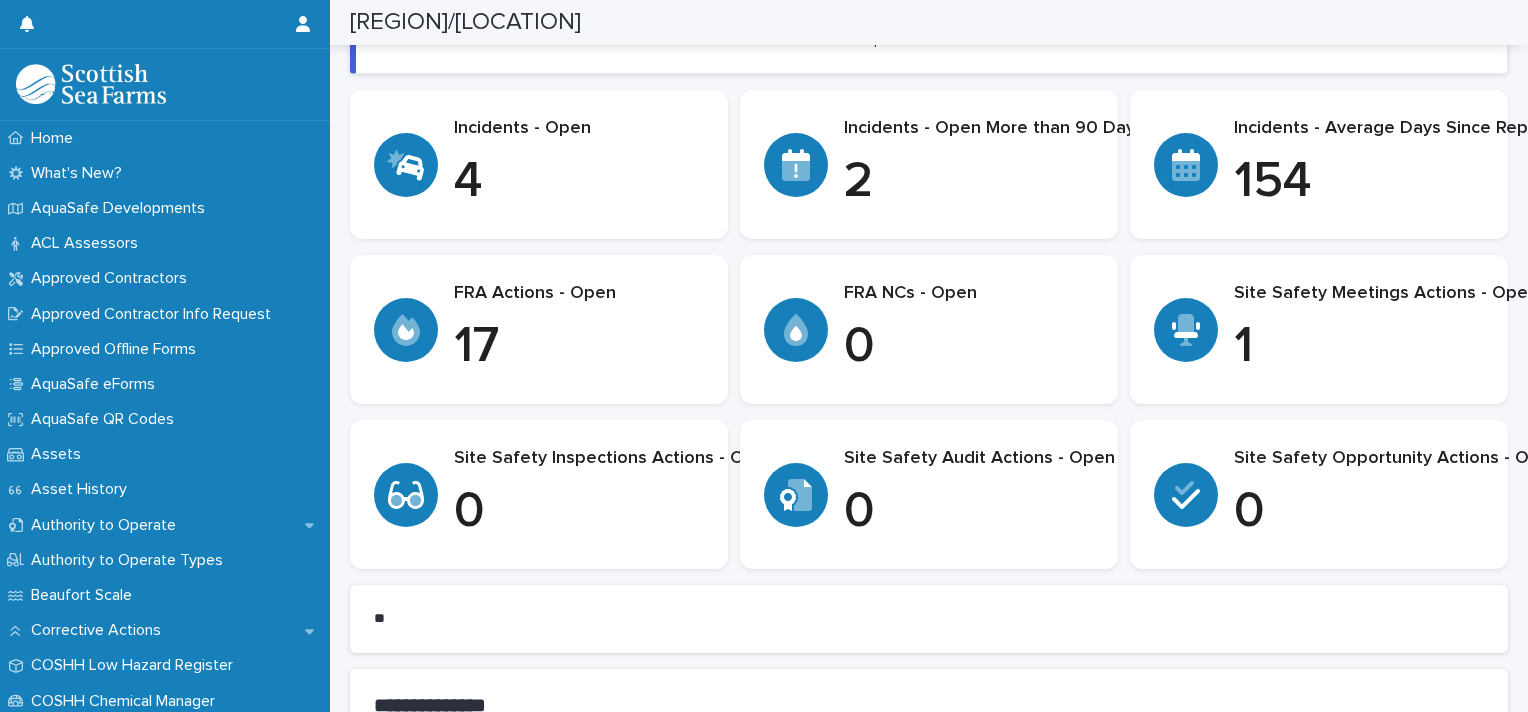 click on "1" at bounding box center (1386, 347) 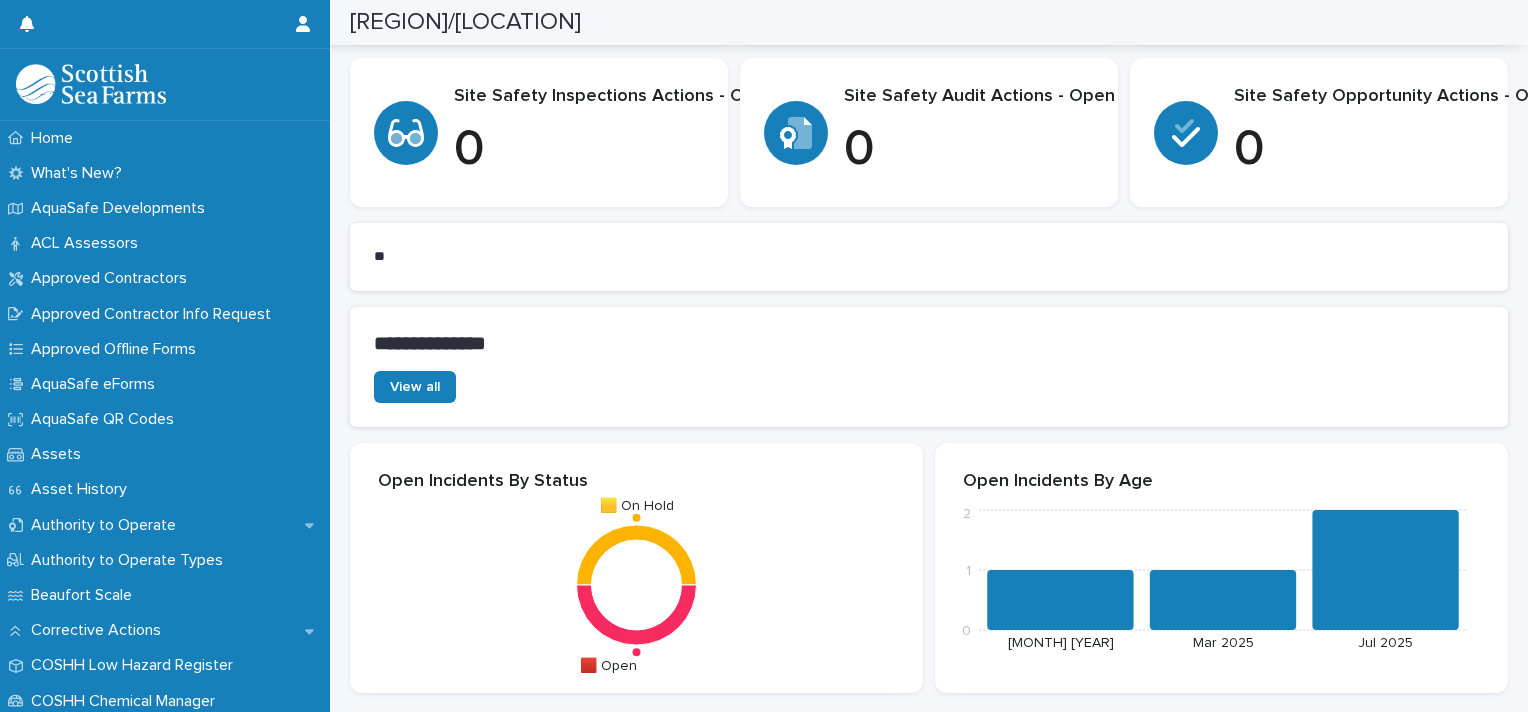 scroll, scrollTop: 615, scrollLeft: 0, axis: vertical 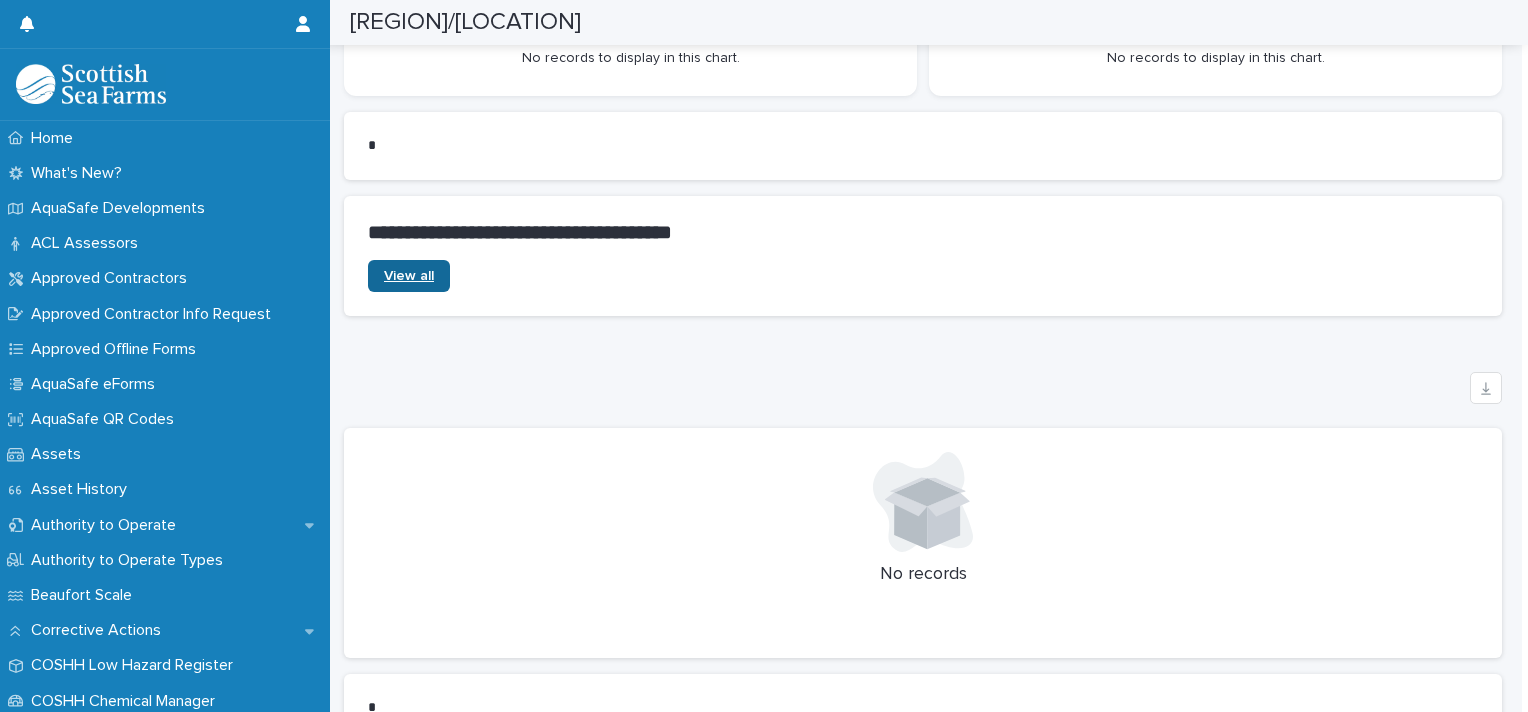 click on "View all" at bounding box center (409, 276) 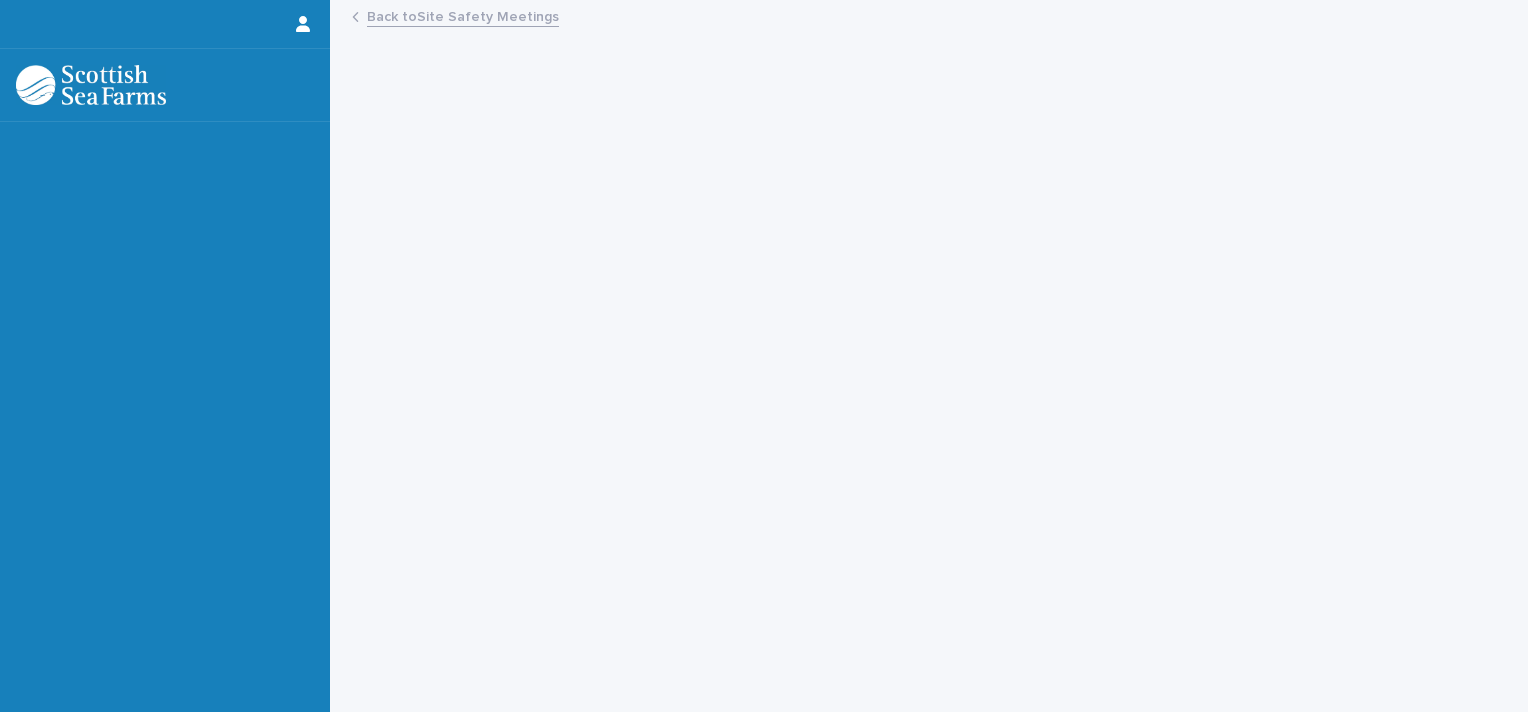 scroll, scrollTop: 0, scrollLeft: 0, axis: both 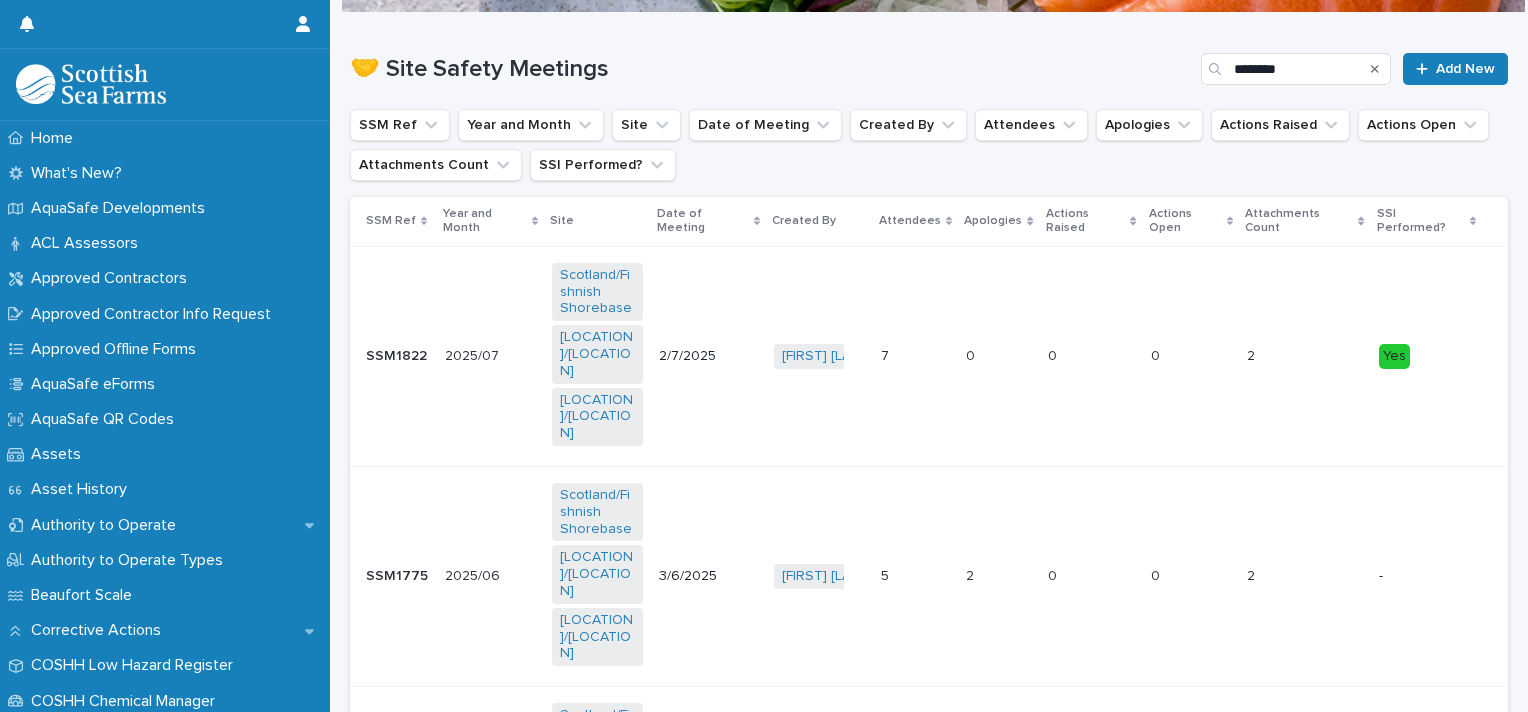click on "SSI Performed?" at bounding box center [1426, 221] 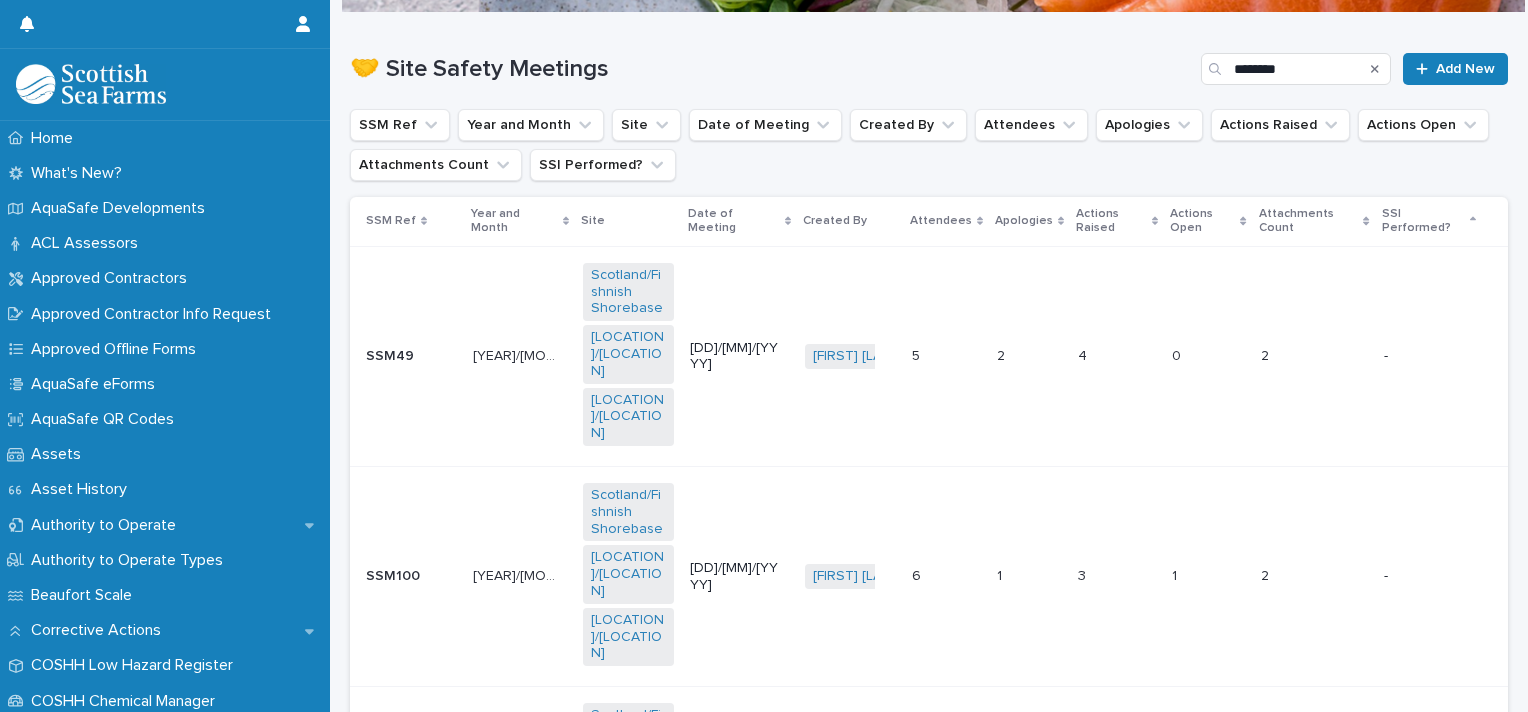 click 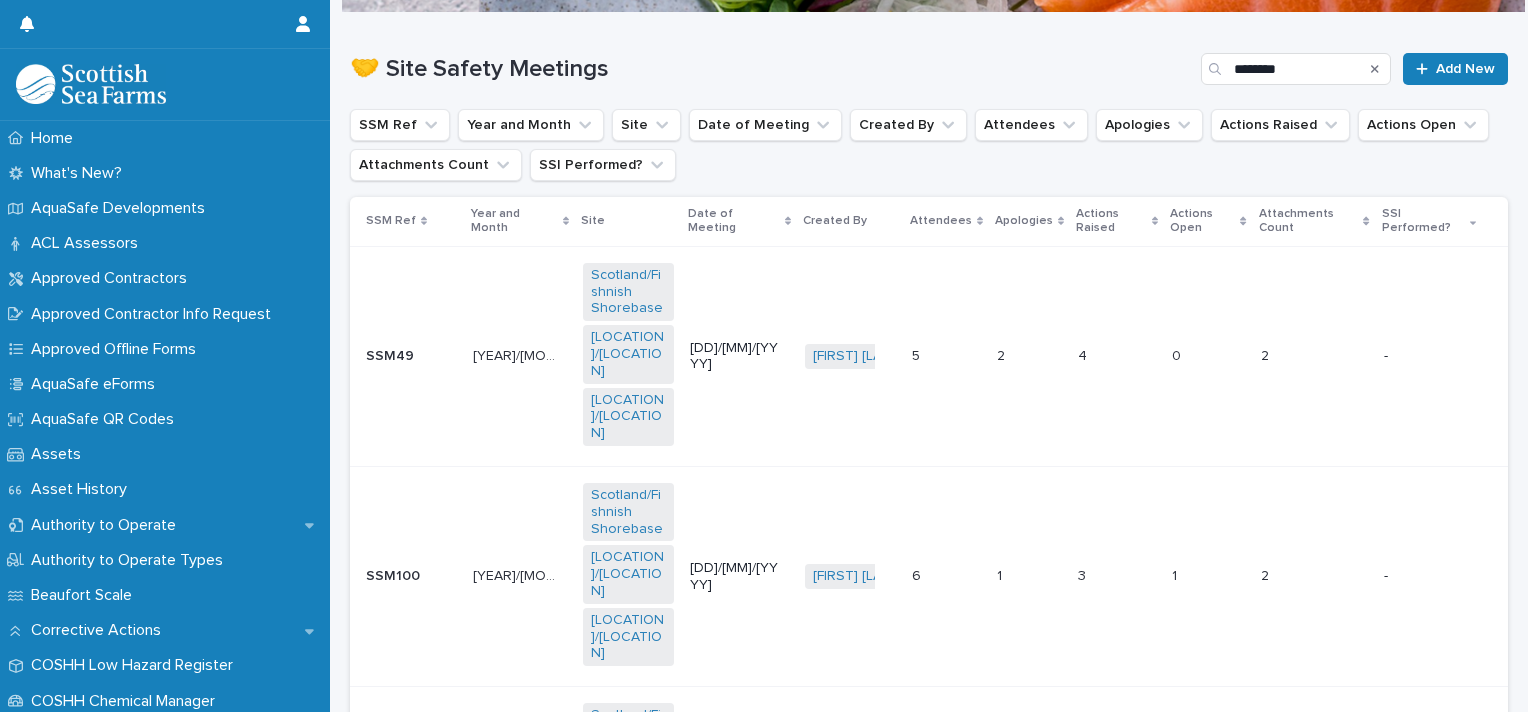 click on "SSI Performed?" at bounding box center [1423, 221] 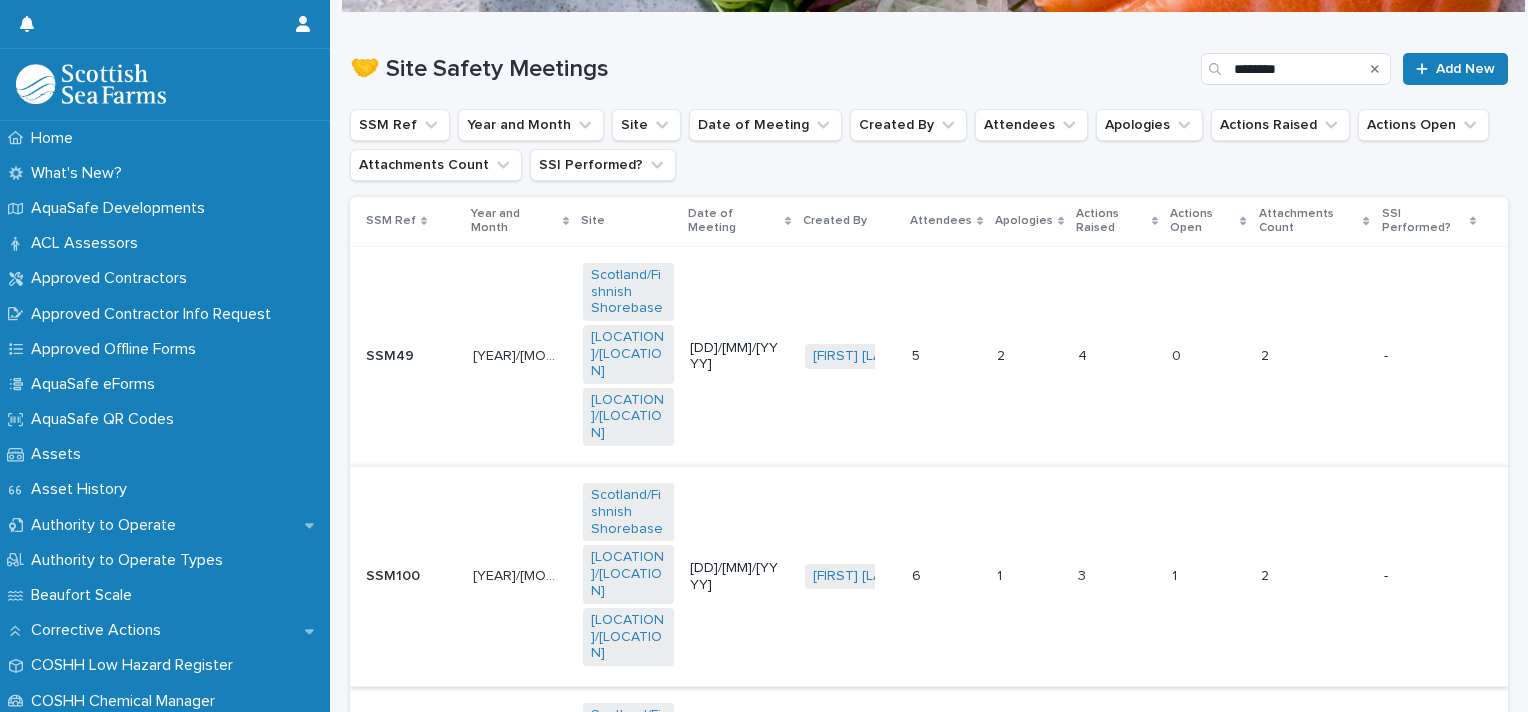 scroll, scrollTop: 0, scrollLeft: 0, axis: both 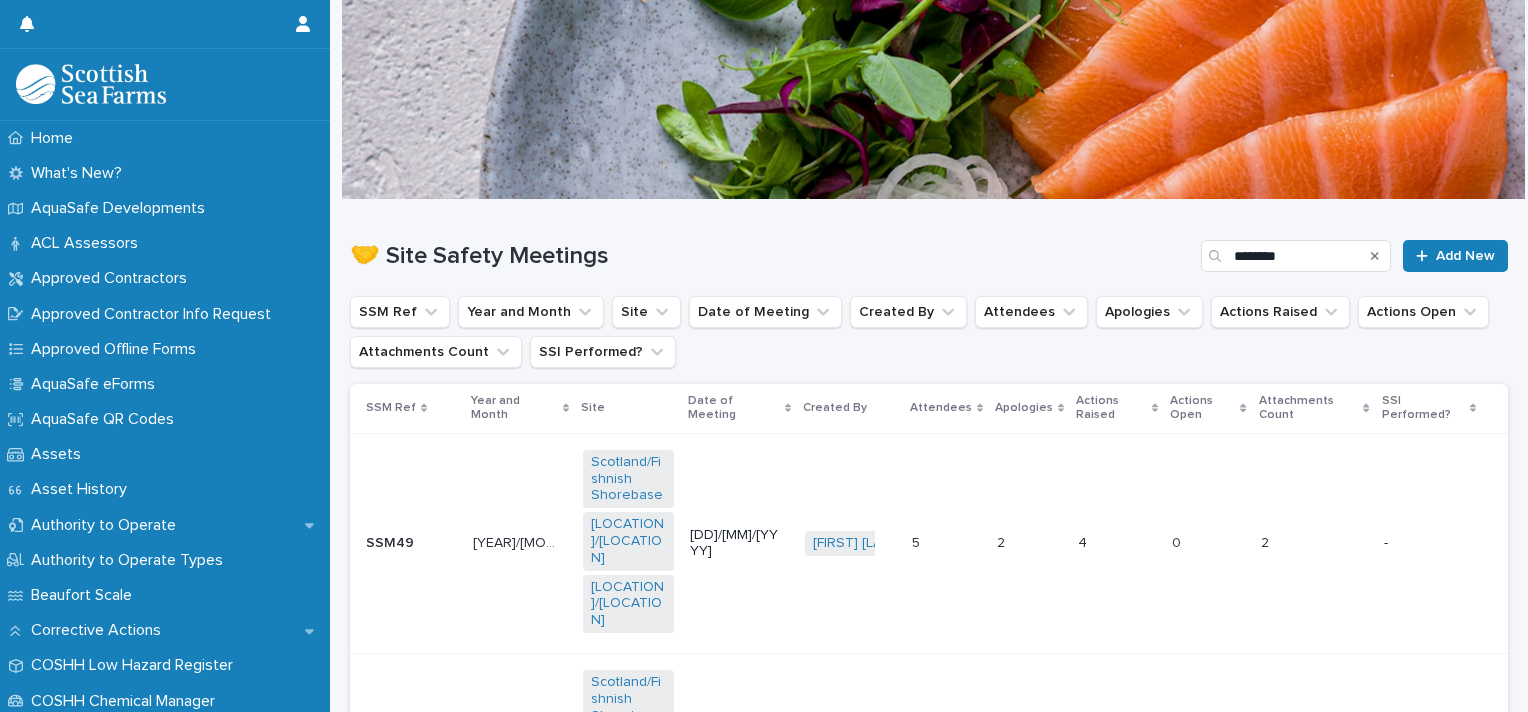 click 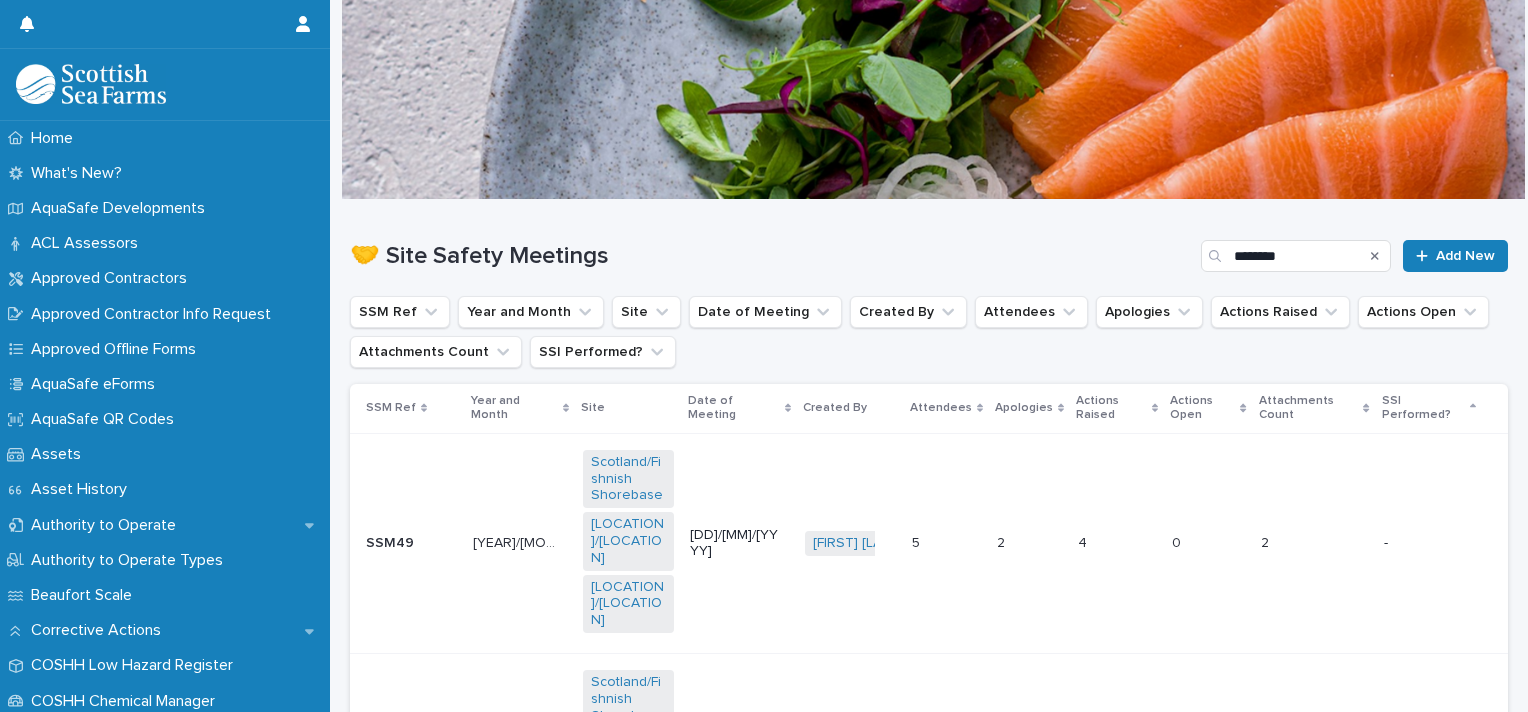 click 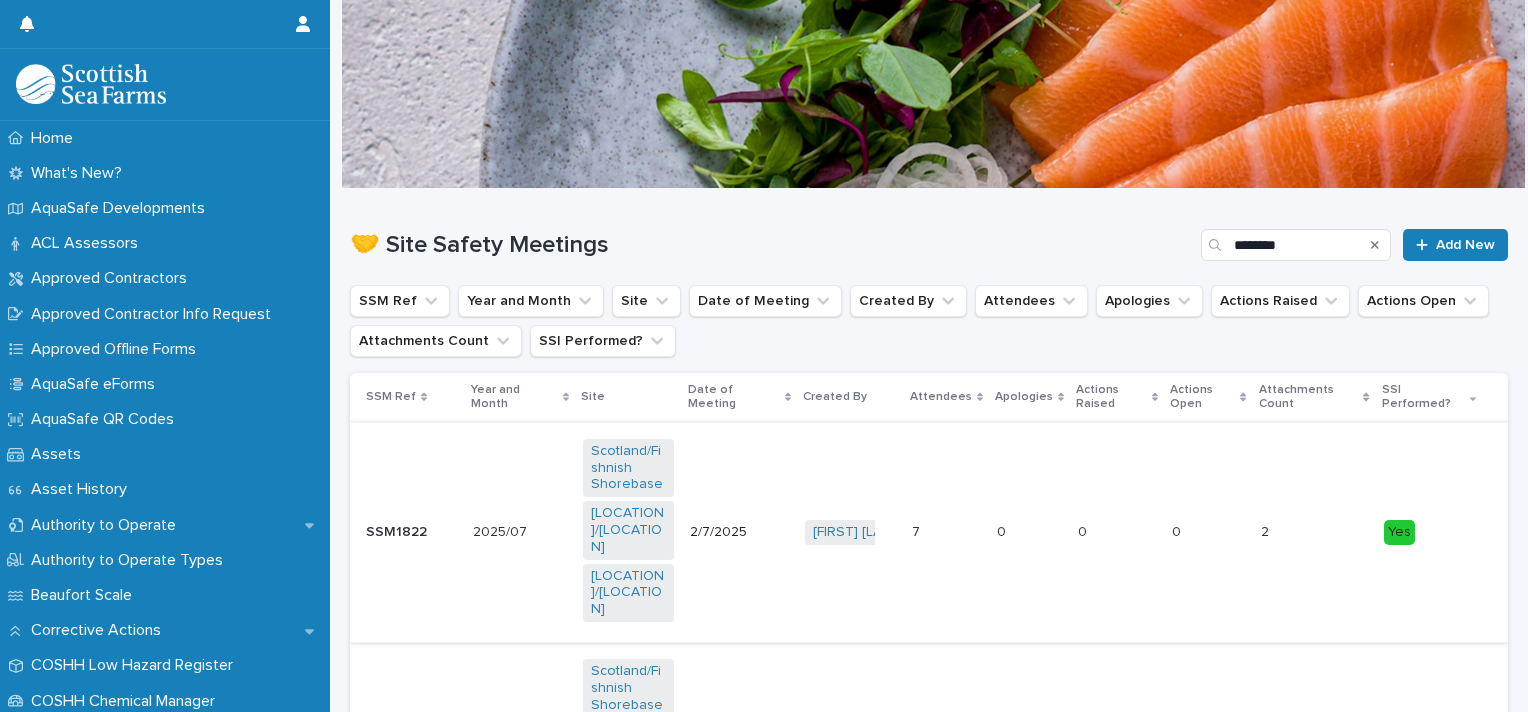 scroll, scrollTop: 4, scrollLeft: 0, axis: vertical 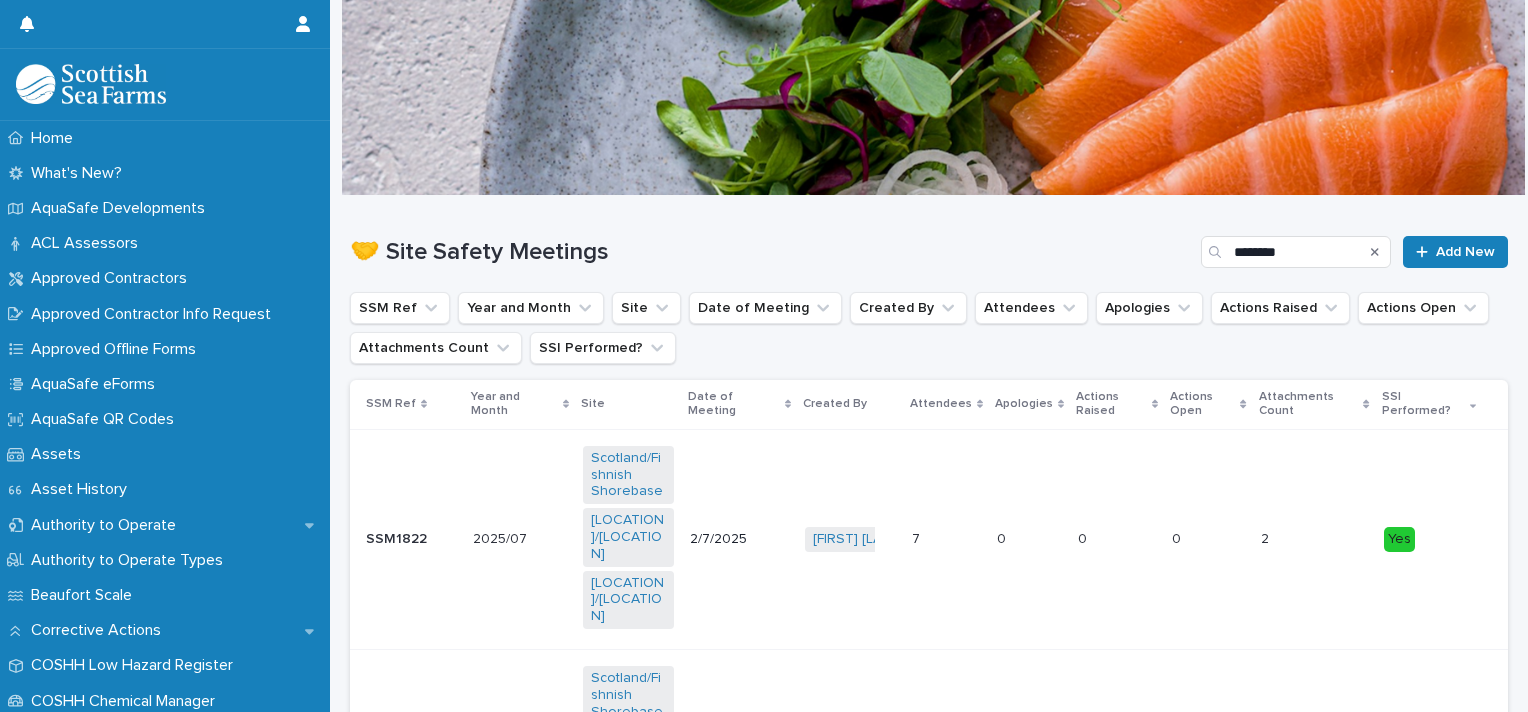 click 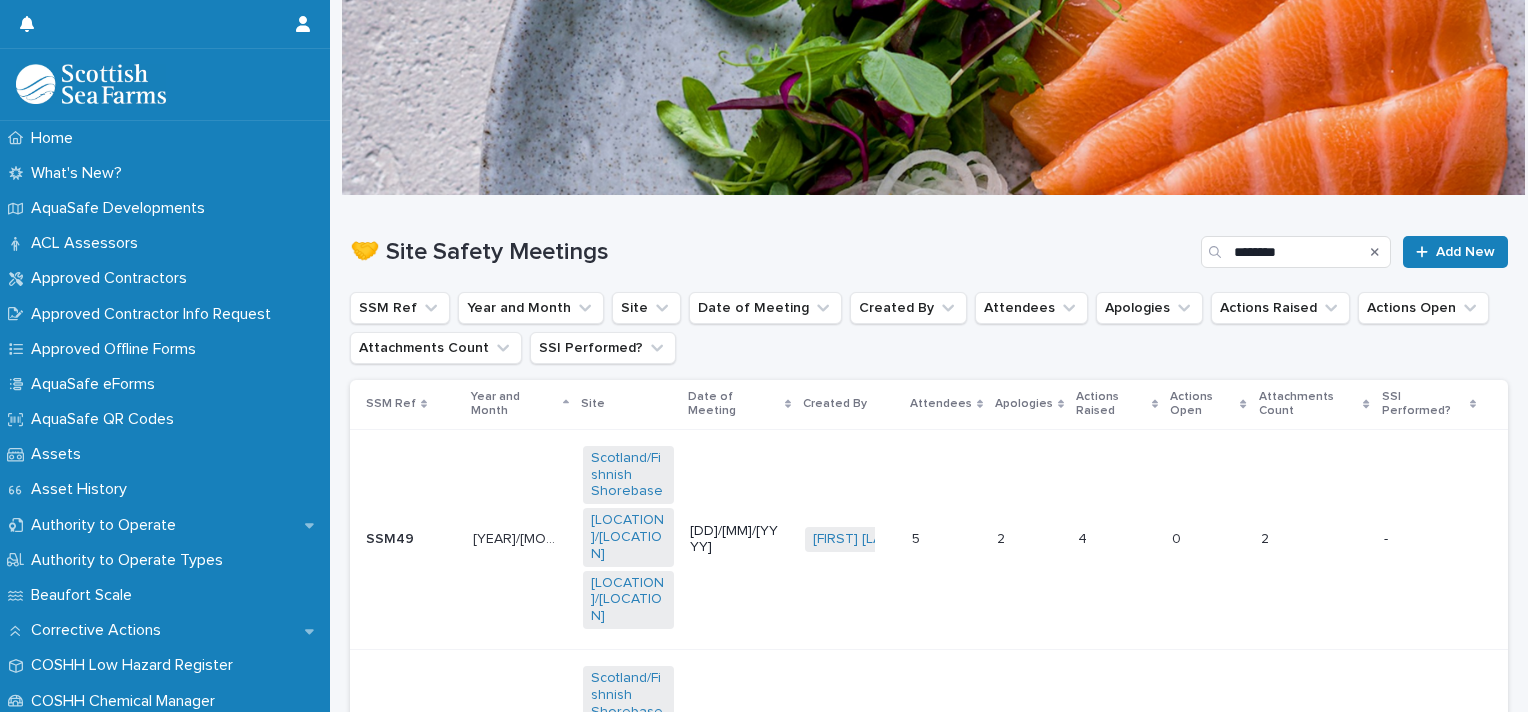 click on "Year and Month" at bounding box center (514, 404) 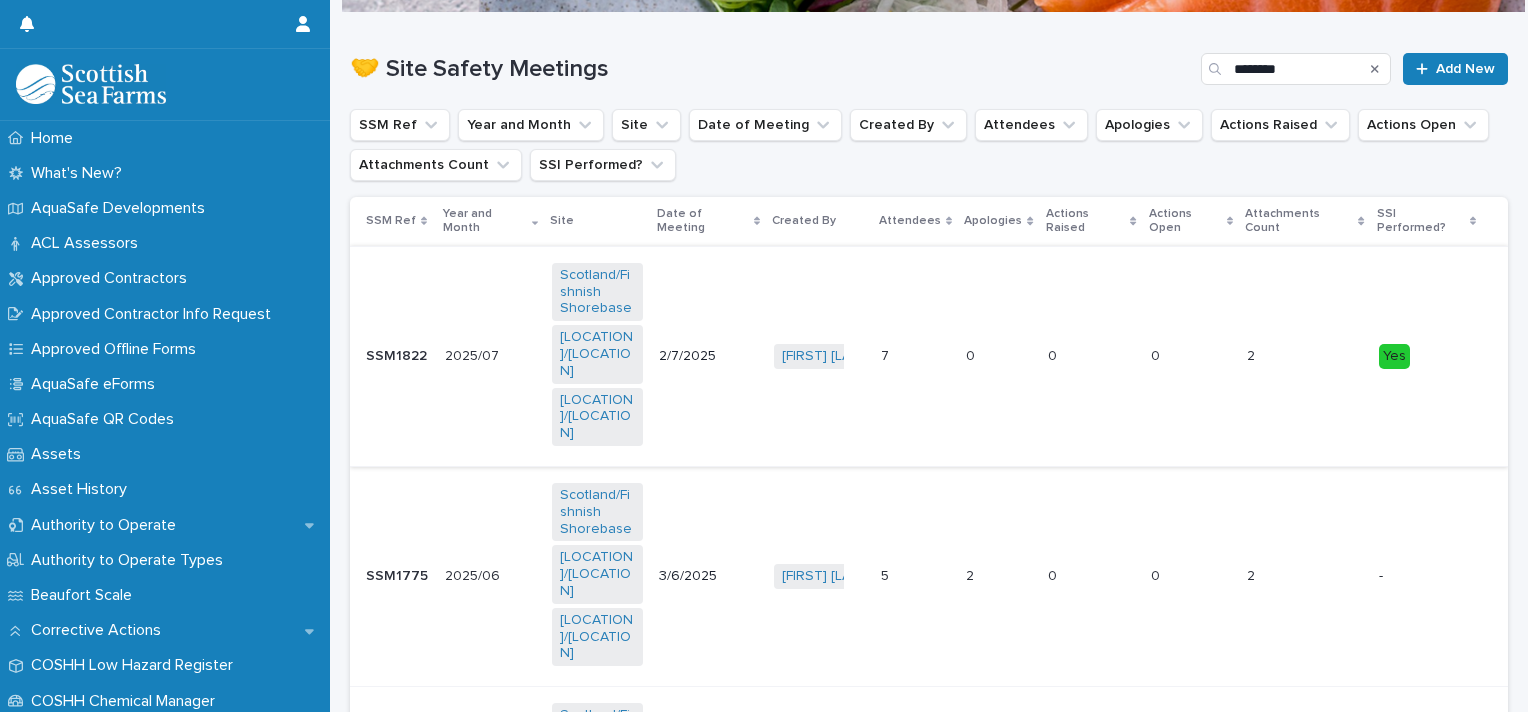 scroll, scrollTop: 311, scrollLeft: 0, axis: vertical 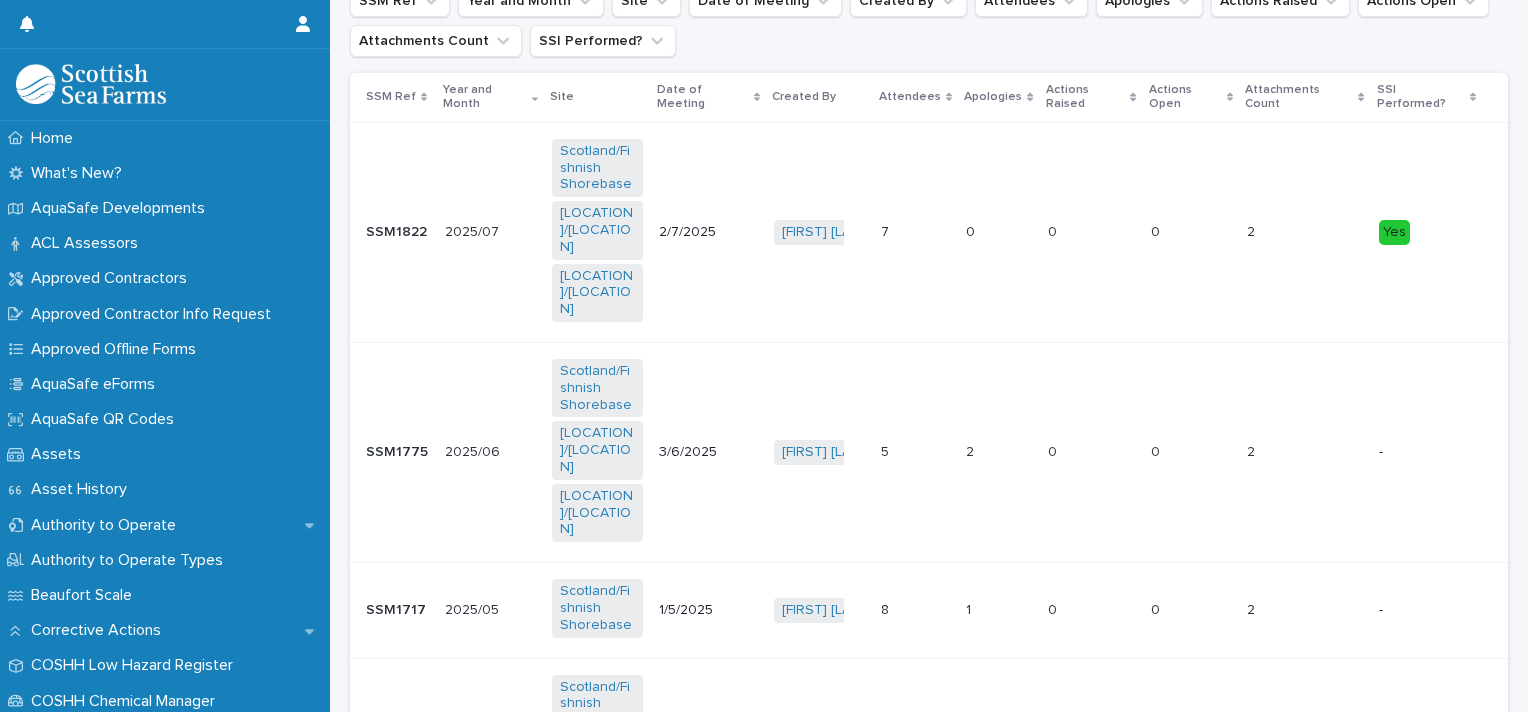 click on "SSM1775" at bounding box center [399, 450] 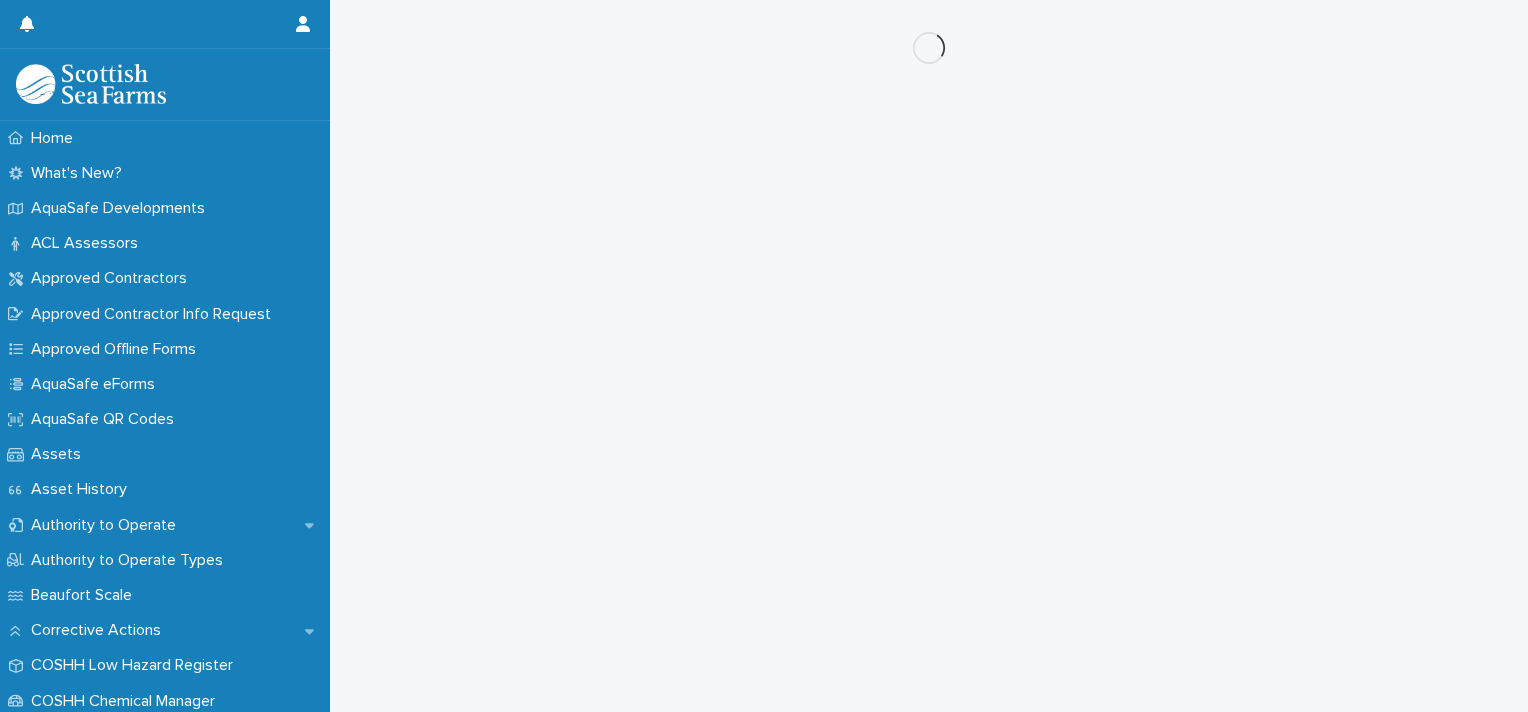 scroll, scrollTop: 0, scrollLeft: 0, axis: both 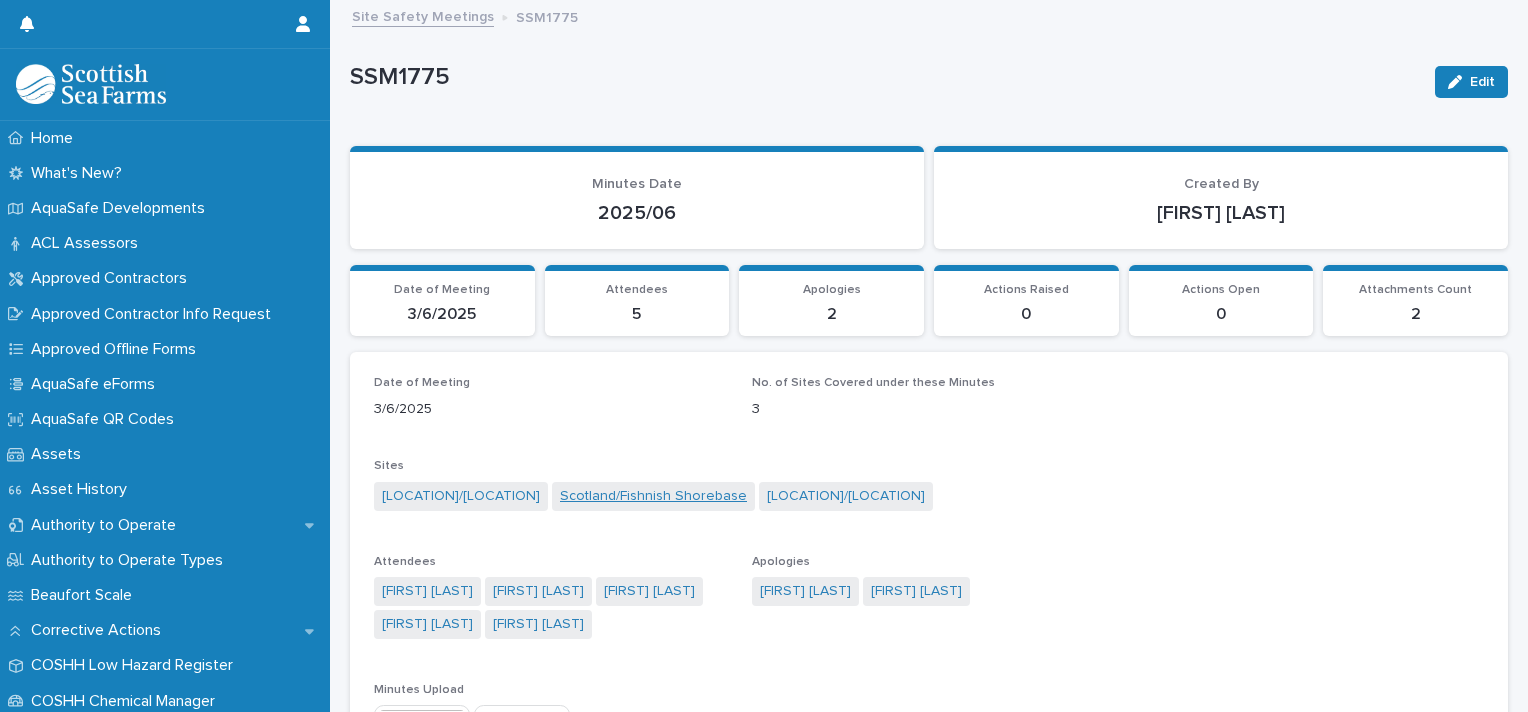 click on "Scotland/Fishnish Shorebase" at bounding box center (653, 496) 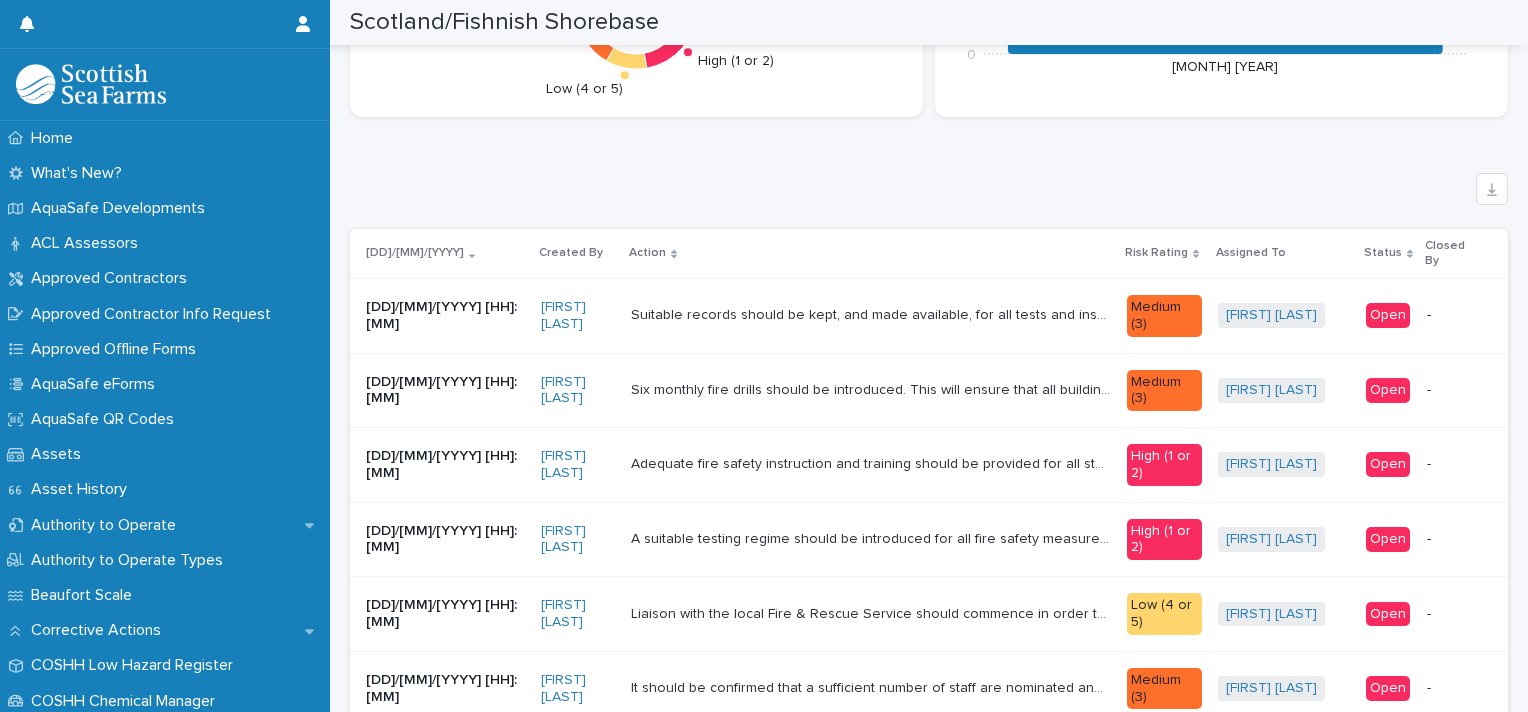 scroll, scrollTop: 0, scrollLeft: 0, axis: both 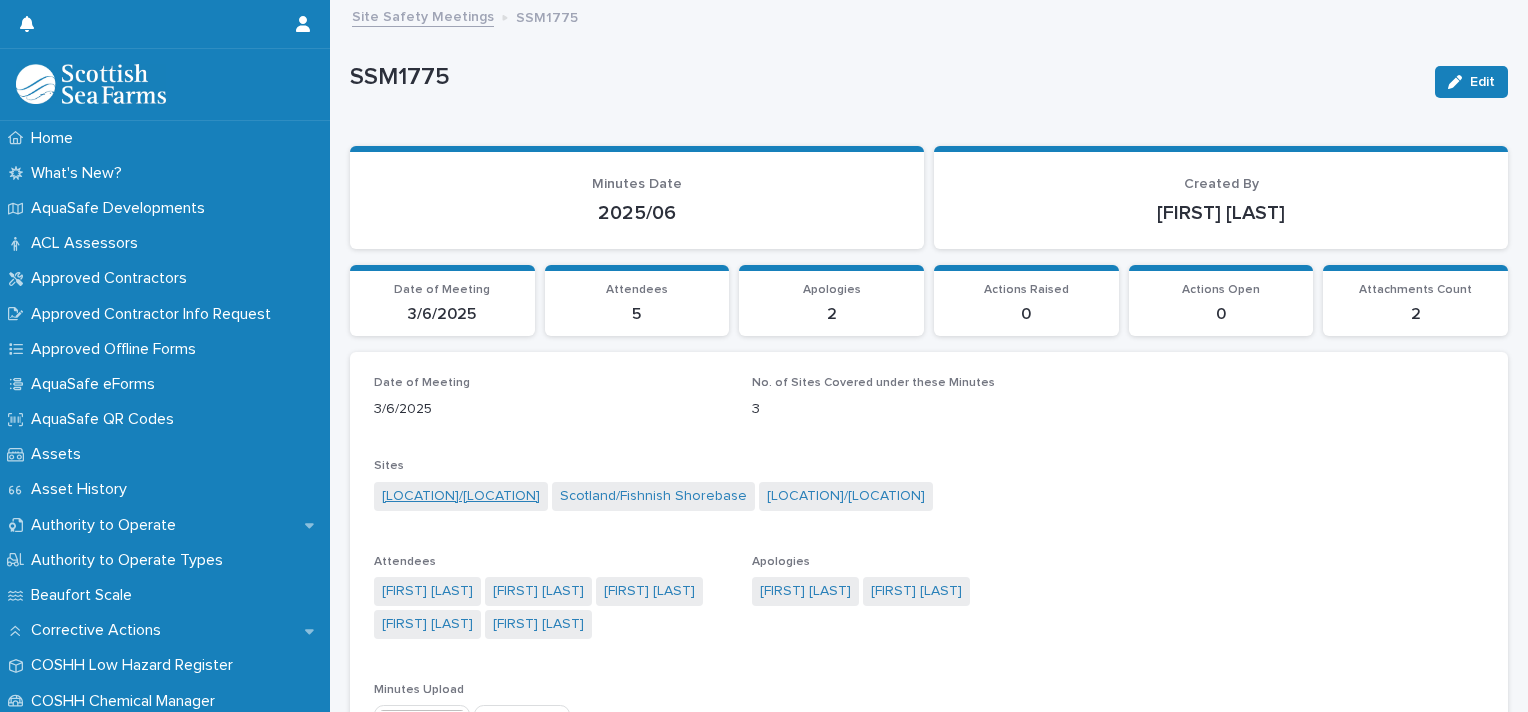 click on "[LOCATION]/[LOCATION]" at bounding box center (461, 496) 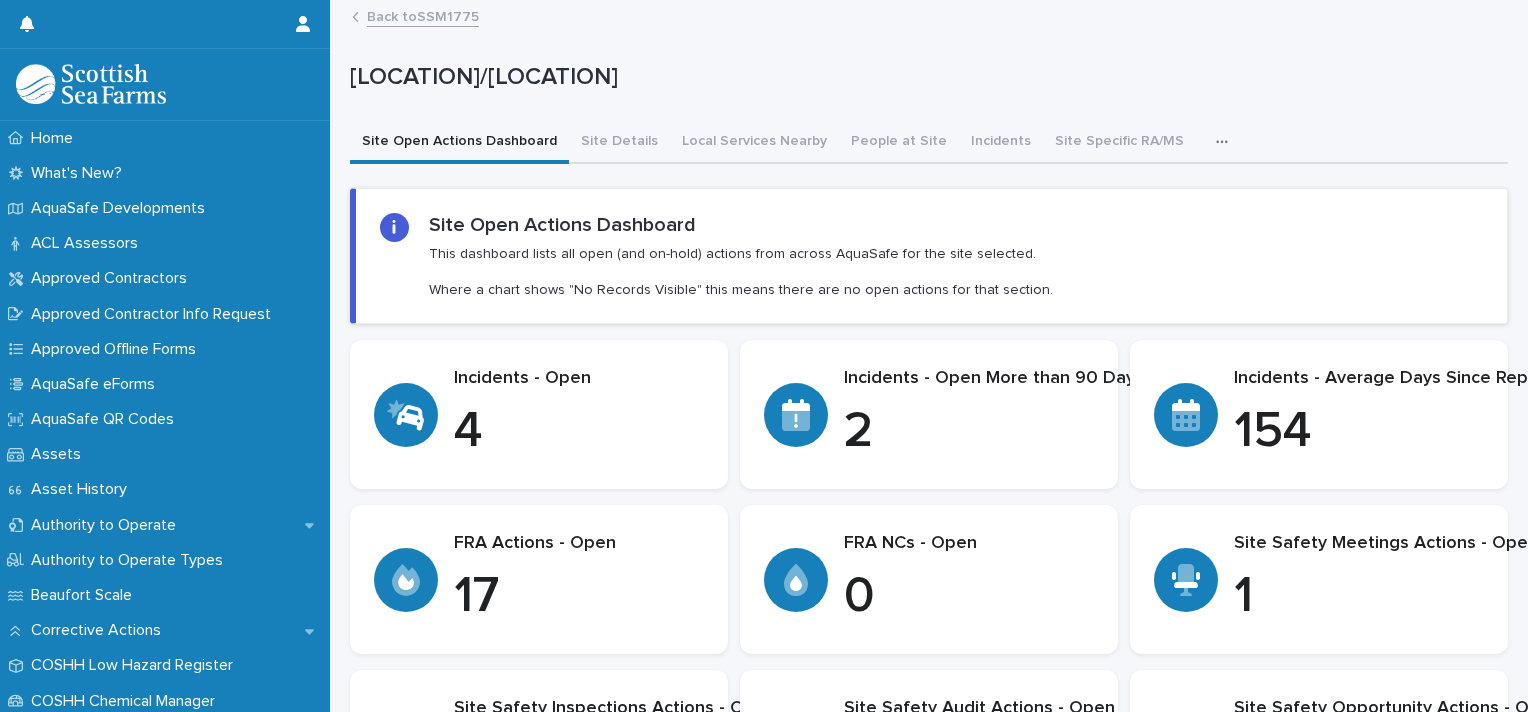 scroll, scrollTop: 0, scrollLeft: 6, axis: horizontal 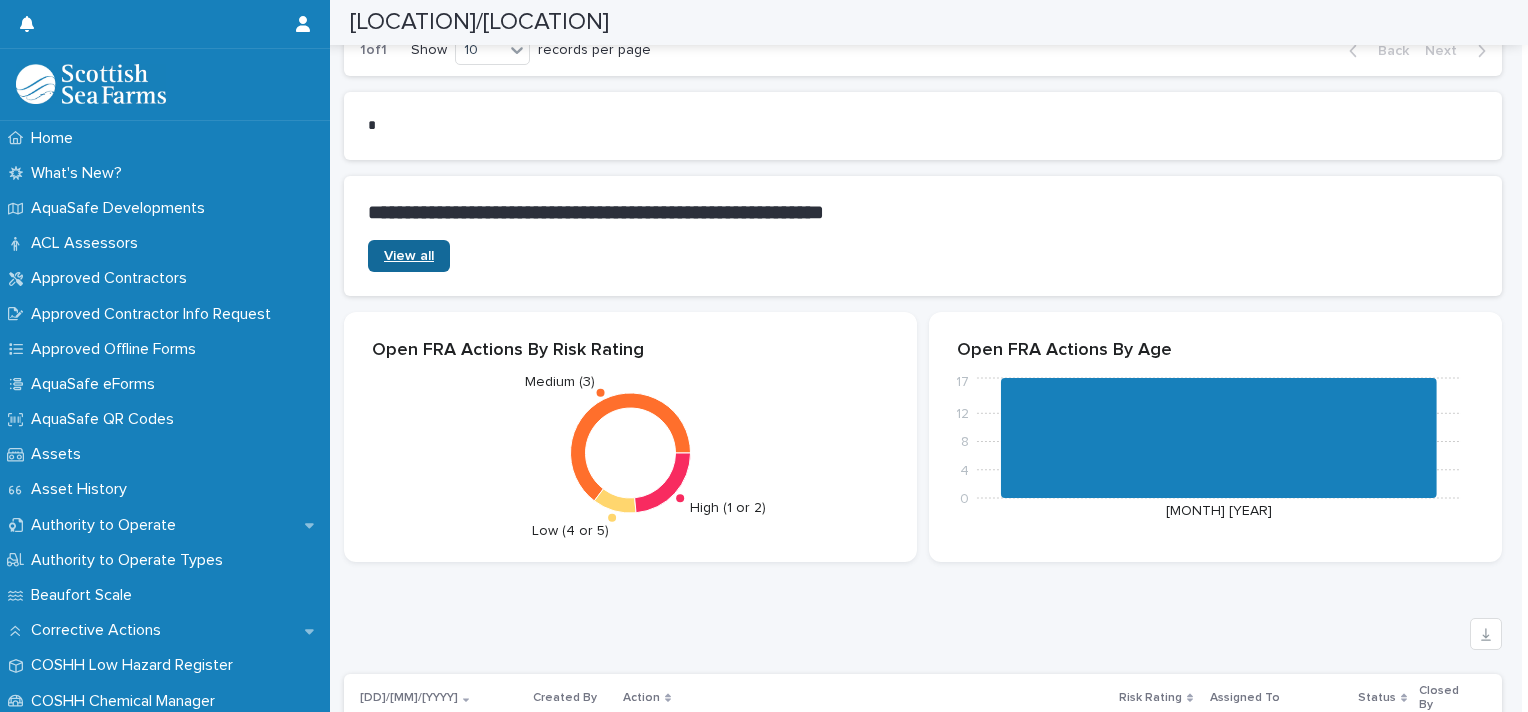 click on "View all" at bounding box center (409, 256) 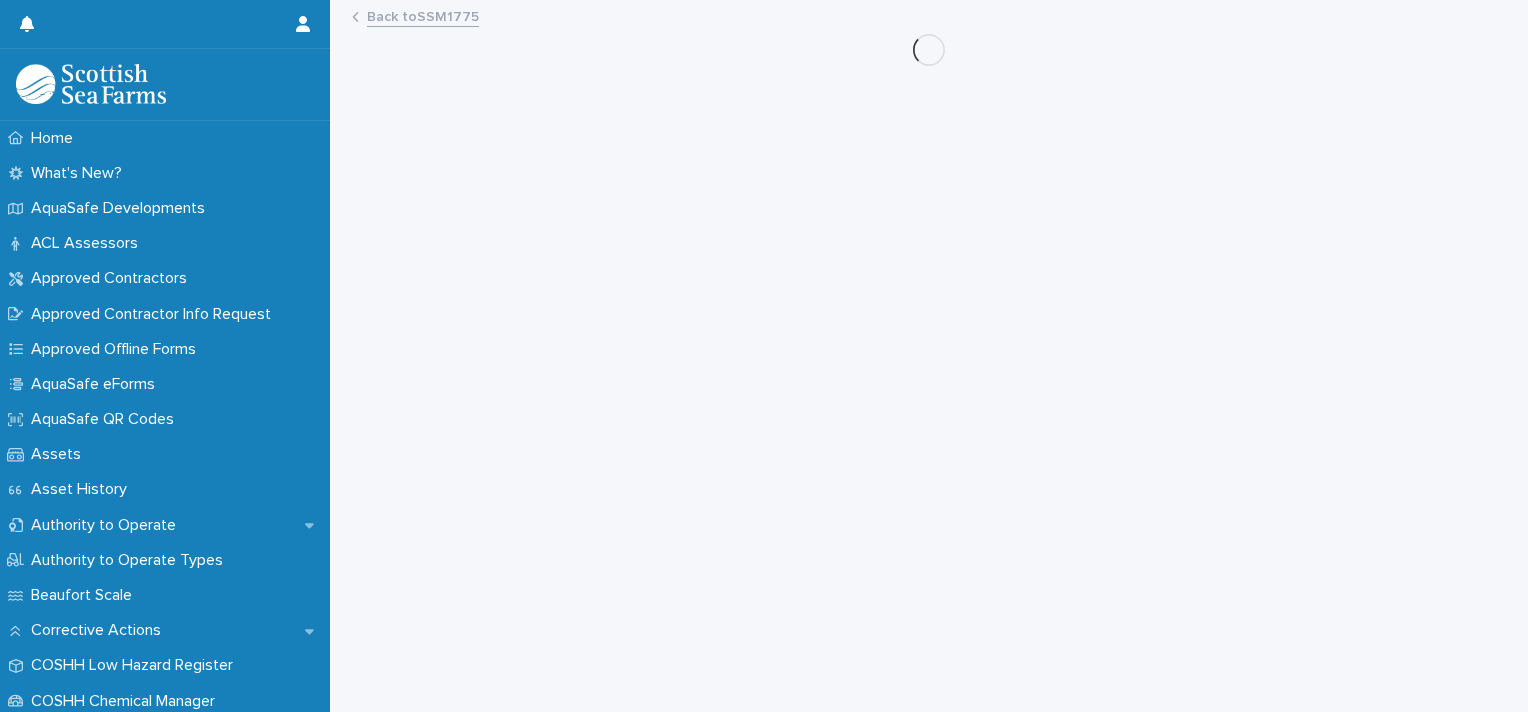 scroll, scrollTop: 0, scrollLeft: 0, axis: both 